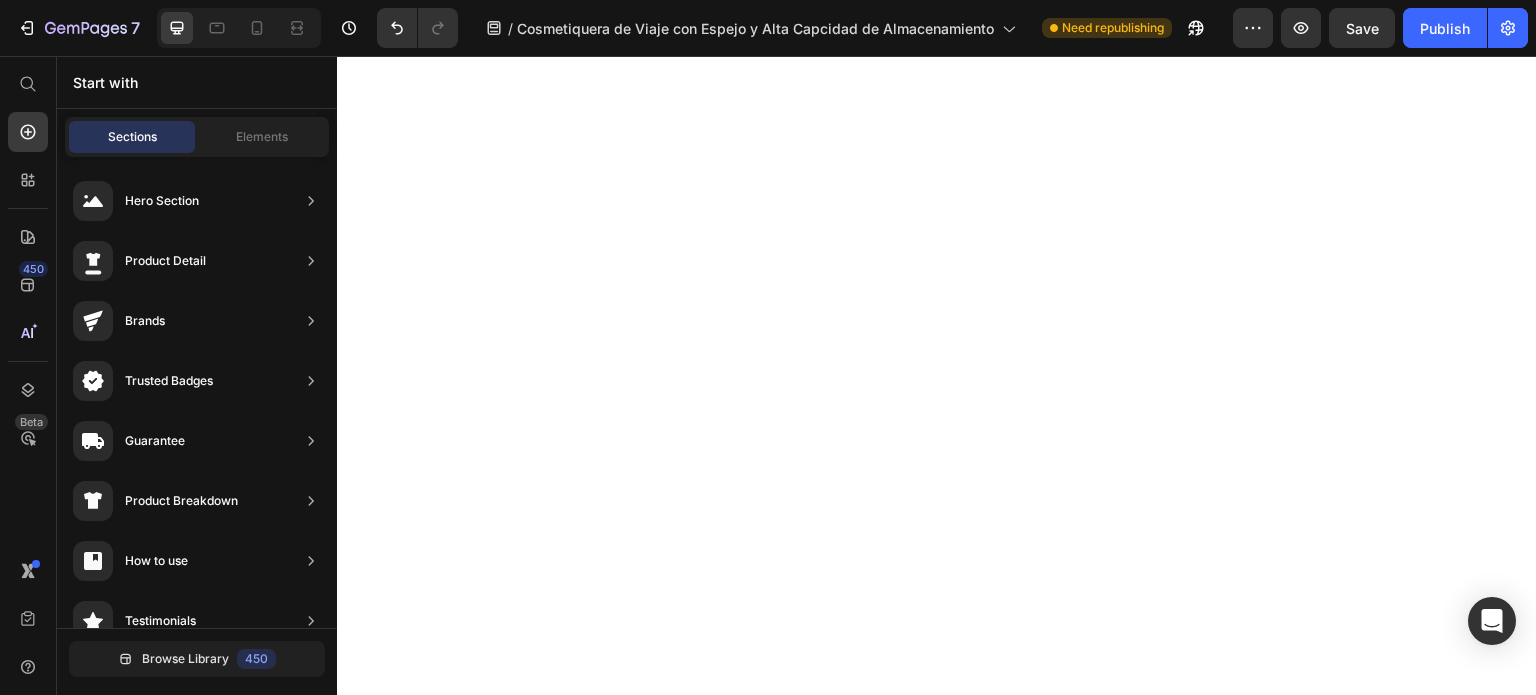 scroll, scrollTop: 0, scrollLeft: 0, axis: both 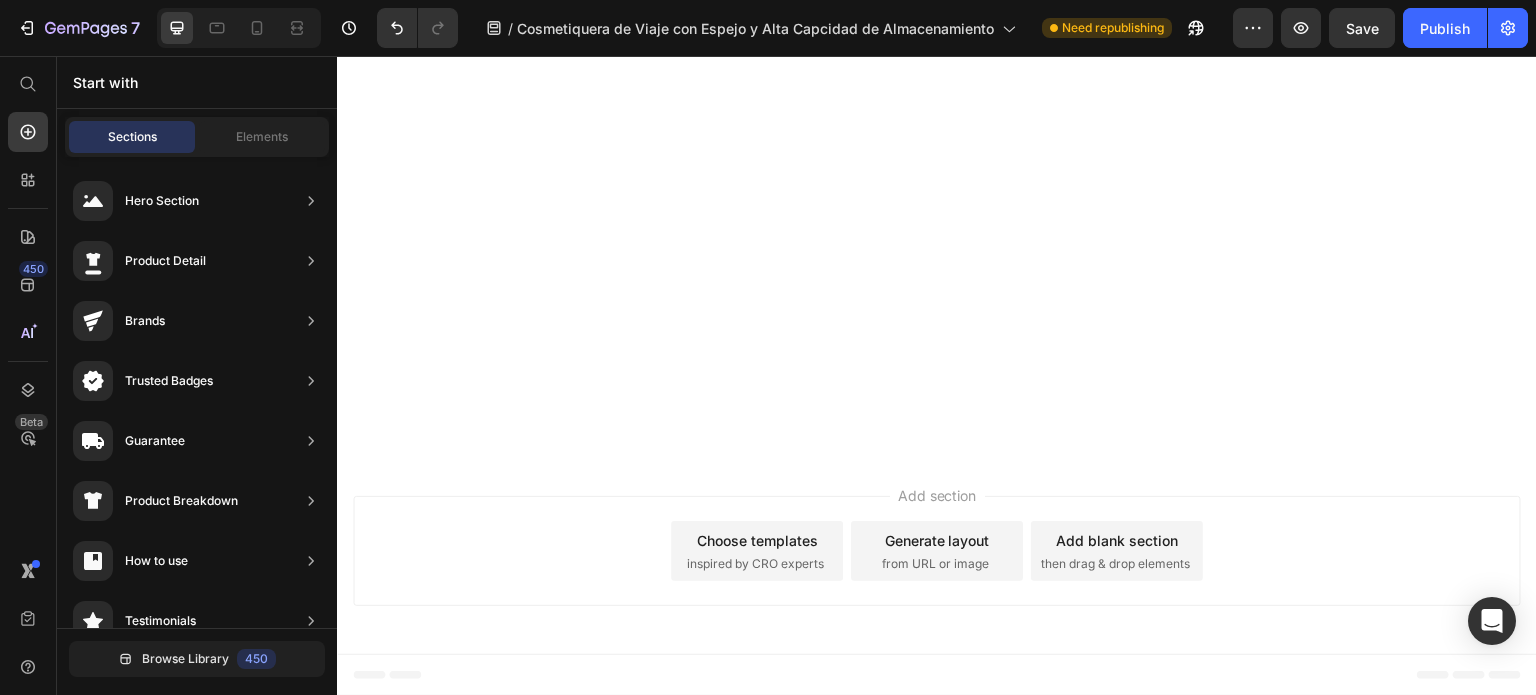 click at bounding box center (937, -924) 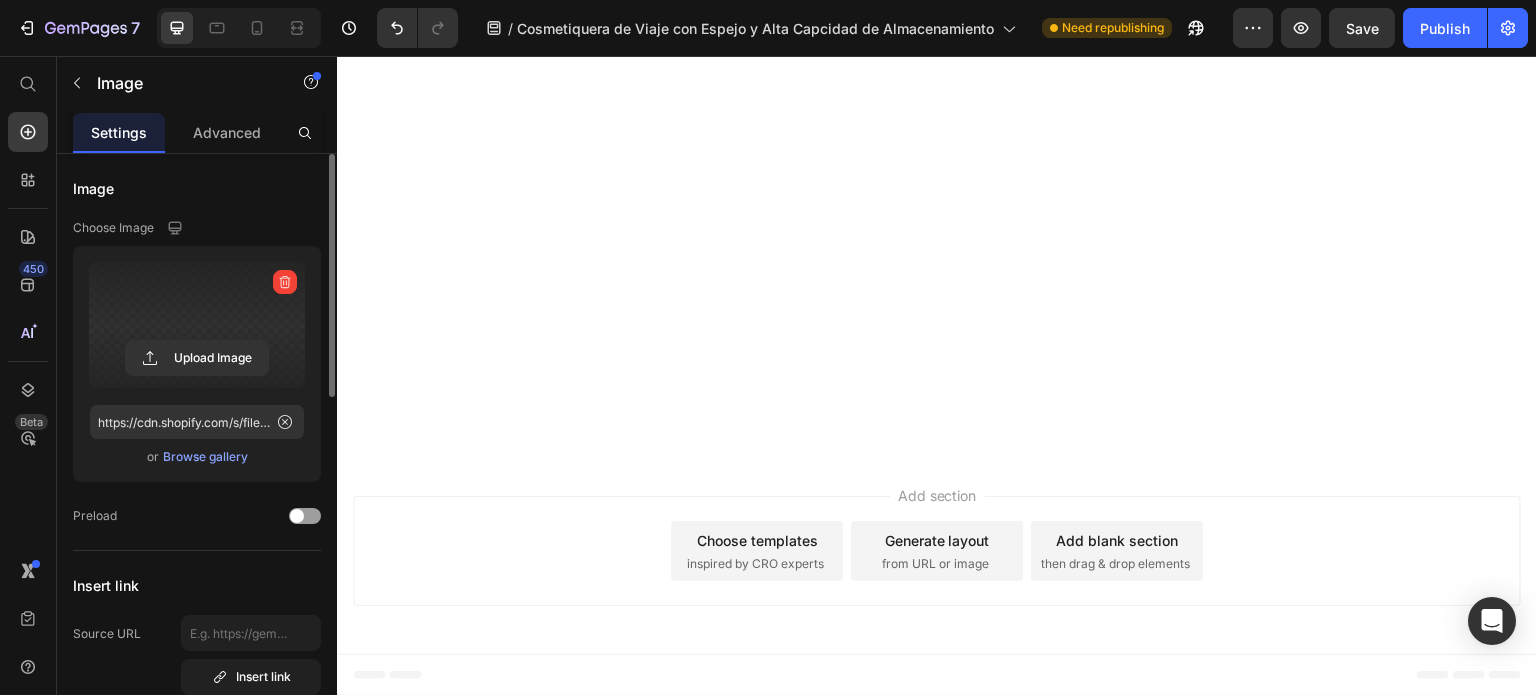 click at bounding box center (197, 325) 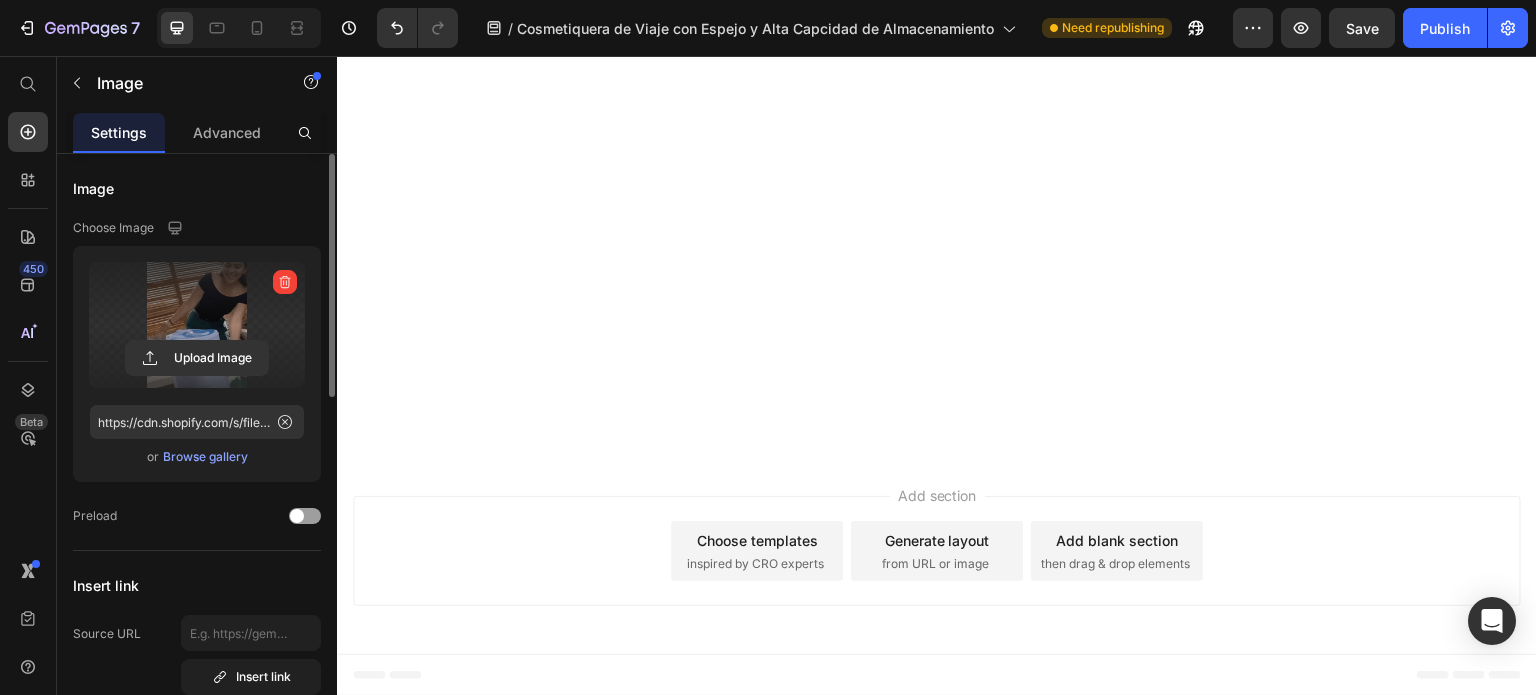 click 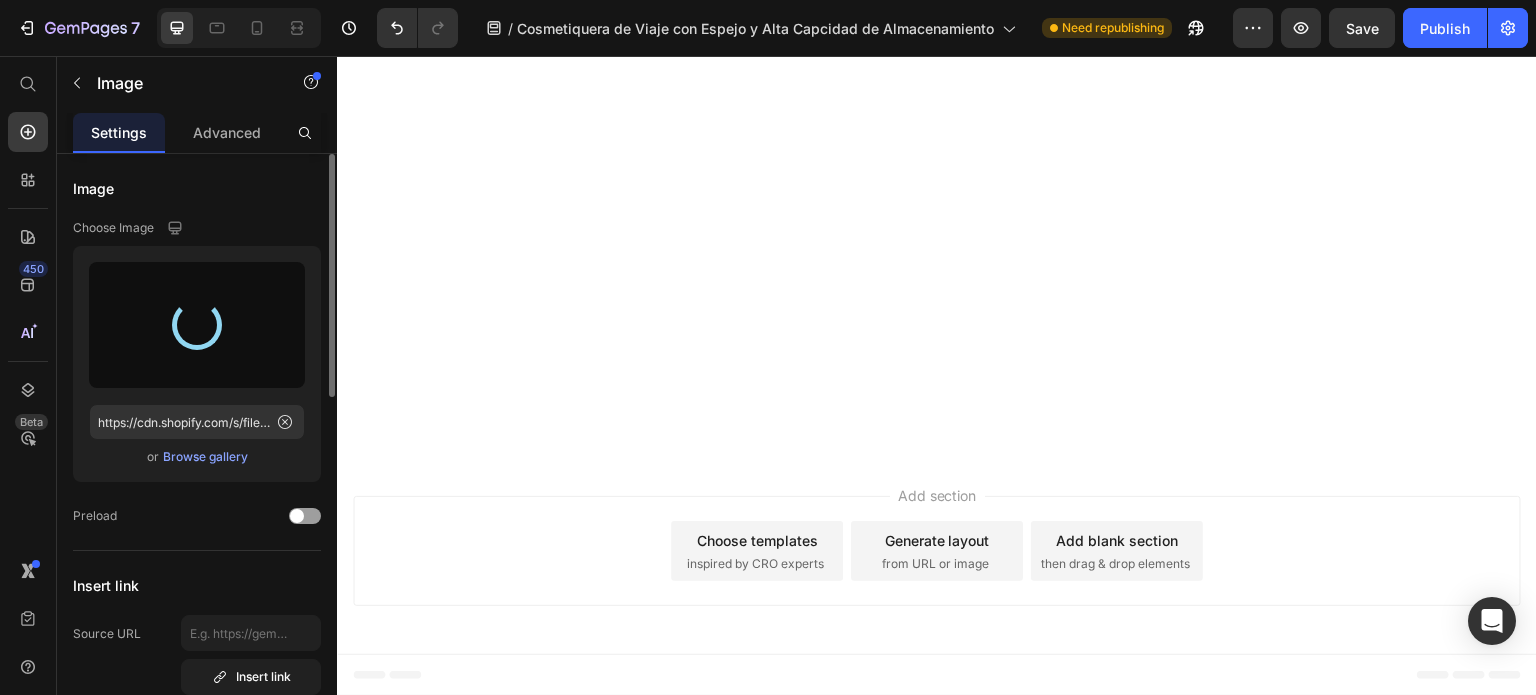 type on "https://cdn.shopify.com/s/files/1/0614/9151/1348/files/gempages_551635477501838209-be570c87-f158-4d3f-8c63-6b12f38f898e.gif" 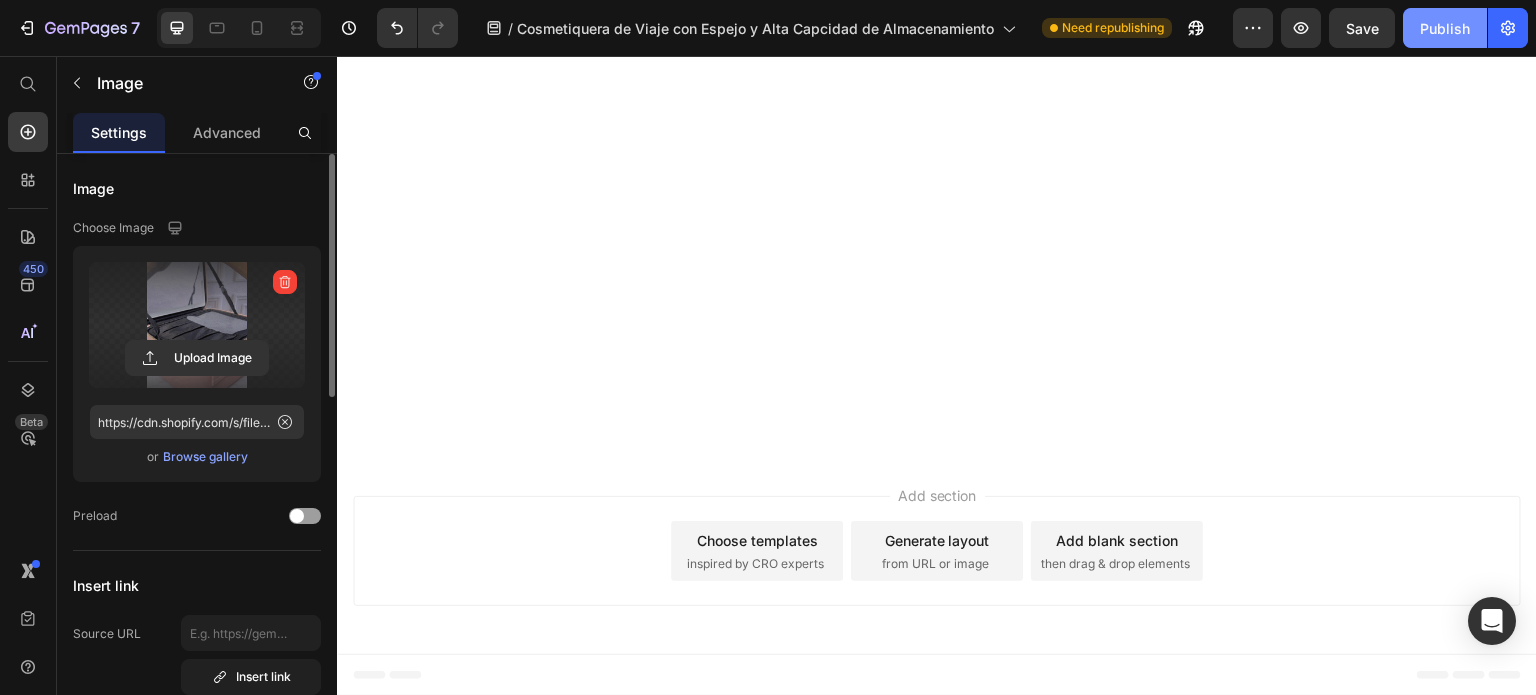 click on "Publish" at bounding box center [1445, 28] 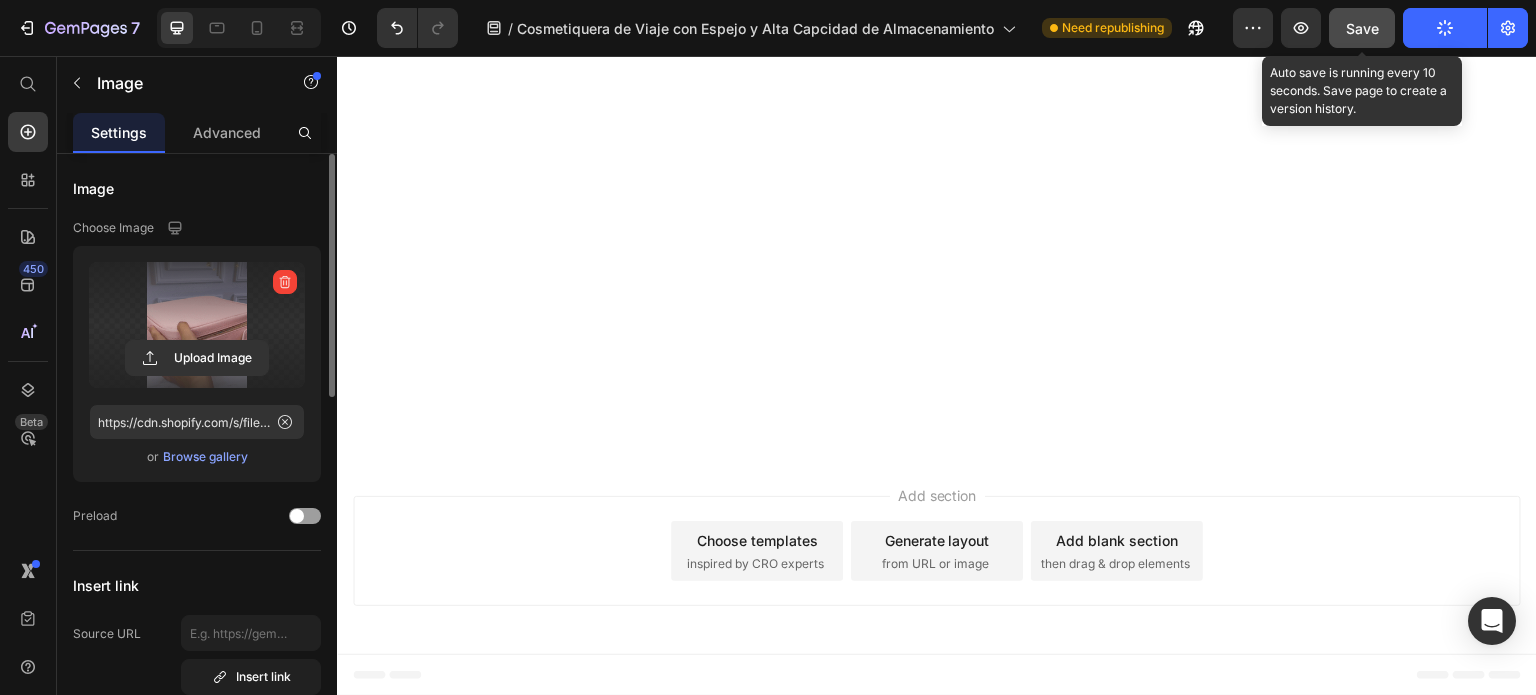 click on "Save" at bounding box center [1362, 28] 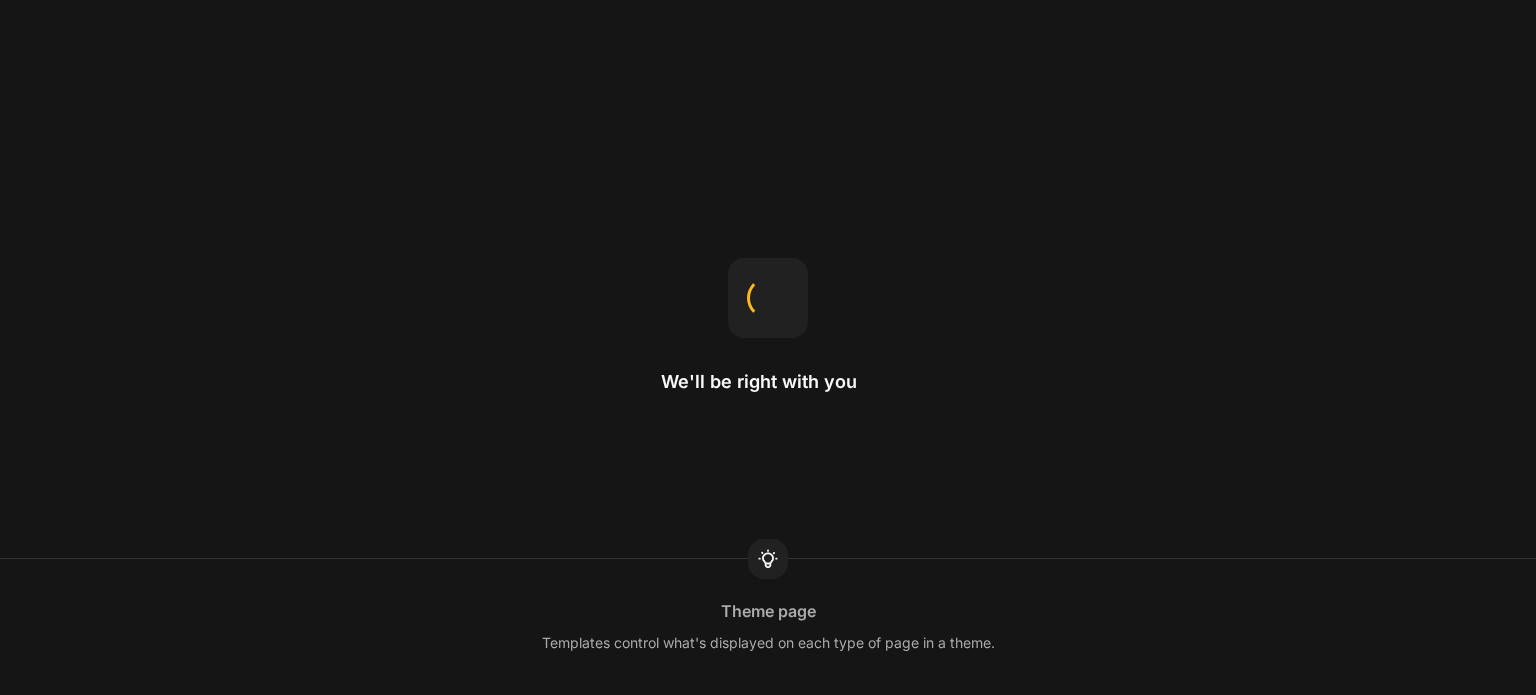 scroll, scrollTop: 0, scrollLeft: 0, axis: both 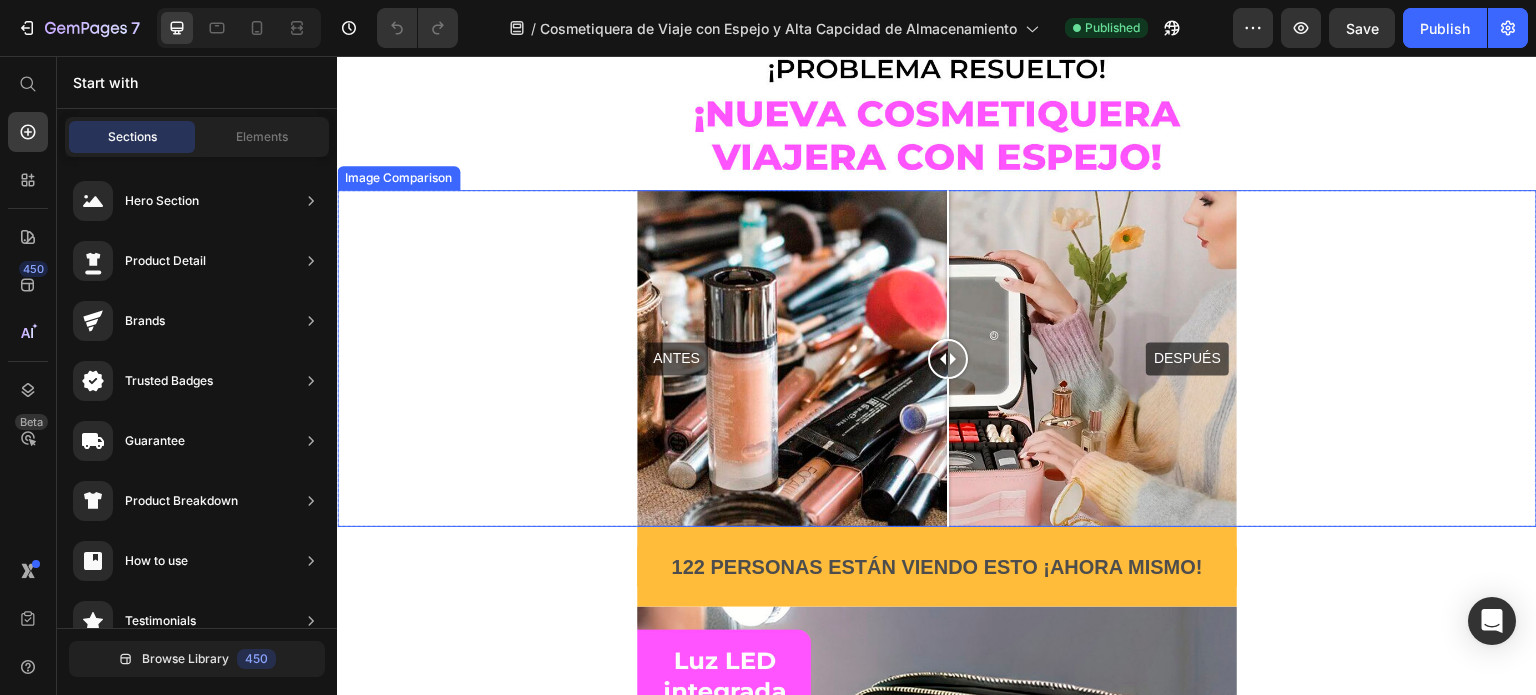 drag, startPoint x: 937, startPoint y: 339, endPoint x: 948, endPoint y: 351, distance: 16.27882 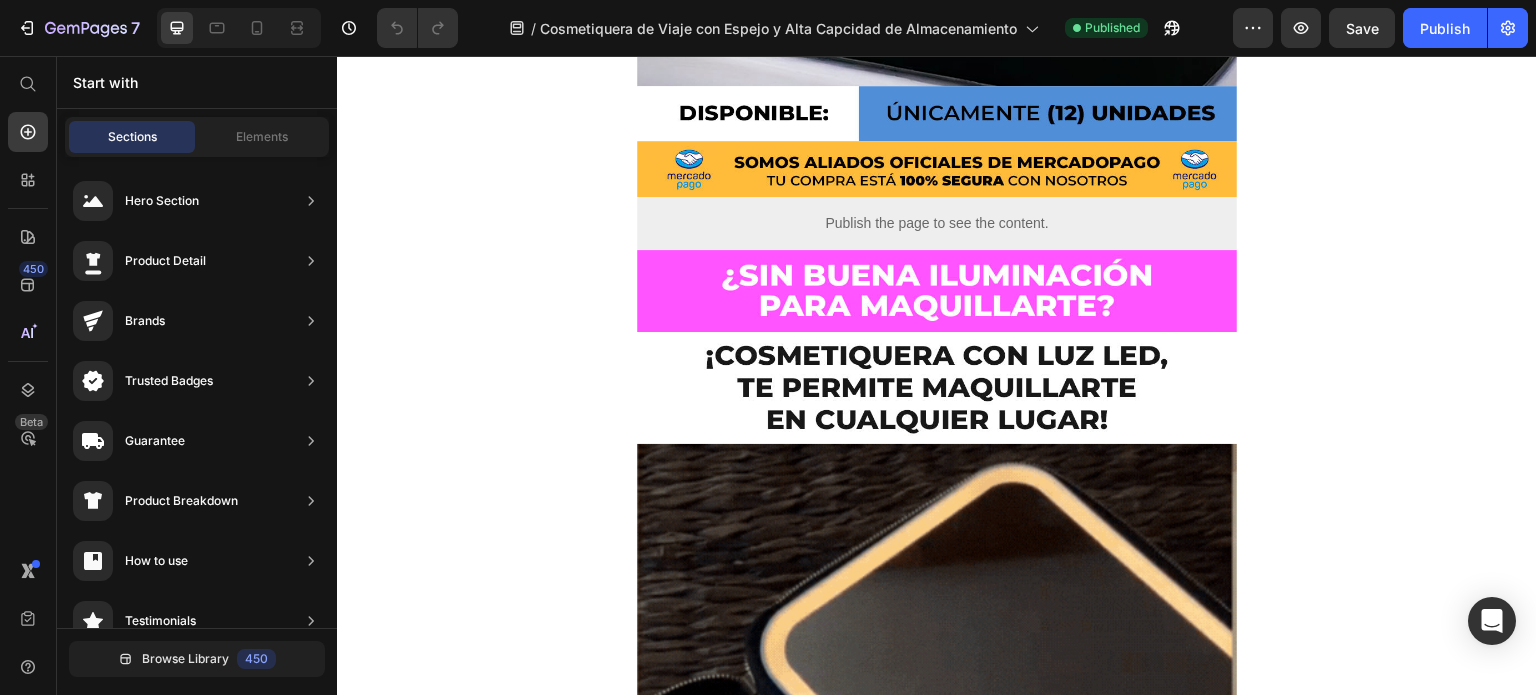 scroll, scrollTop: 1425, scrollLeft: 0, axis: vertical 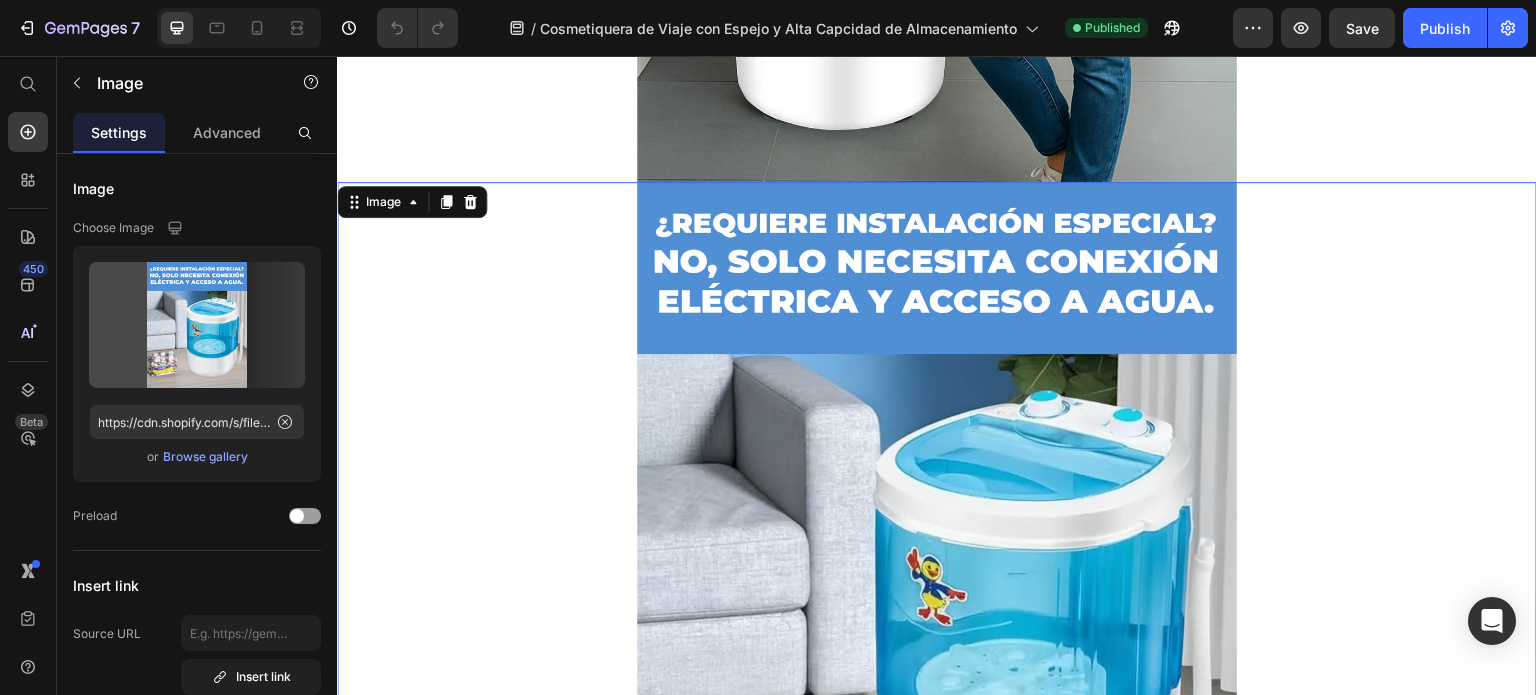 click at bounding box center [937, 557] 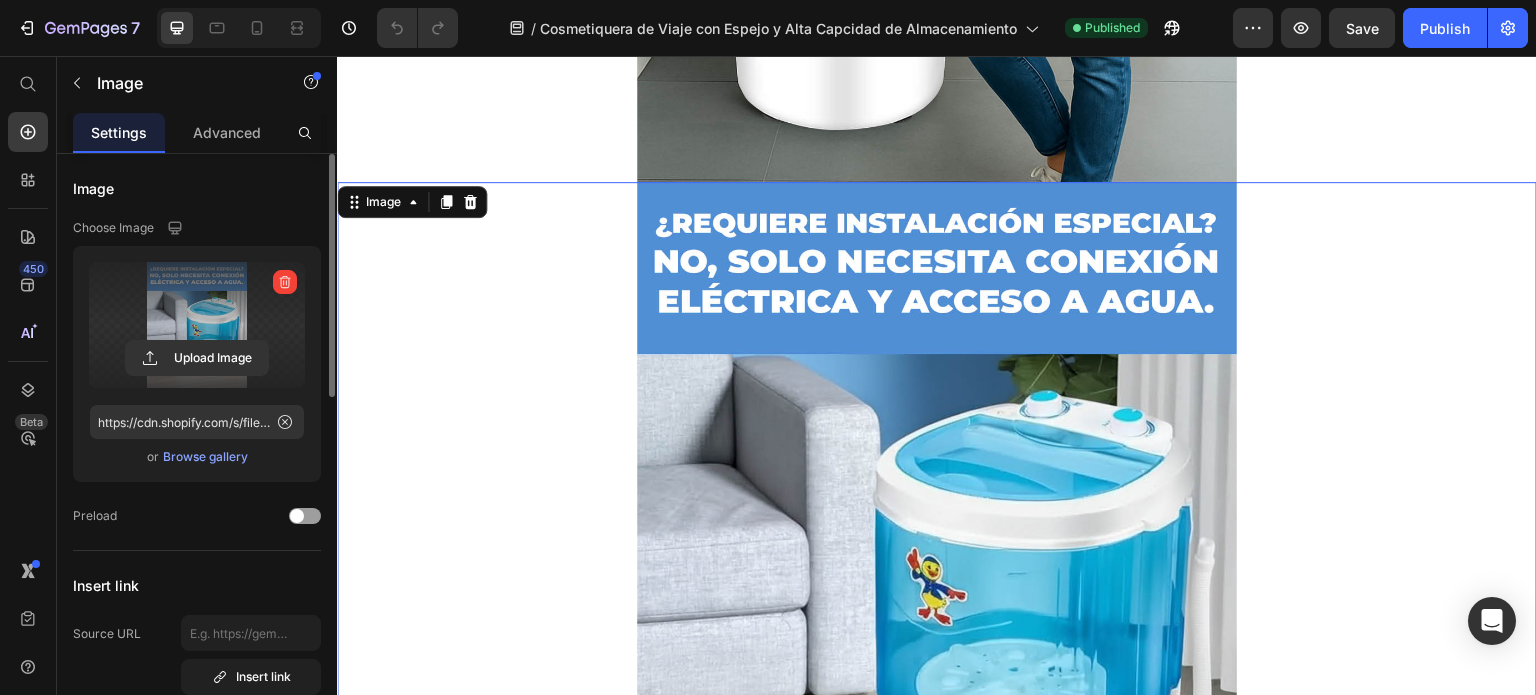 click at bounding box center [197, 325] 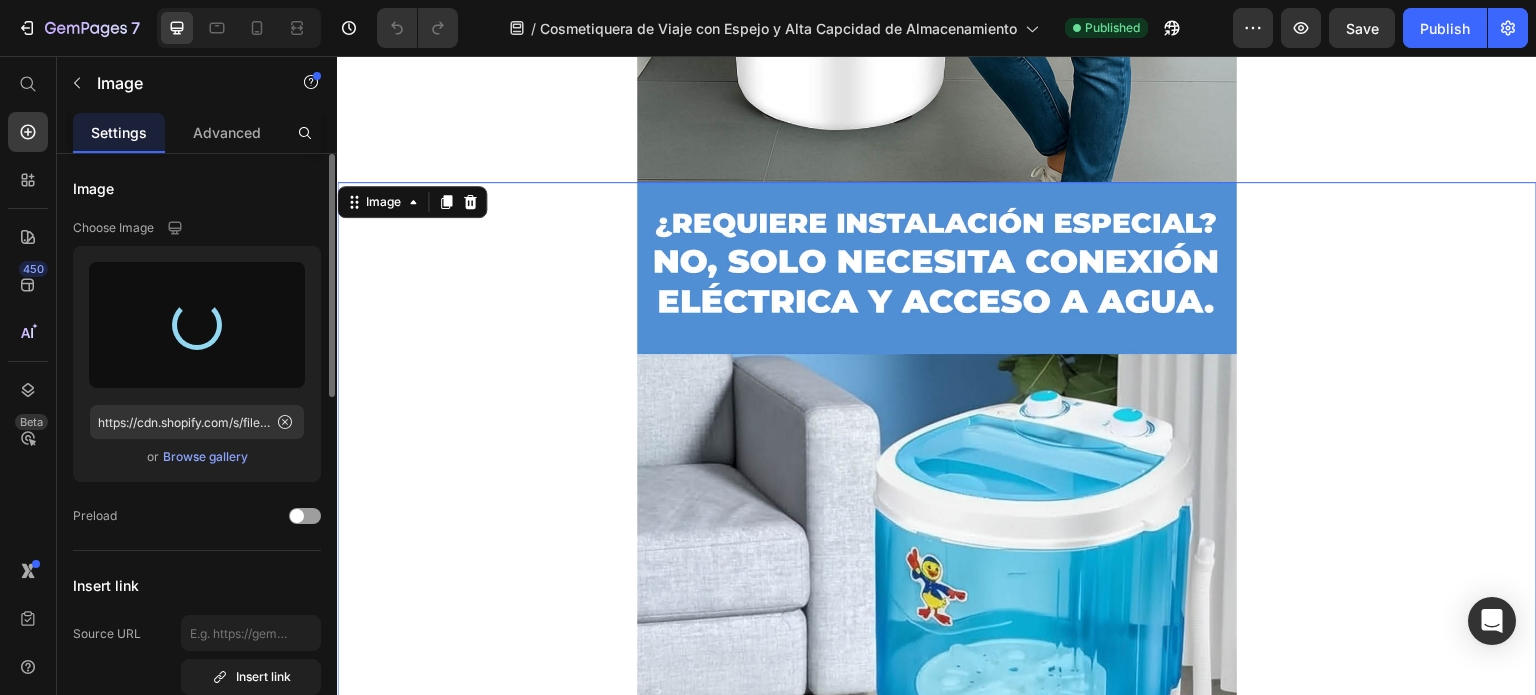 type on "https://cdn.shopify.com/s/files/1/0614/9151/1348/files/gempages_551635477501838209-7f1f1942-588f-4efc-a5c5-43202fc62acf.jpg" 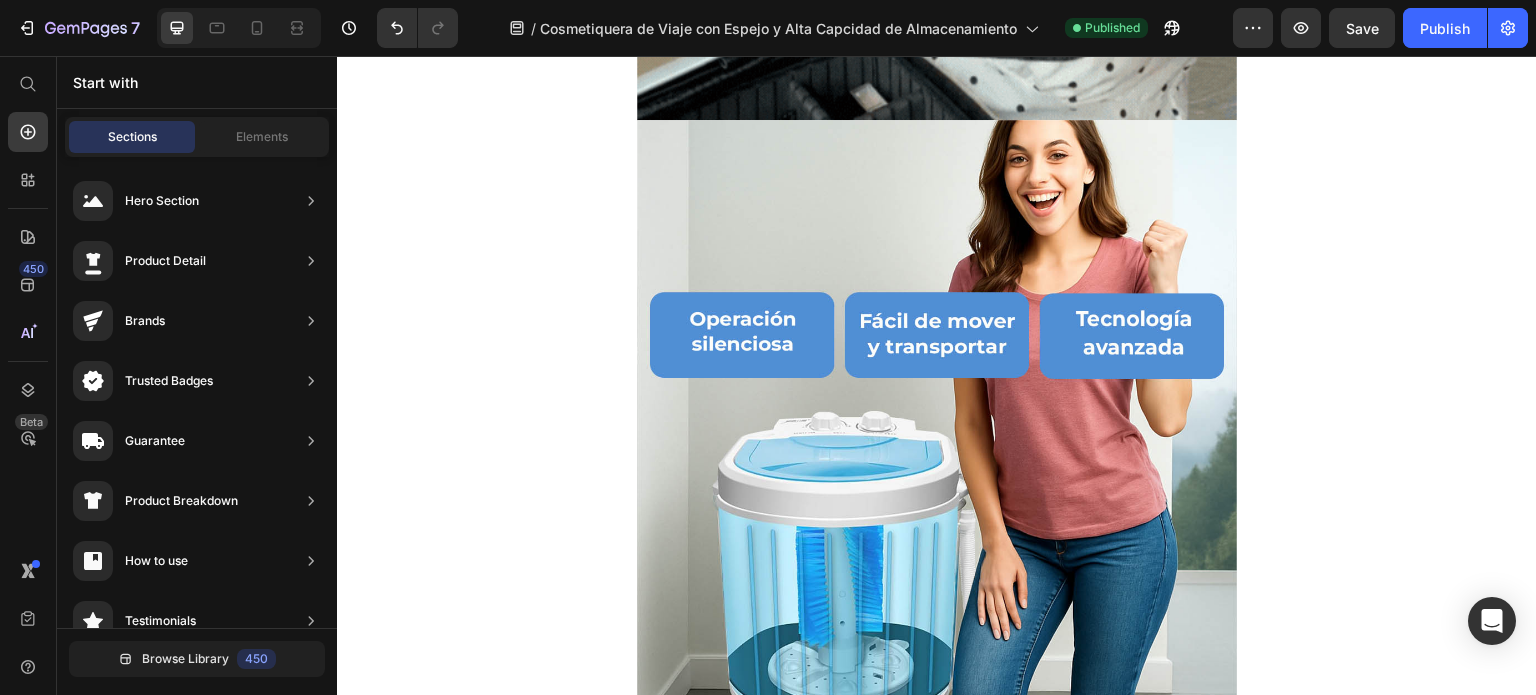 scroll, scrollTop: 2653, scrollLeft: 0, axis: vertical 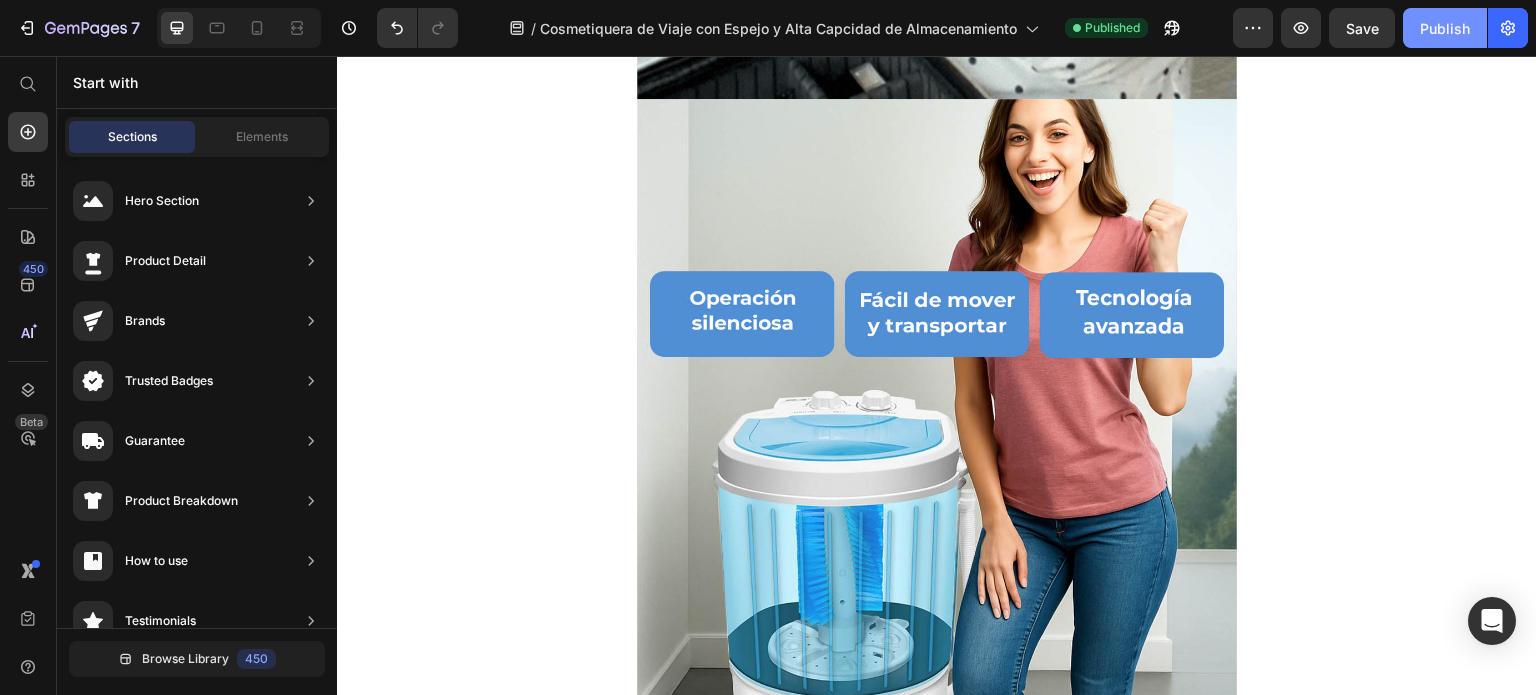 click on "Publish" at bounding box center (1445, 28) 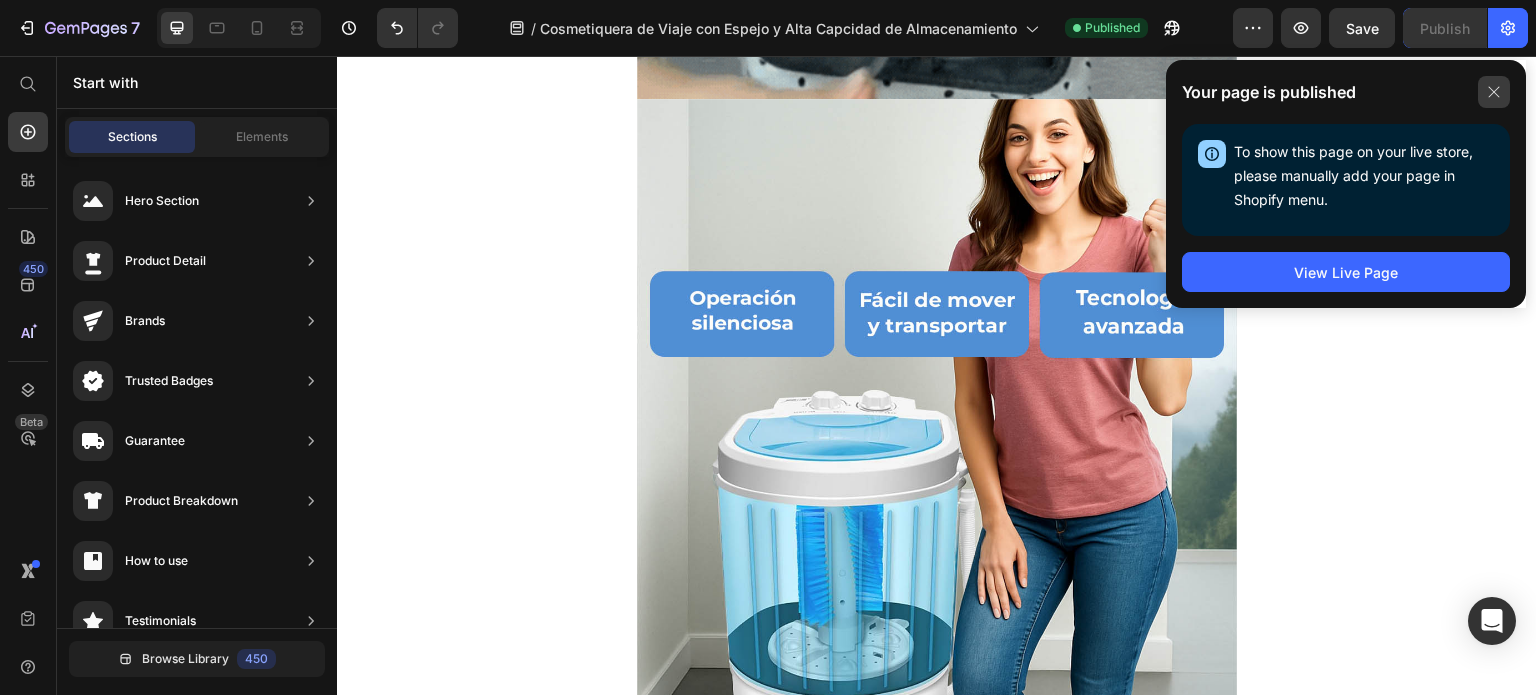 click 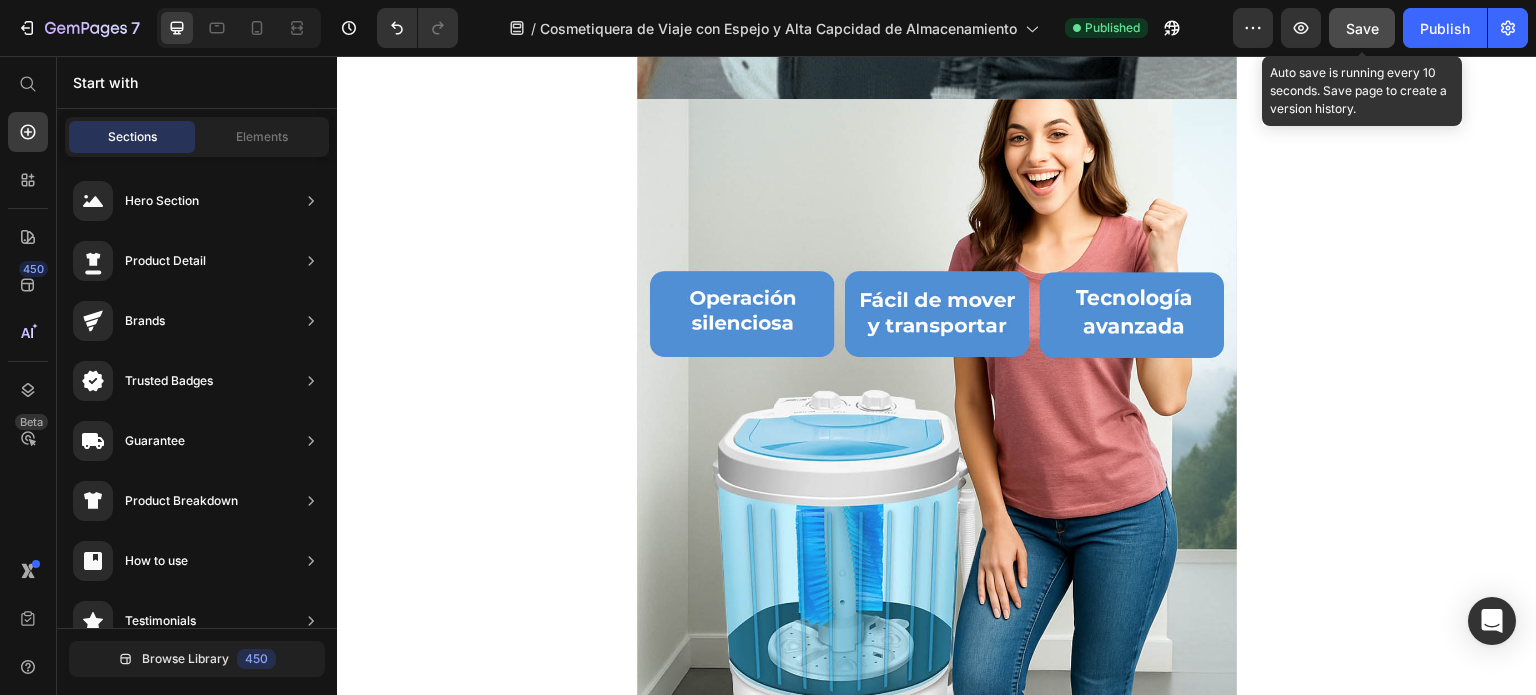 click on "Save" at bounding box center [1362, 28] 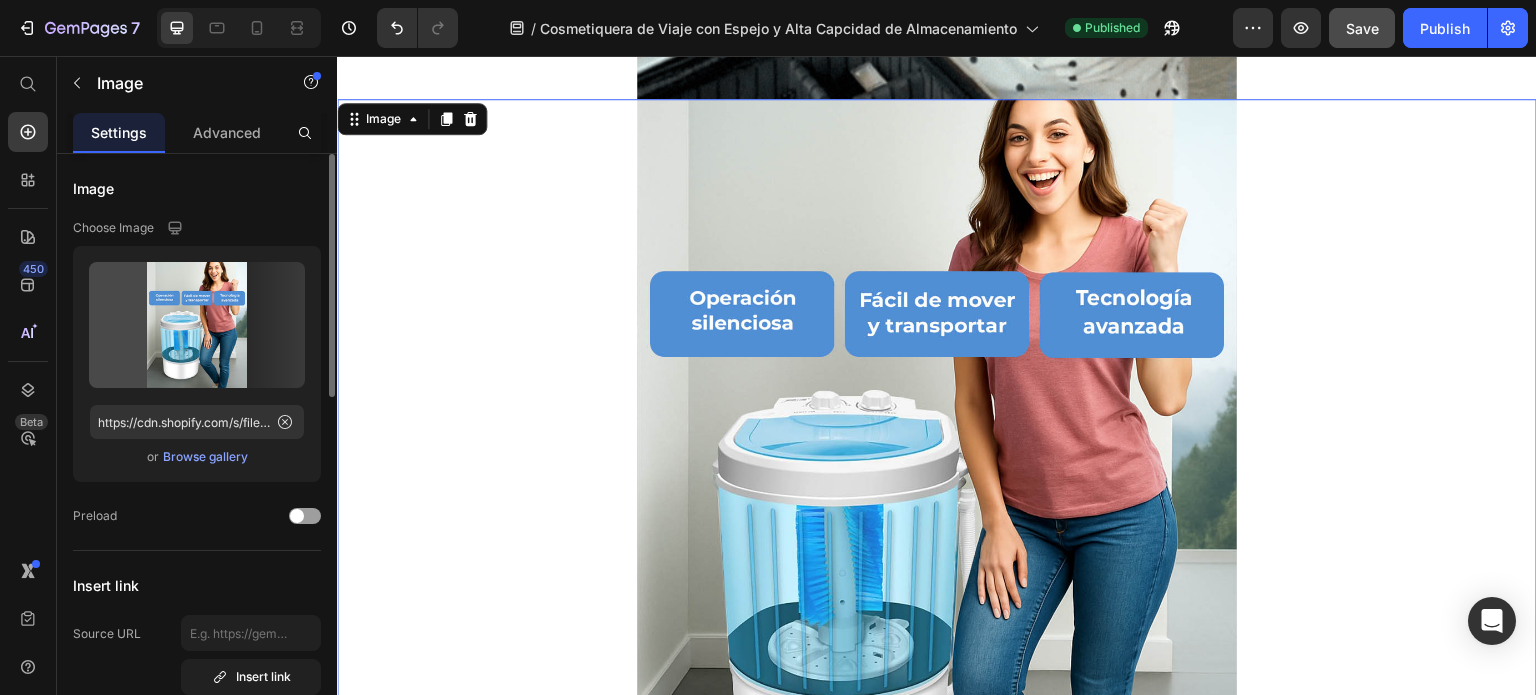click at bounding box center (937, 474) 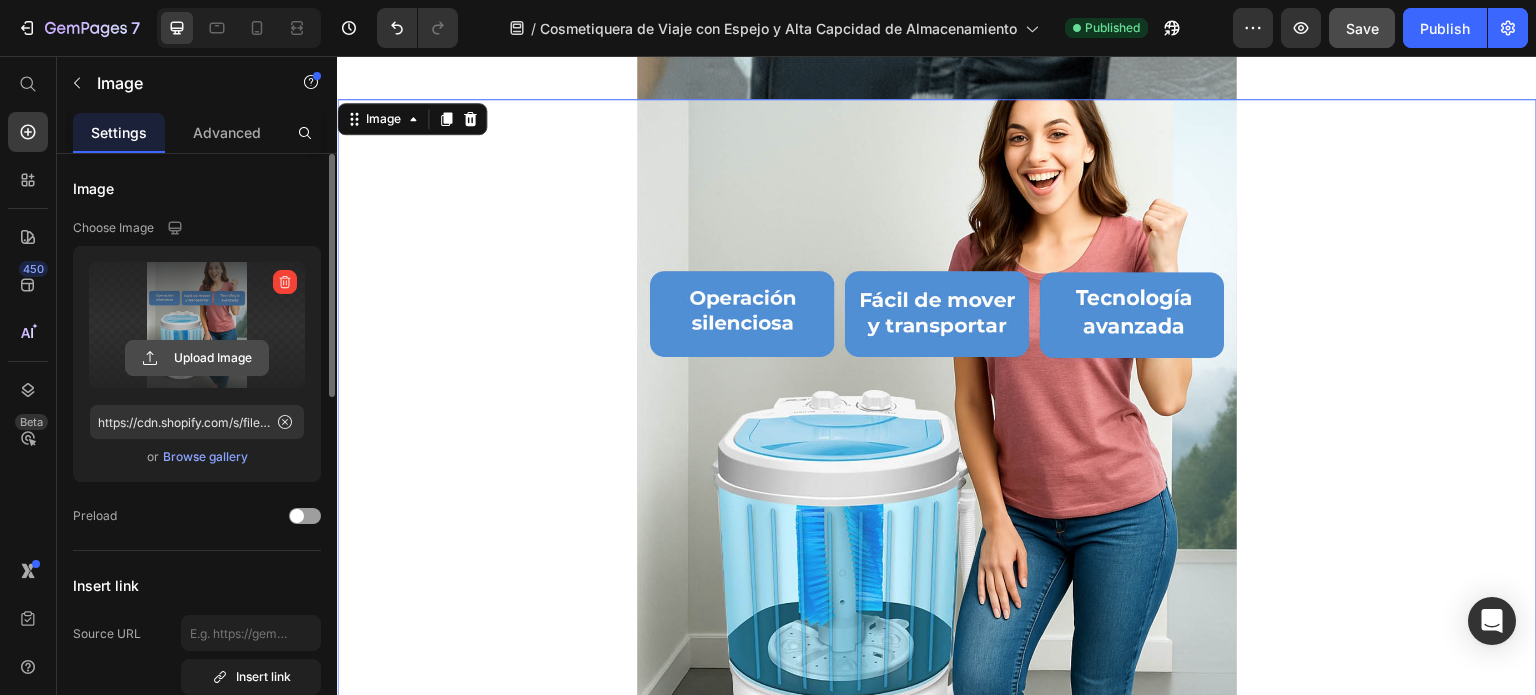 click 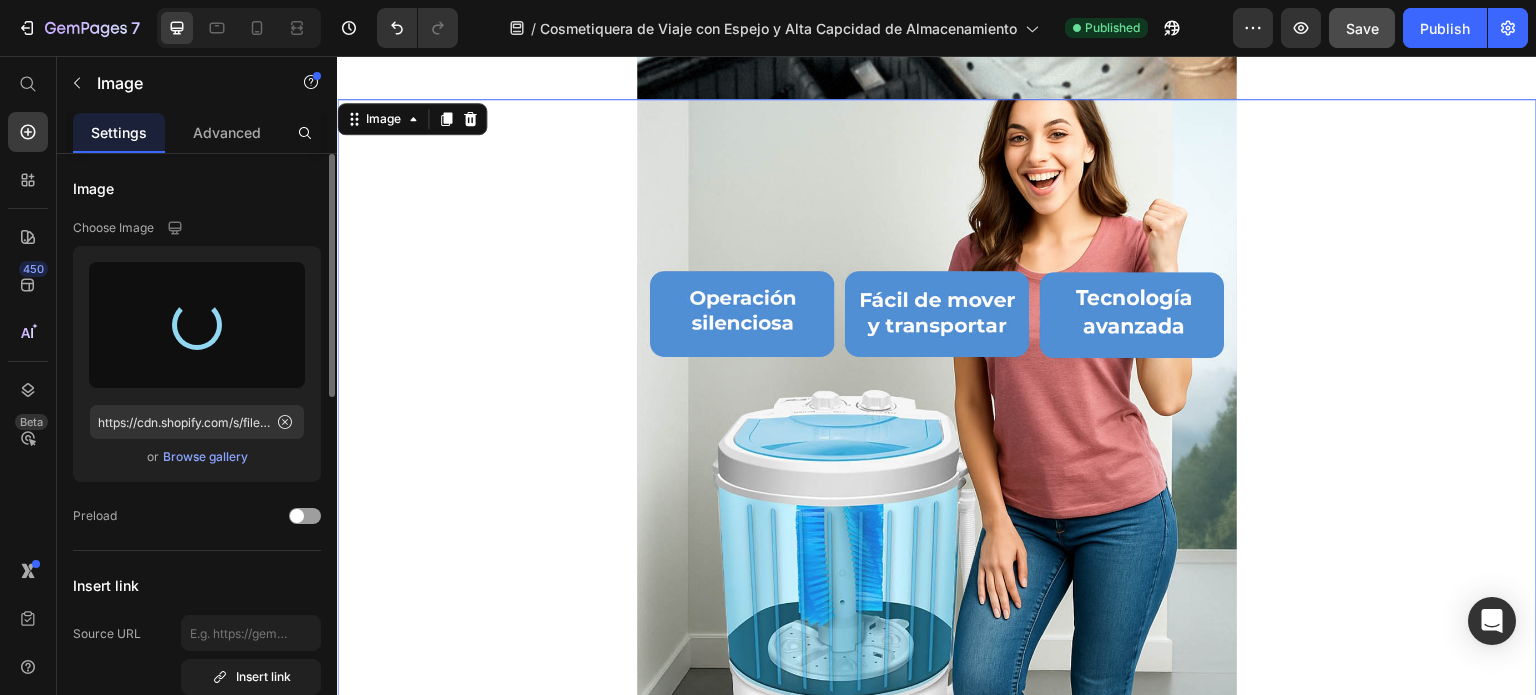 type on "https://cdn.shopify.com/s/files/1/0614/9151/1348/files/gempages_551635477501838209-44e68d45-98f9-4fb3-802b-b687fbcd934f.jpg" 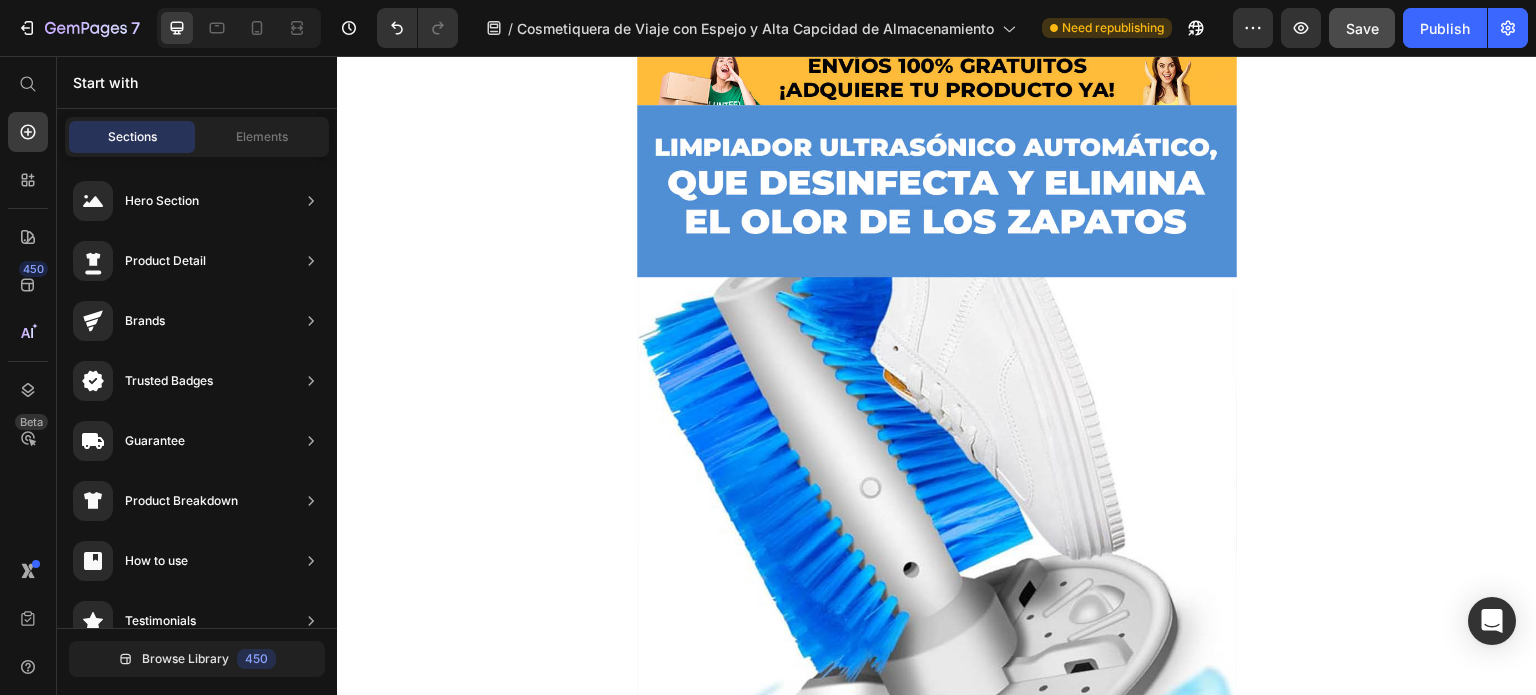 scroll, scrollTop: 4124, scrollLeft: 0, axis: vertical 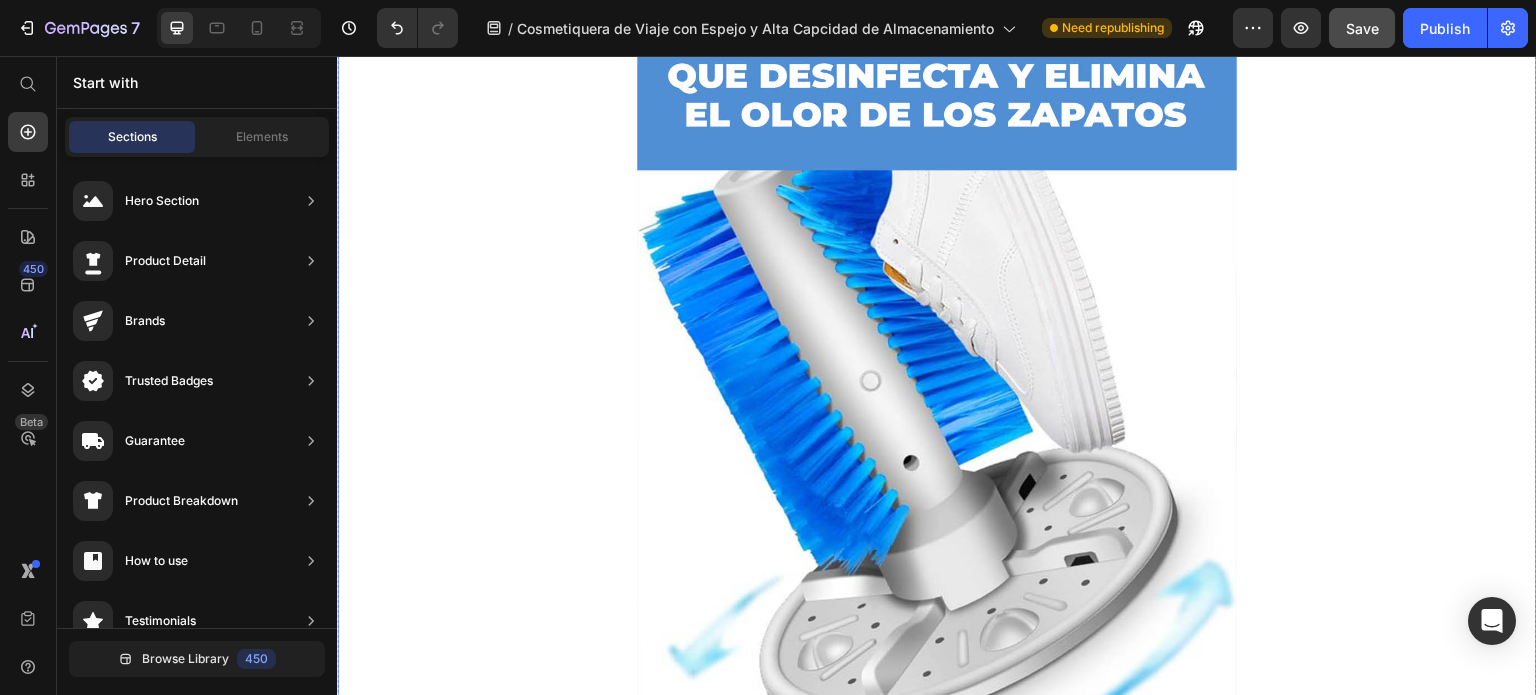 click at bounding box center (937, 373) 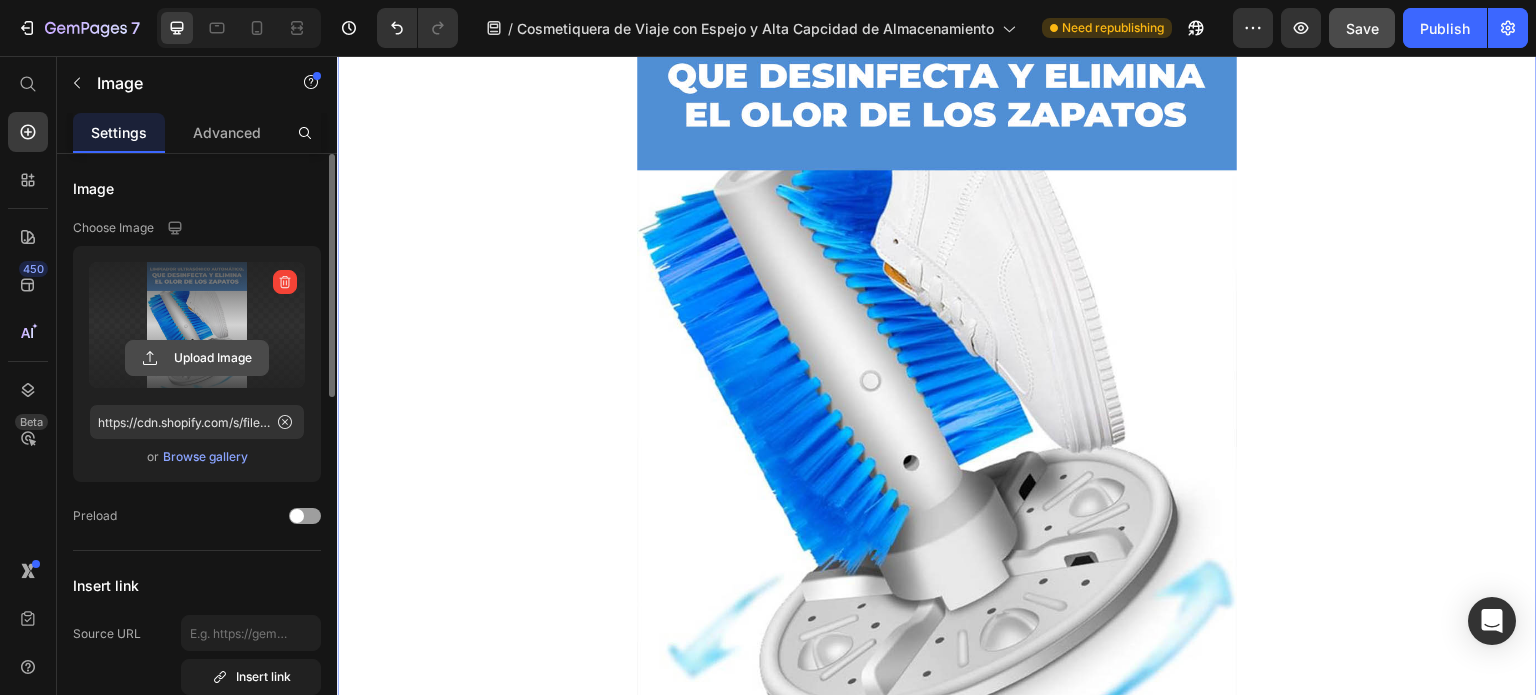 click 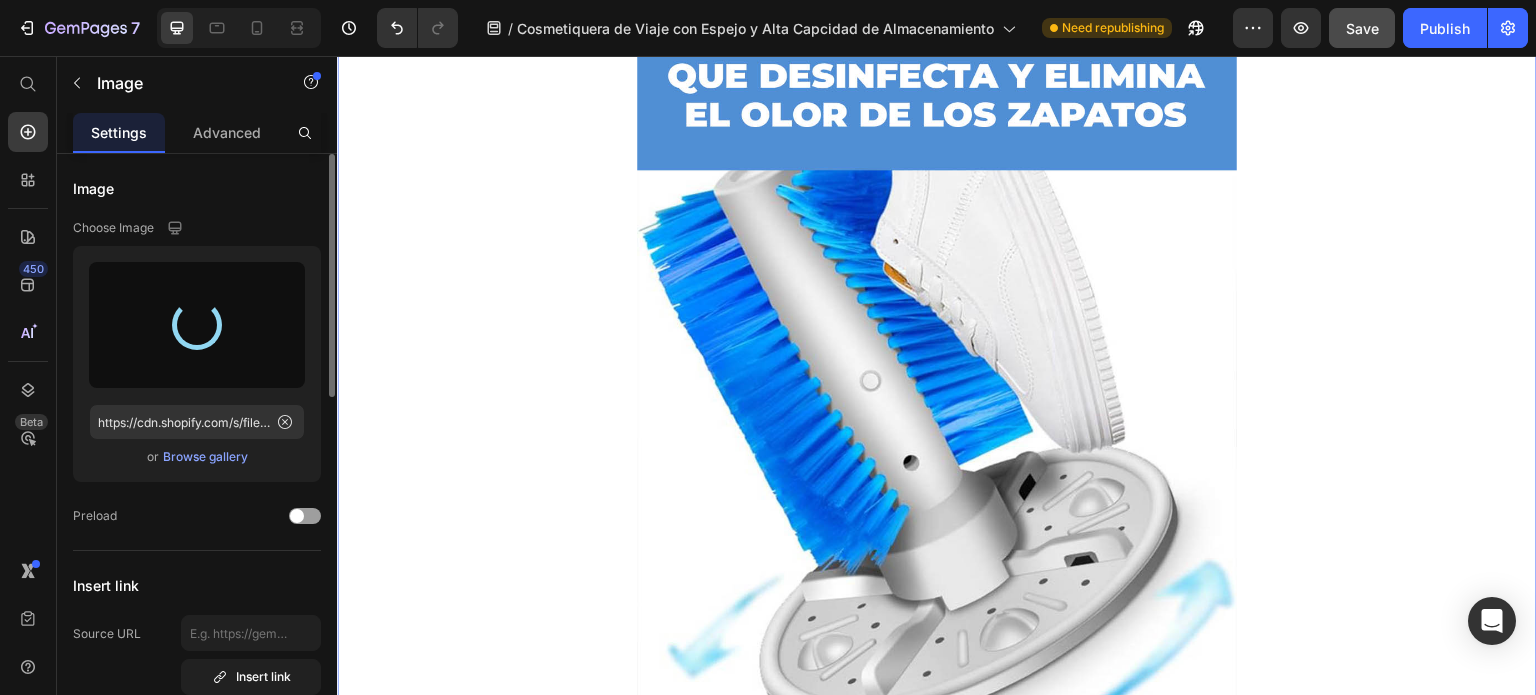 type on "https://cdn.shopify.com/s/files/1/0614/9151/1348/files/gempages_551635477501838209-cddb73ab-673c-4a13-ae15-d7399c9f4266.jpg" 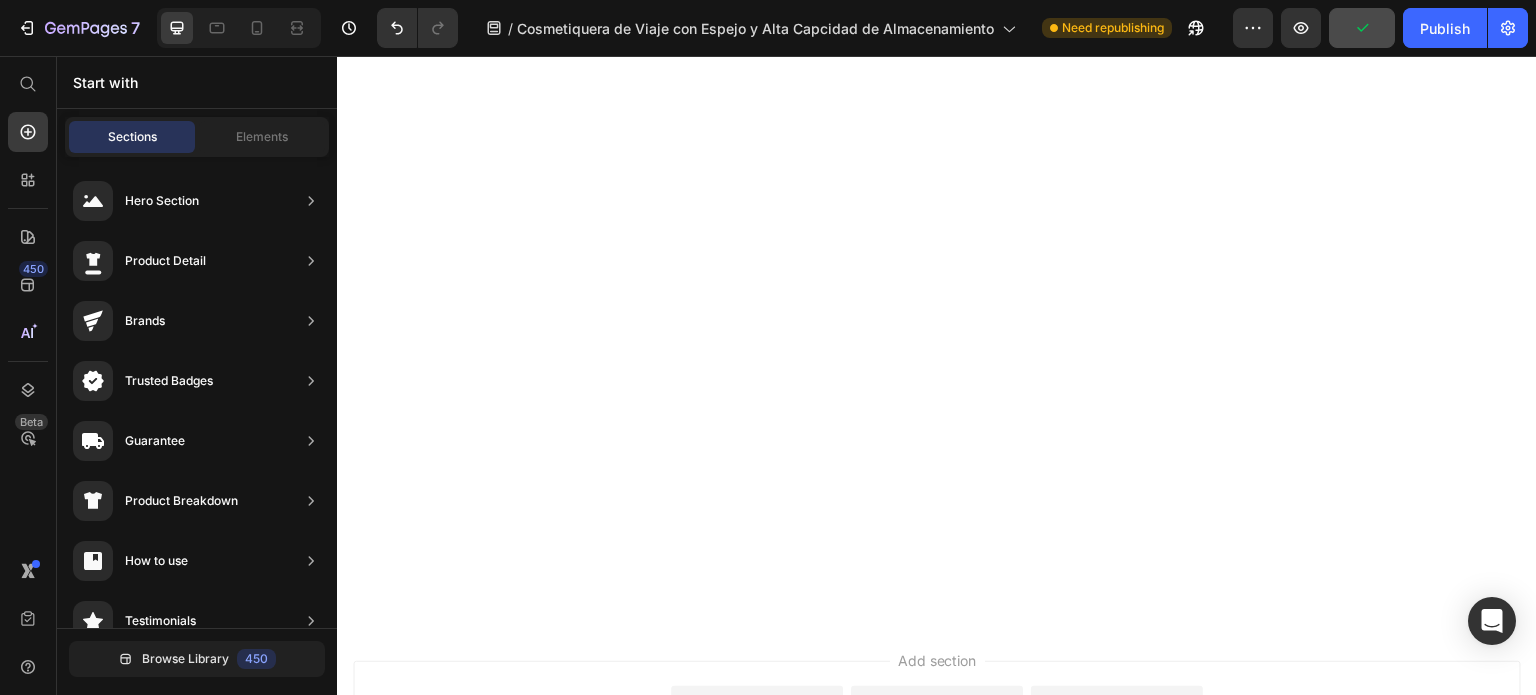 scroll, scrollTop: 5720, scrollLeft: 0, axis: vertical 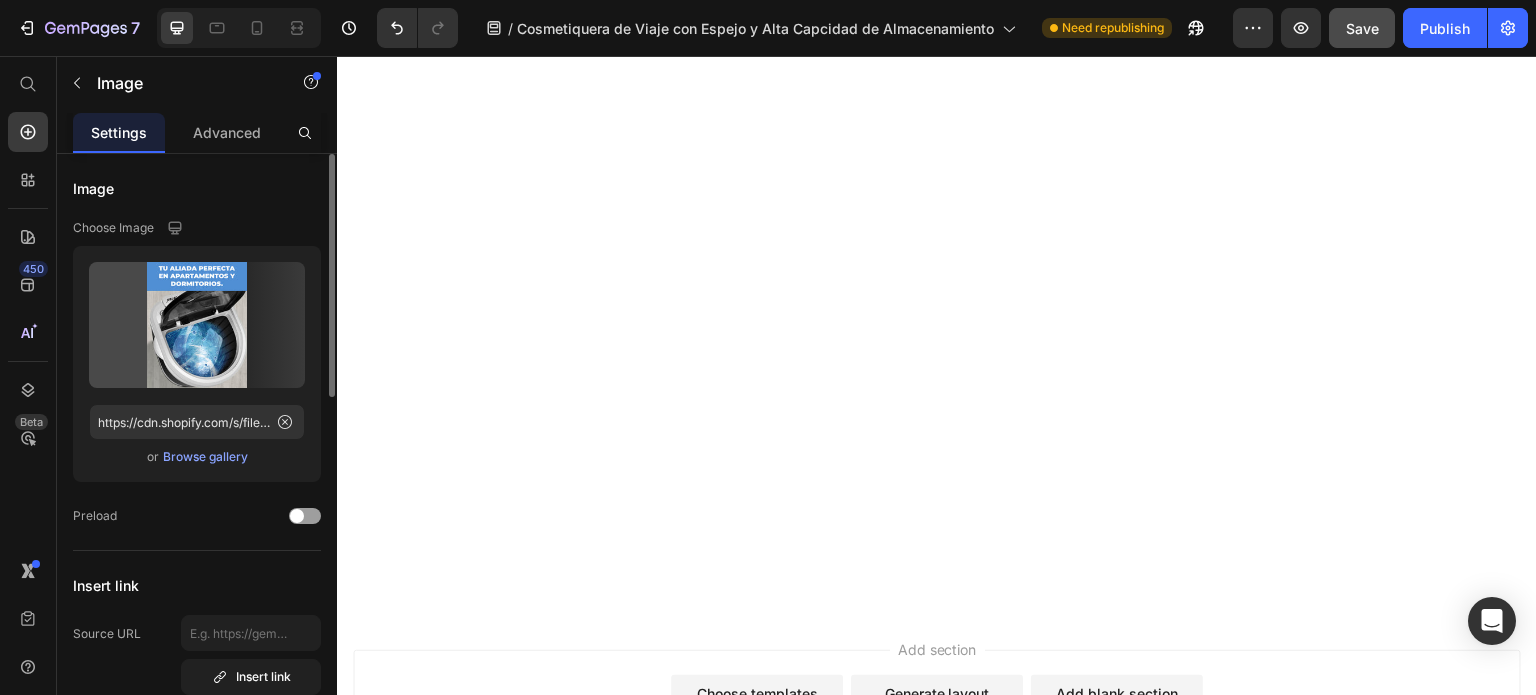 click at bounding box center [937, -771] 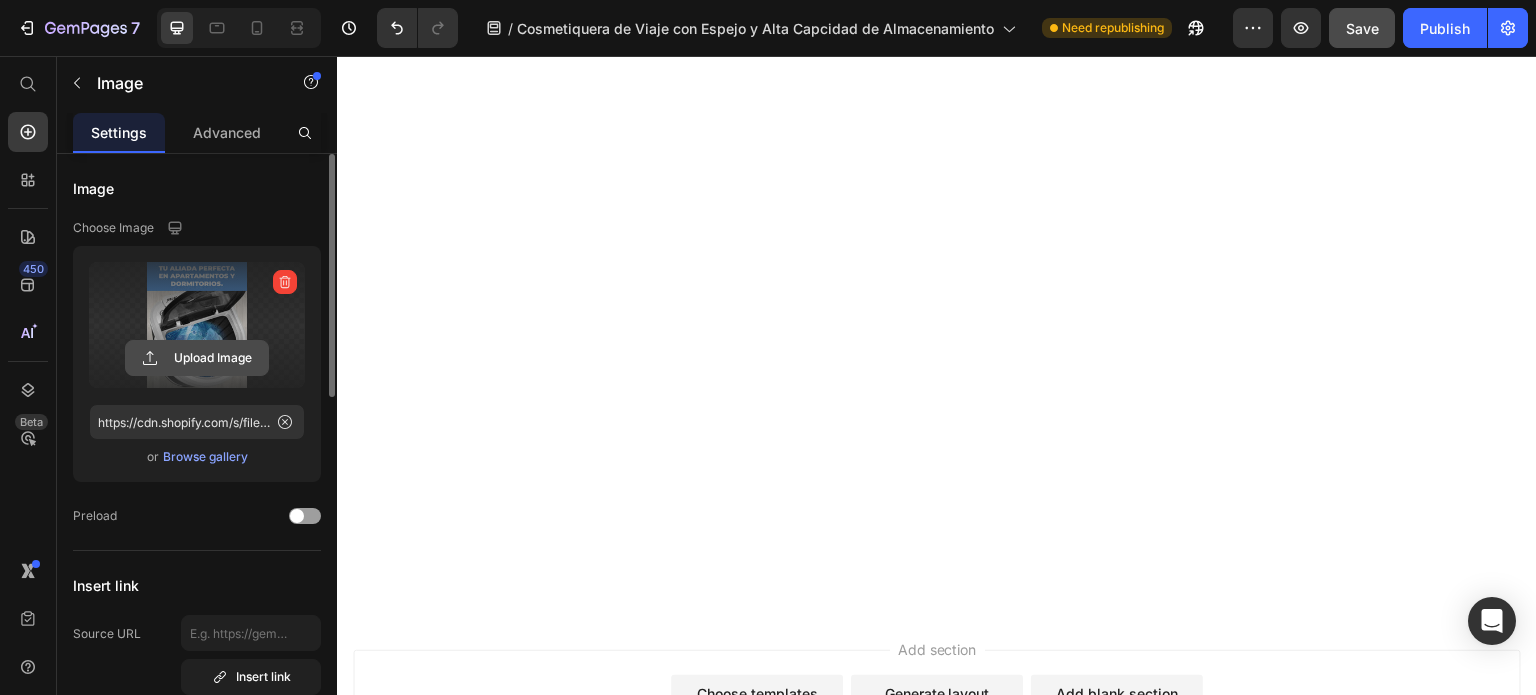 click 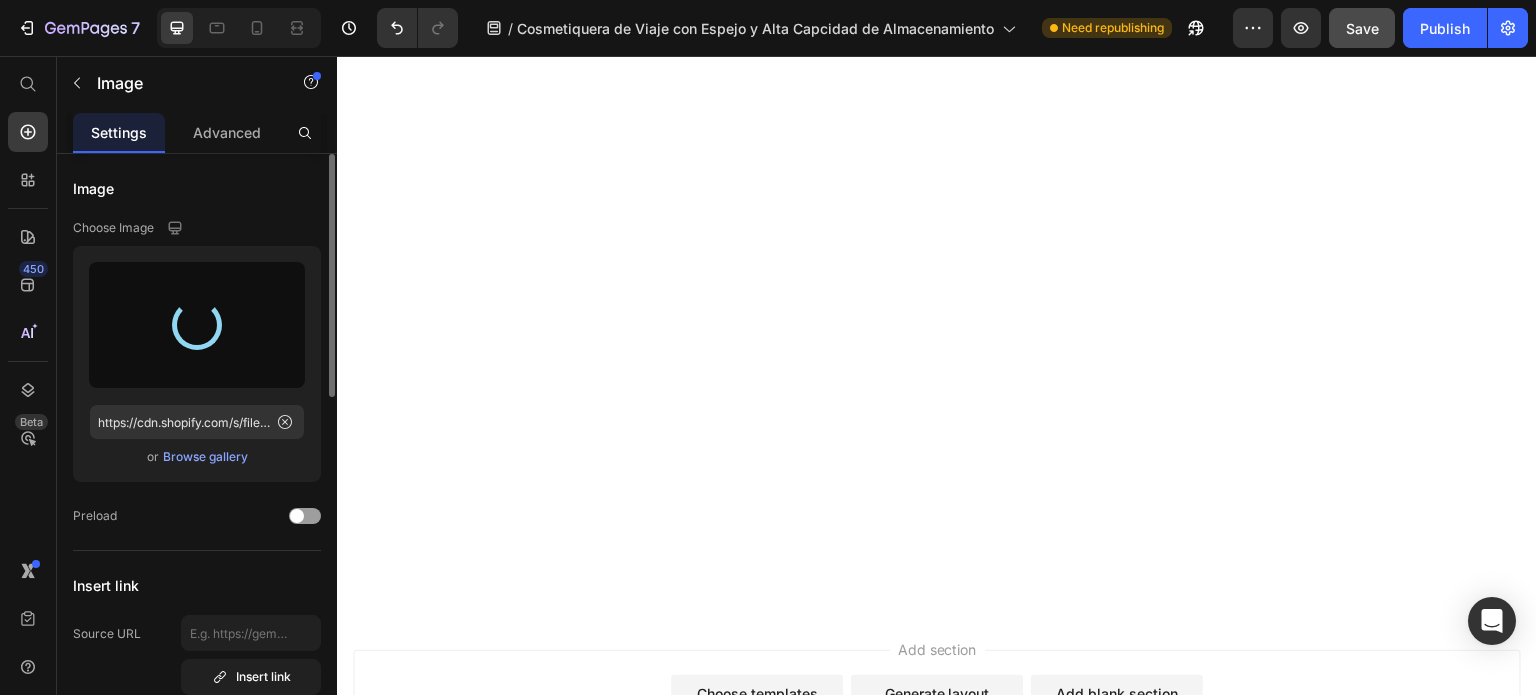 type on "https://cdn.shopify.com/s/files/1/0614/9151/1348/files/gempages_551635477501838209-b4416667-0139-431b-af70-d6215d7f5d72.jpg" 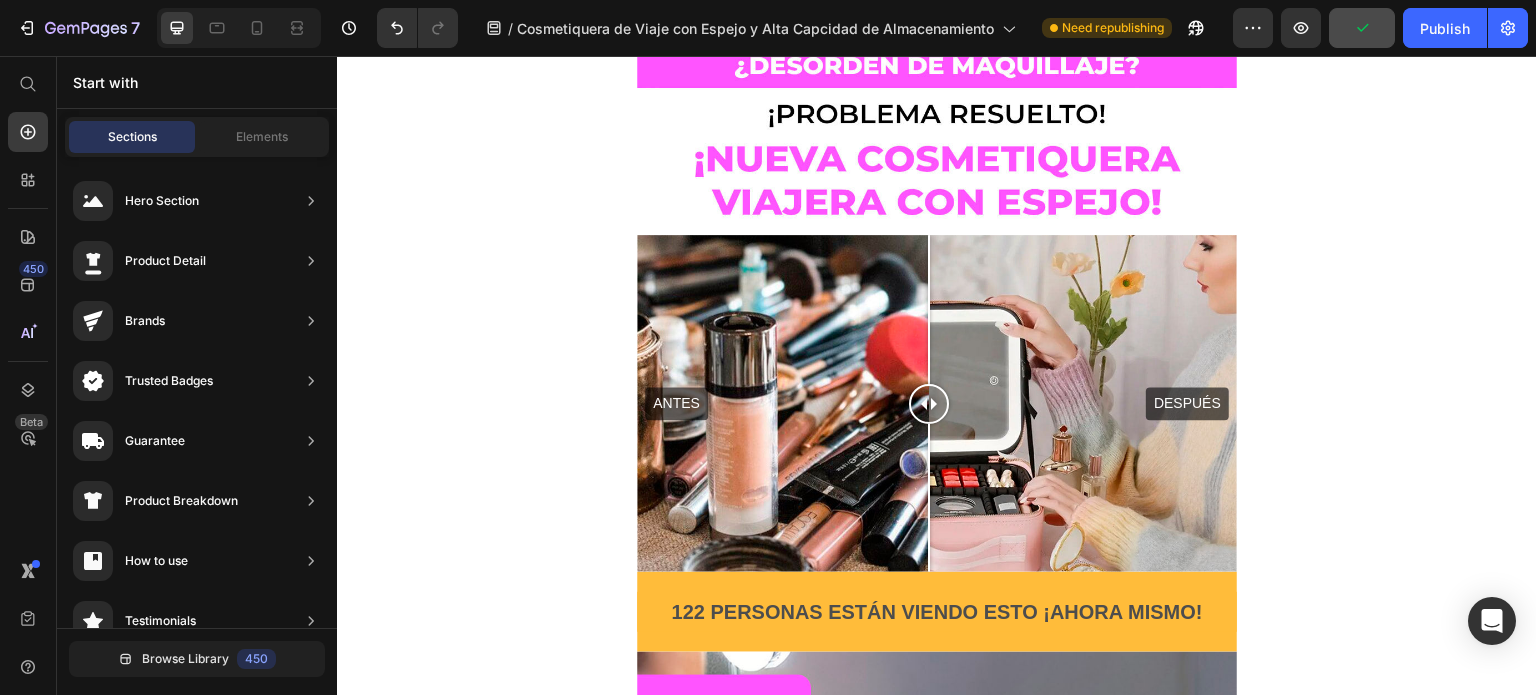 scroll, scrollTop: 0, scrollLeft: 0, axis: both 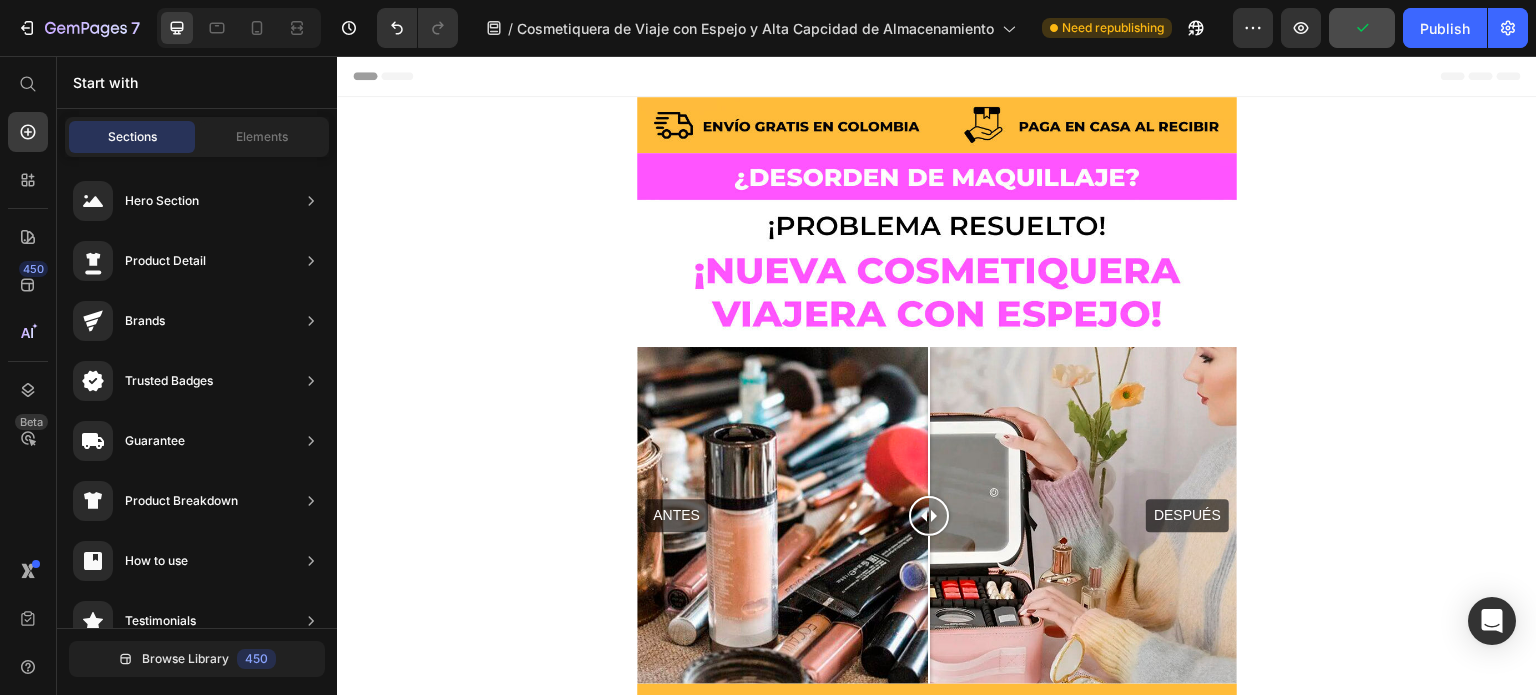 drag, startPoint x: 1525, startPoint y: 517, endPoint x: 1824, endPoint y: 75, distance: 533.6338 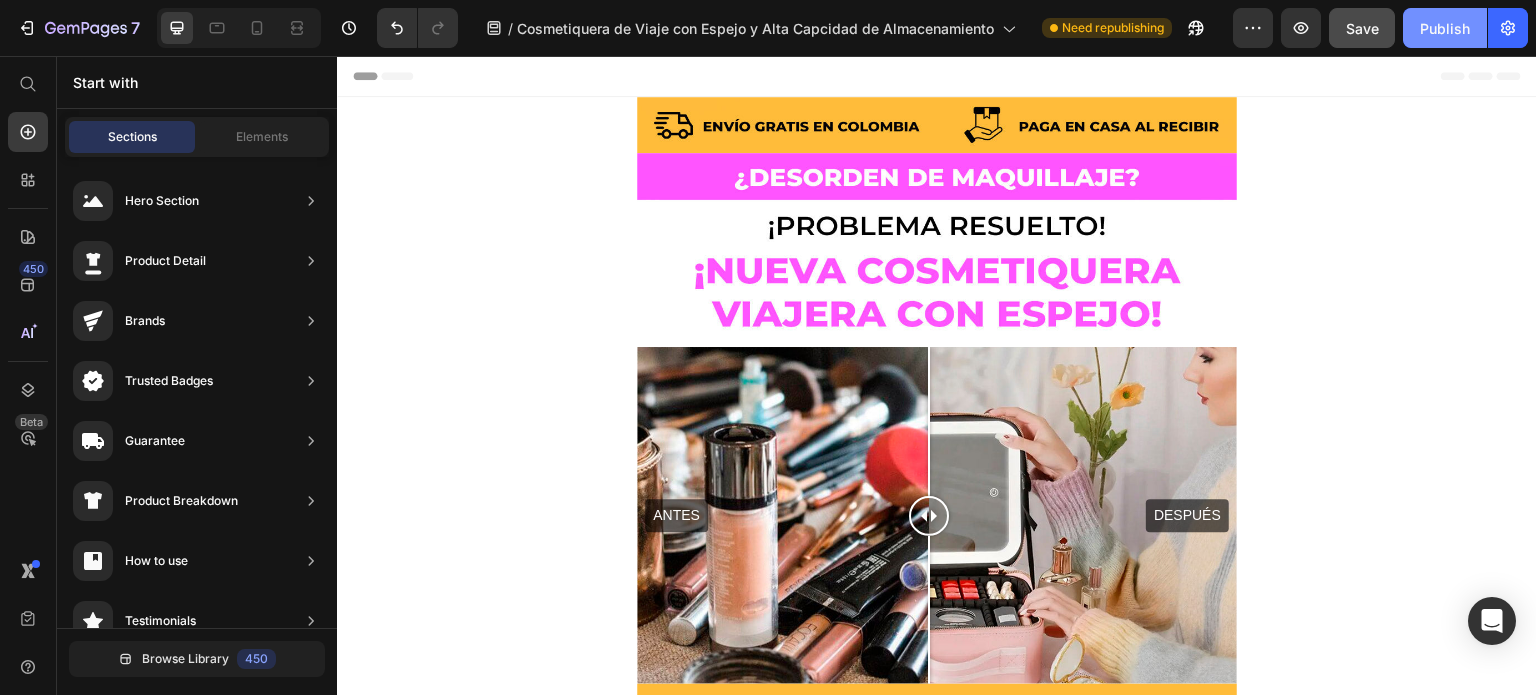 click on "Publish" at bounding box center [1445, 28] 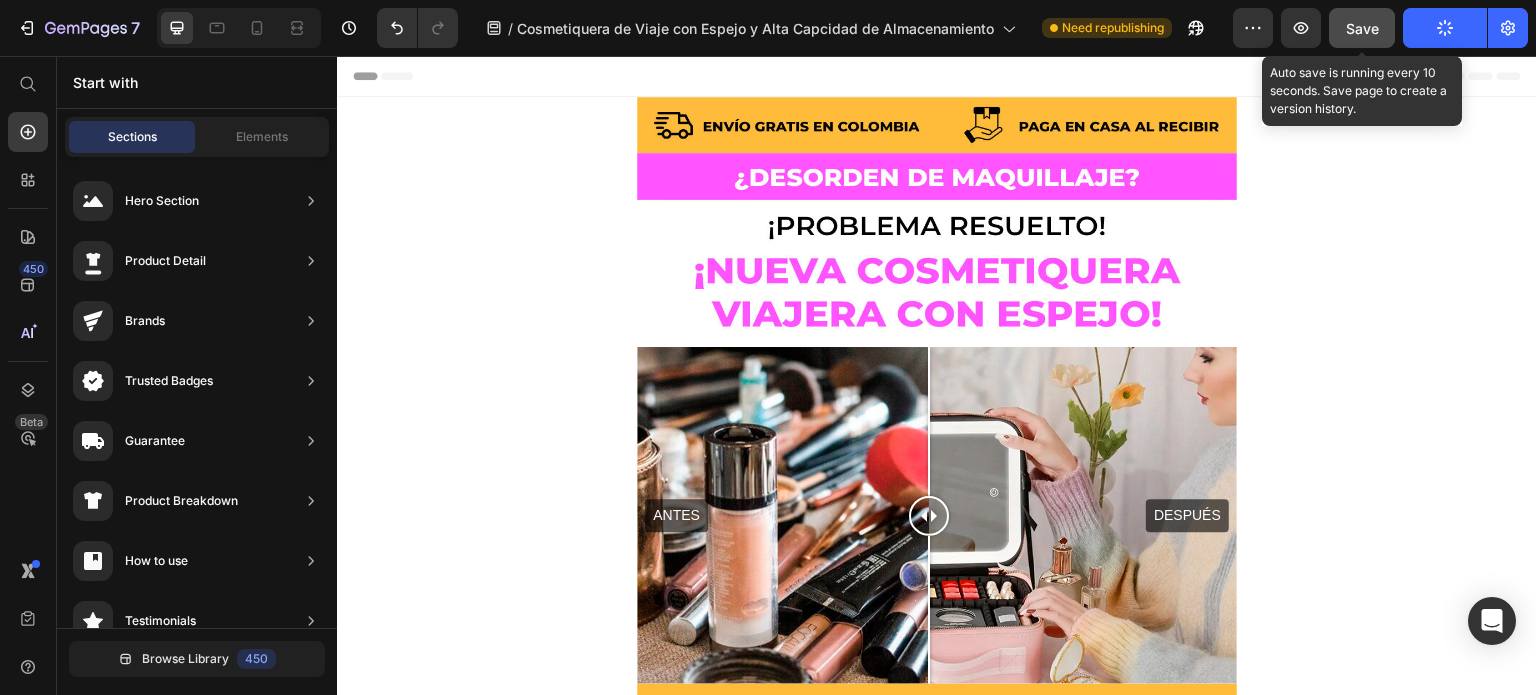 click on "Save" at bounding box center [1362, 28] 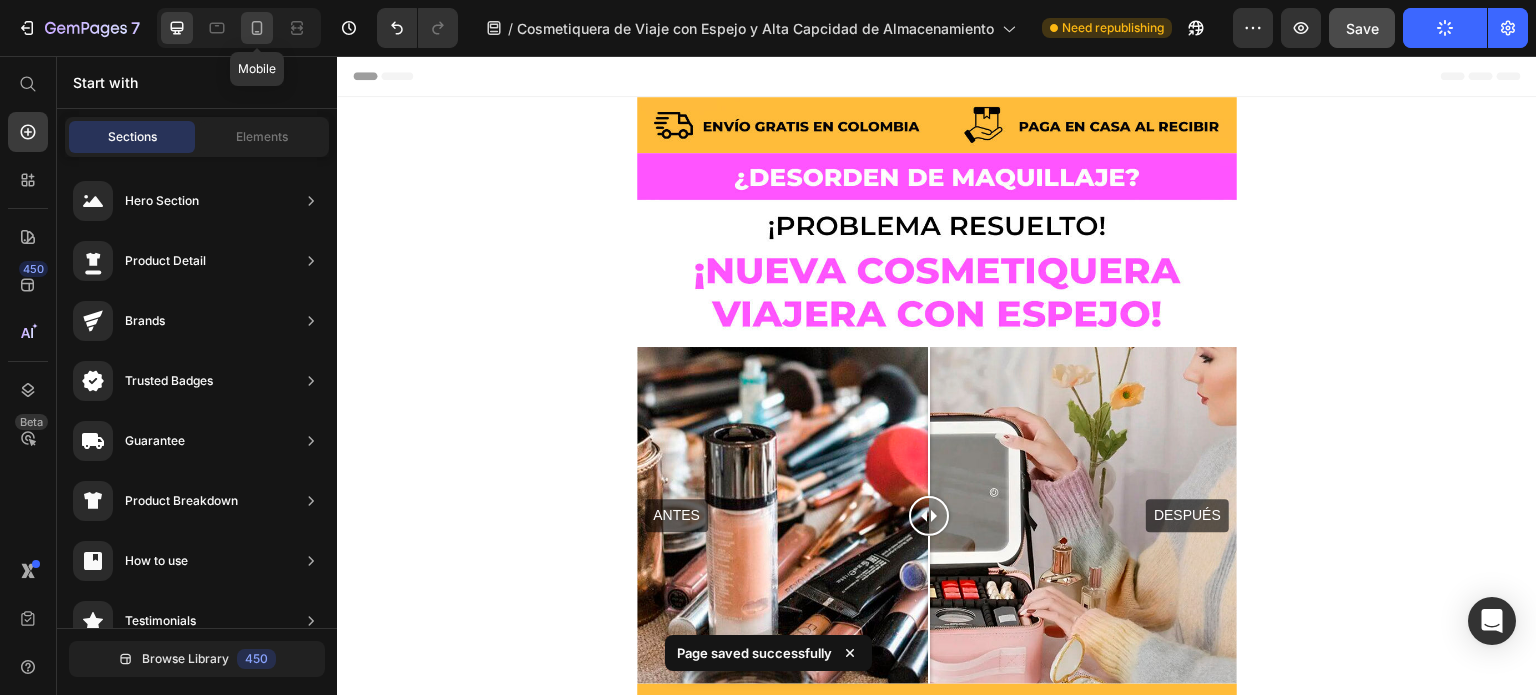 click 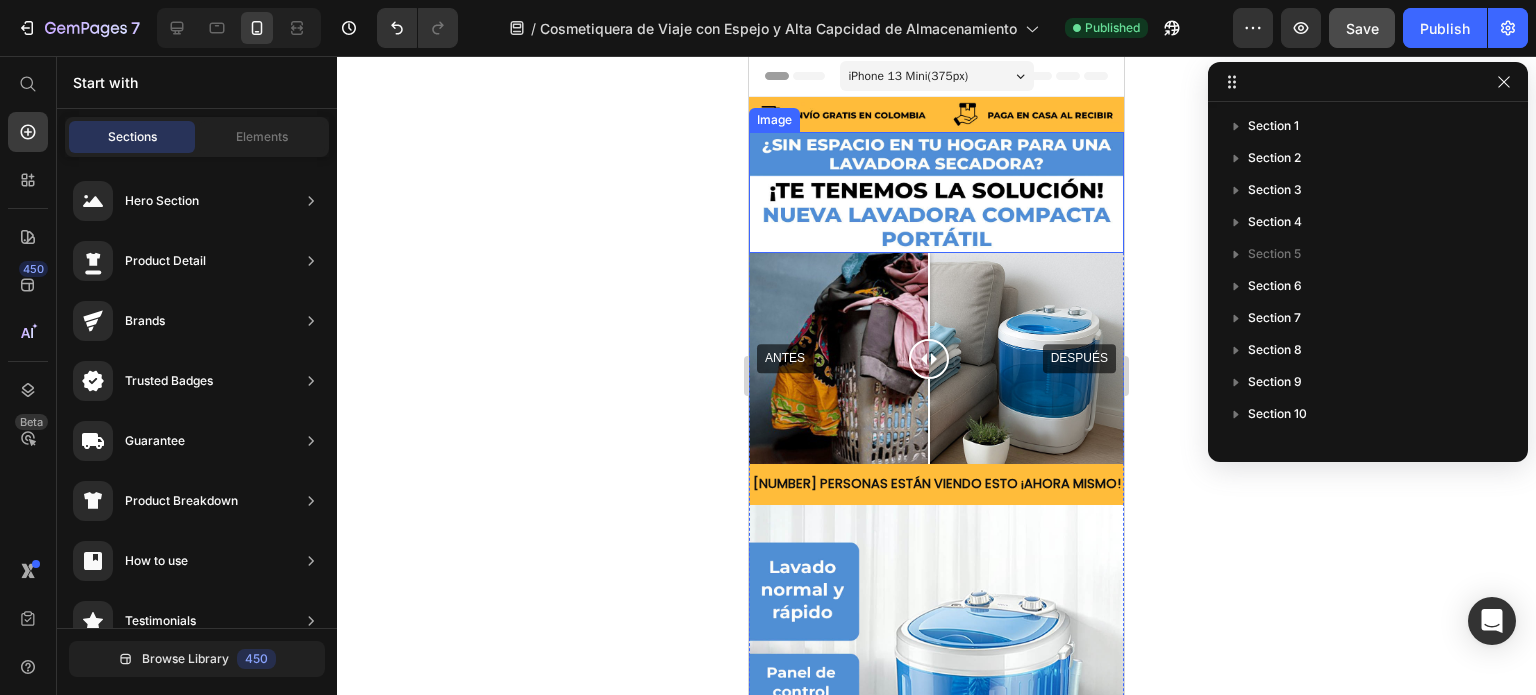 click at bounding box center [936, 193] 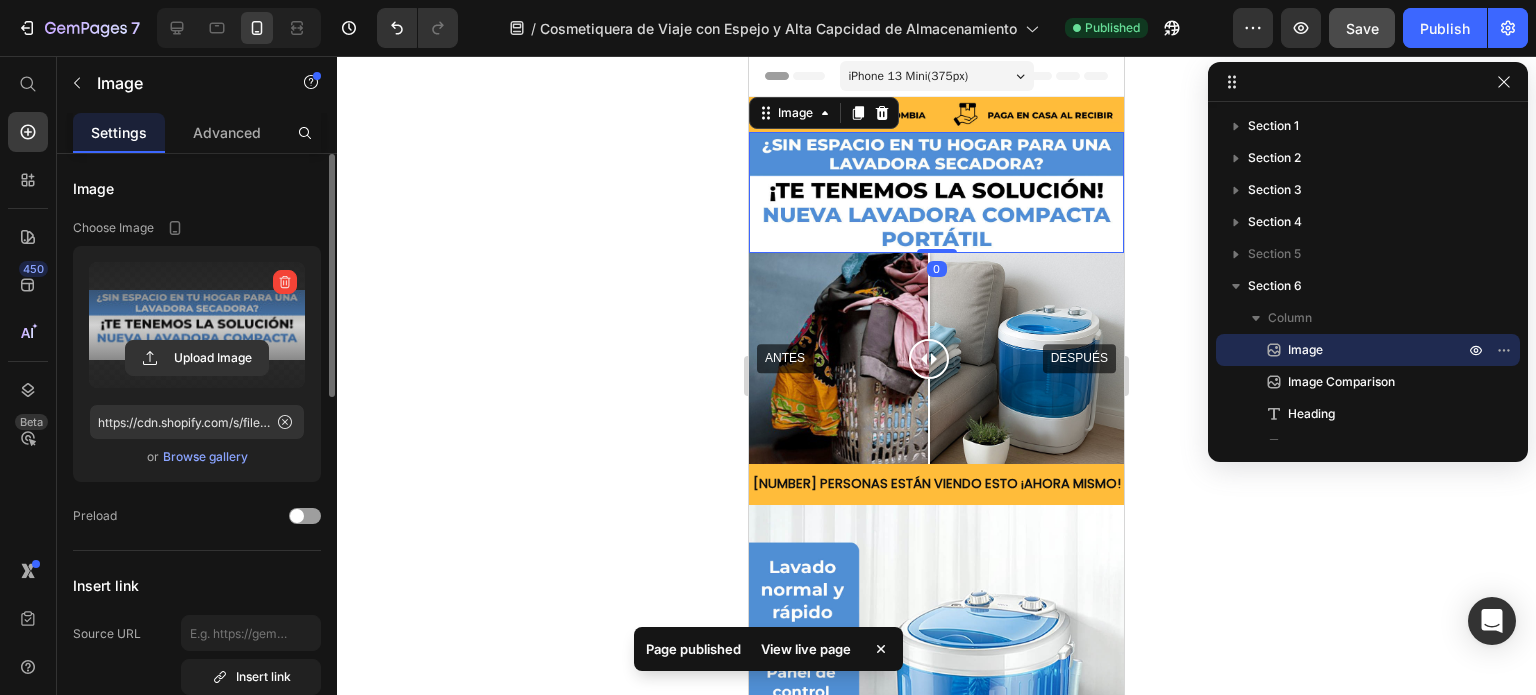 click at bounding box center [197, 325] 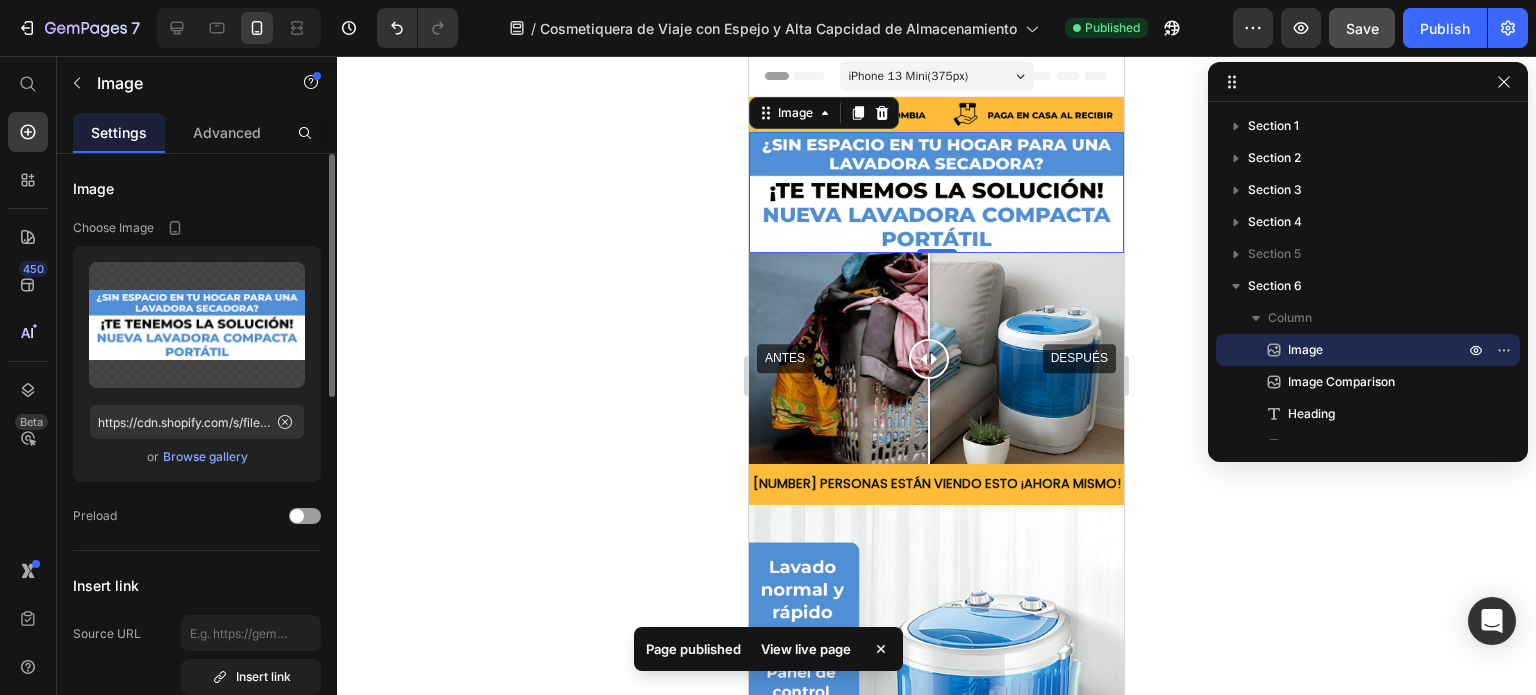 click on "Browse gallery" at bounding box center (205, 457) 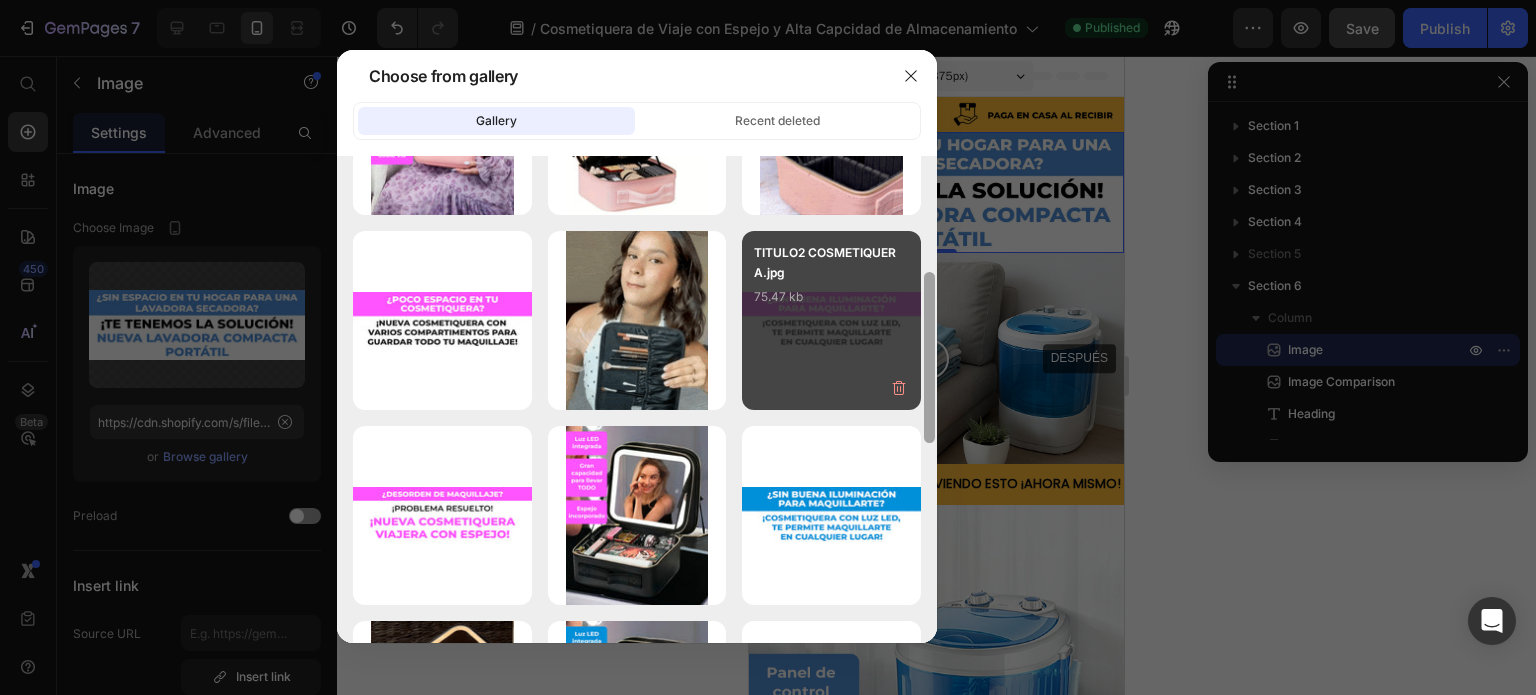 scroll, scrollTop: 332, scrollLeft: 0, axis: vertical 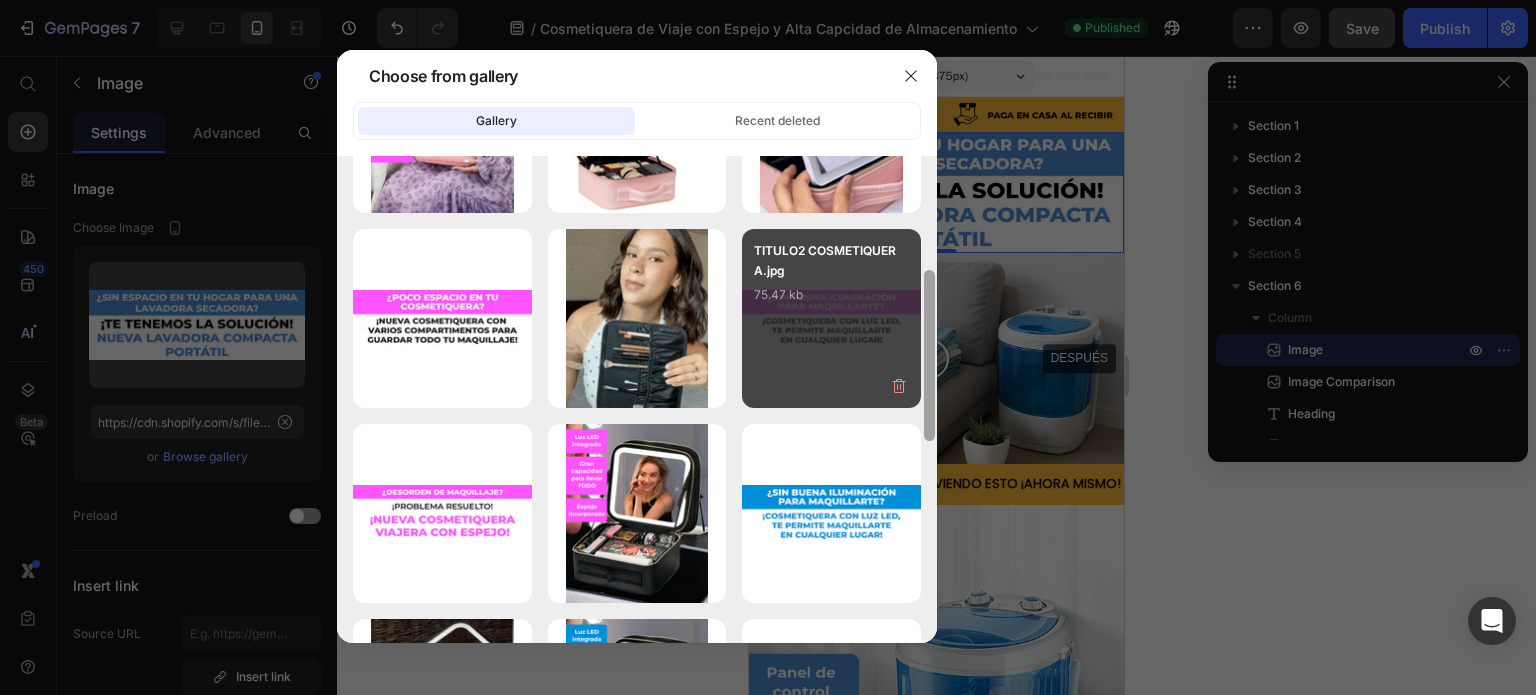 drag, startPoint x: 927, startPoint y: 178, endPoint x: 916, endPoint y: 296, distance: 118.511604 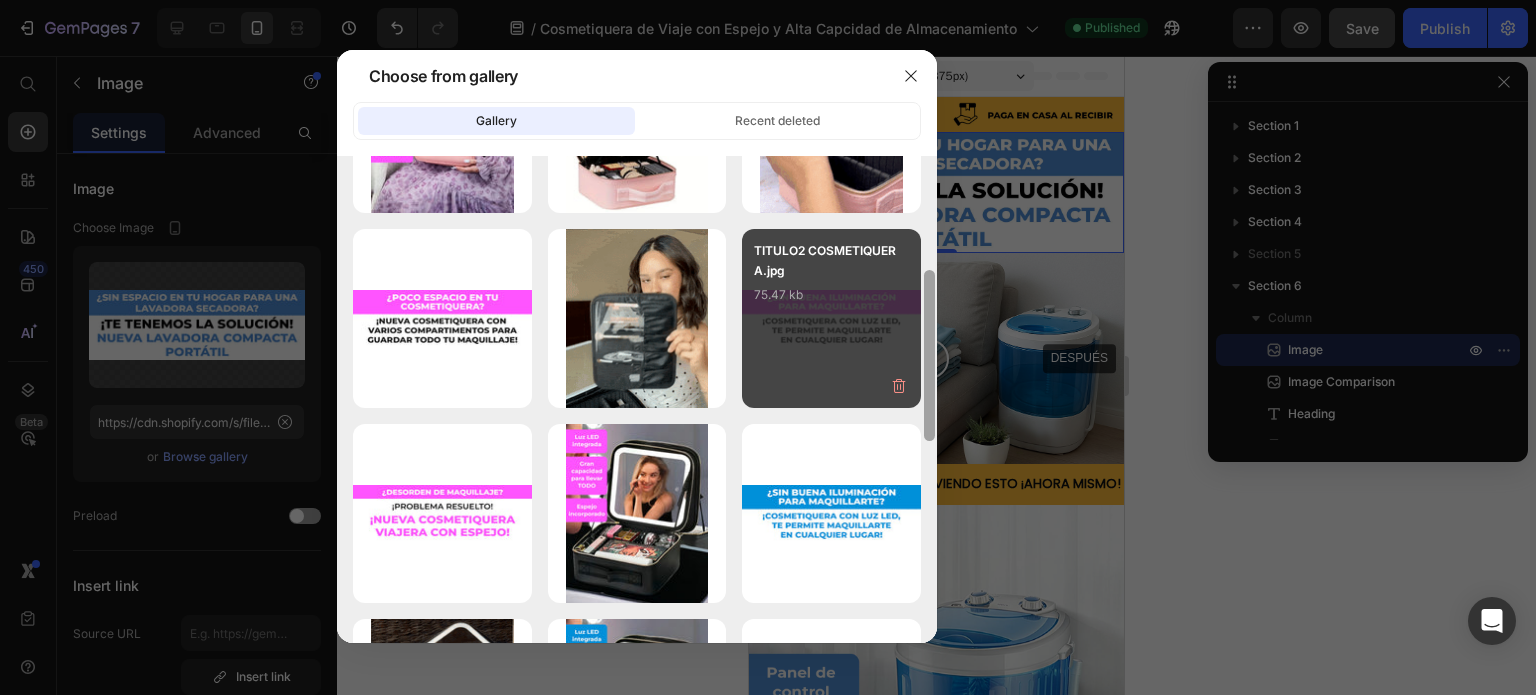 click on "cosmetiquera5.jpg 194.04 kb cosmetiquera4.jpg 166.89 kb cosmetiquera3.jpg 243.50 kb cosmetiquera2.jpg 172.44 kb cosmetiquera2.gif 7241.02 kb TITULO3 COSMETIQUERA.jpg 80.74 kb cosmetiquera.gif 9340.39 kb TITULO2 COSMETIQUERA.jpg 75.47 kb TITULO1 COSMETIQUERA.jpg 78.88 kb cosmetiquera1.jpg 199.47 kb TITULO2 COSMETIQUERA.jpg 82.11 kb luz comsmetiquera.gif 4413.94 kb cosmetiquera1.jpg 198.03 kb TITULO1 COSMETIQUERA.jpg 75.58 kb ANTES.jpg 210.08 kb ANTES.jpg 246.99 kb despues.jpg 153.78 kb gempages_551635...f0.webp 1430.31 kb gempages_551635...50.webp 1465.96 kb gempages_551635...95.webp 2074.29 kb" at bounding box center [637, 399] 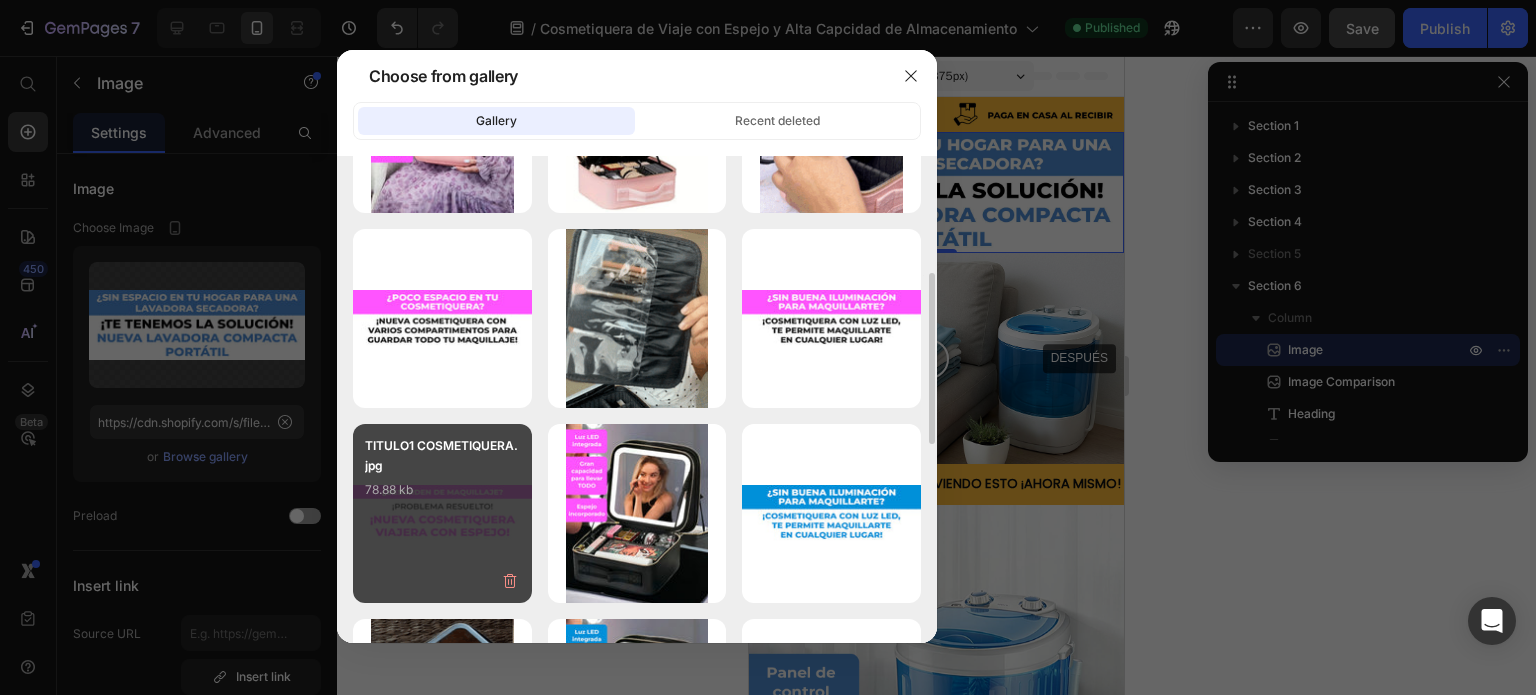 click on "78.88 kb" at bounding box center (442, 490) 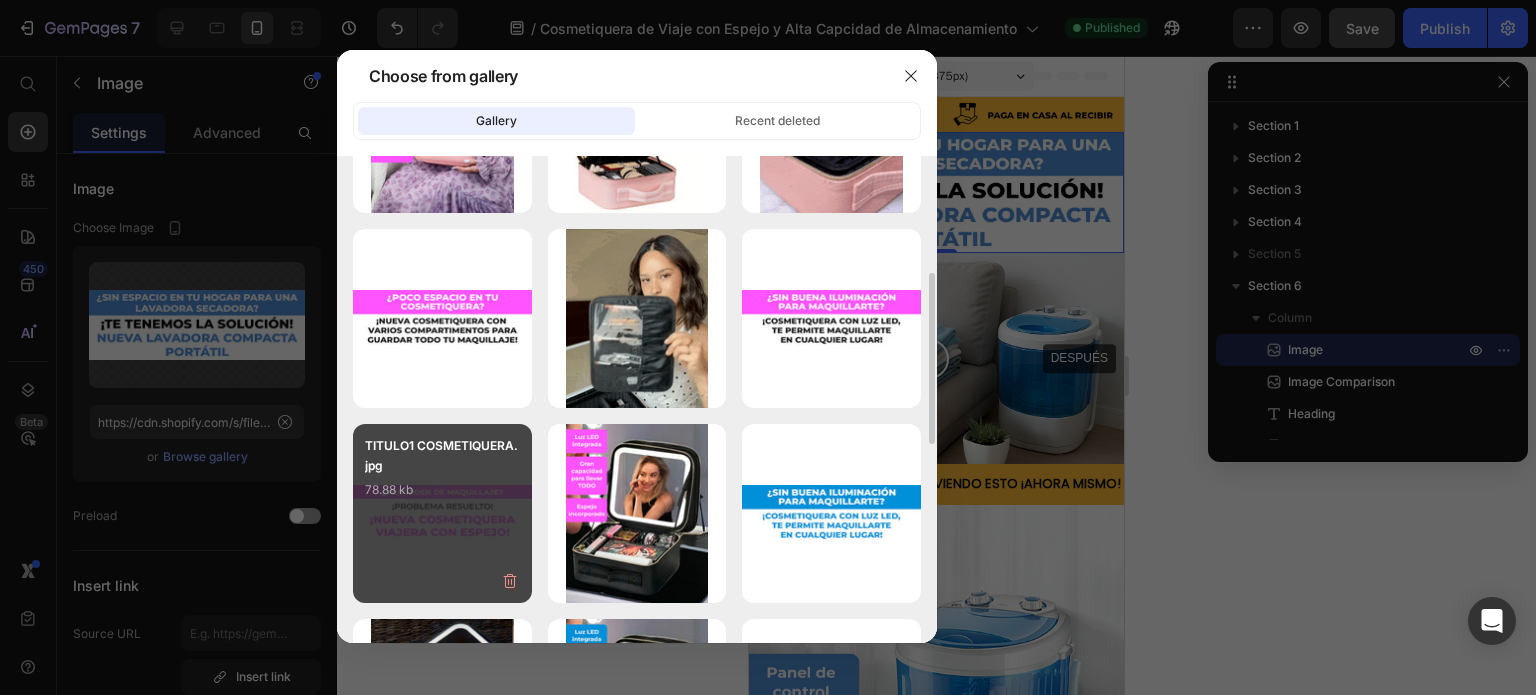 type on "https://cdn.shopify.com/s/files/1/0614/9151/1348/files/gempages_551635477501838209-17cdc623-6ea7-40be-9e94-674ae6a61603.jpg" 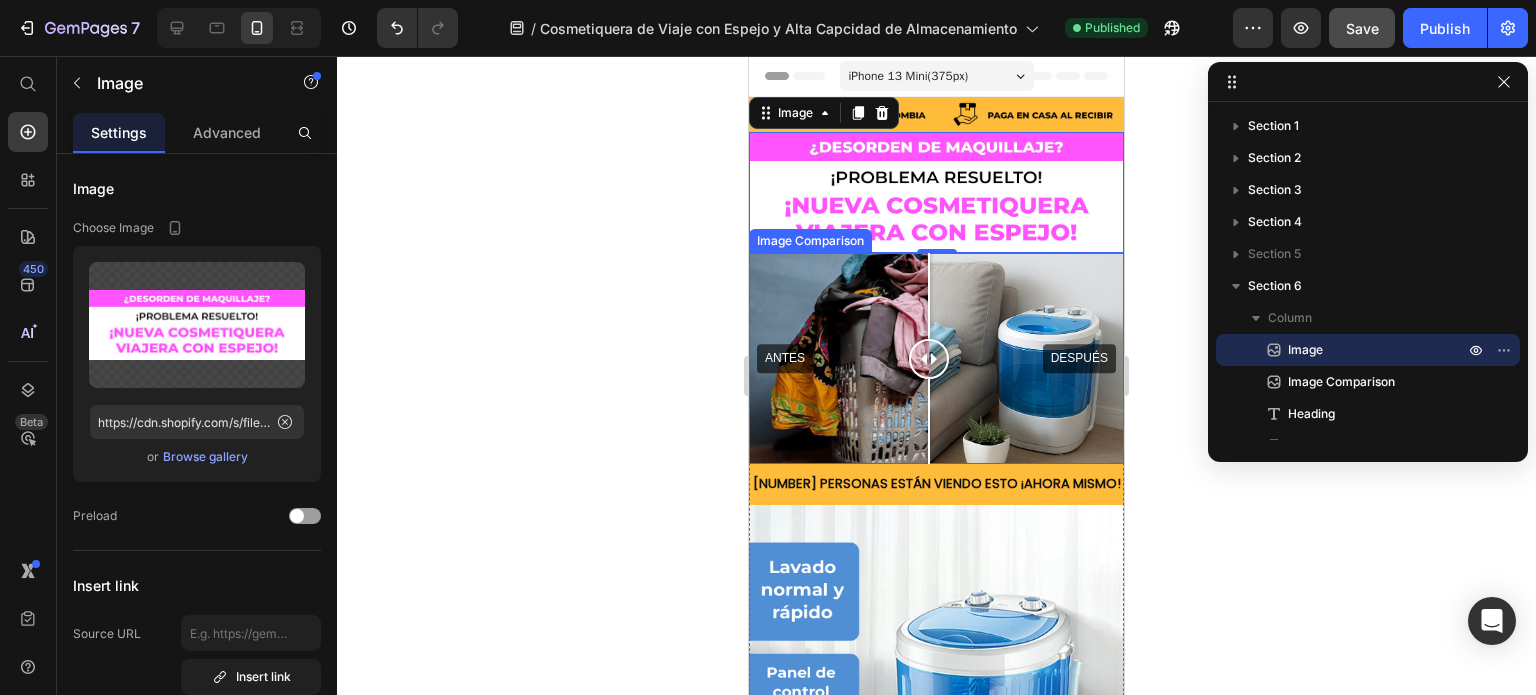 click on "ANTES DESPUÉS" at bounding box center [936, 358] 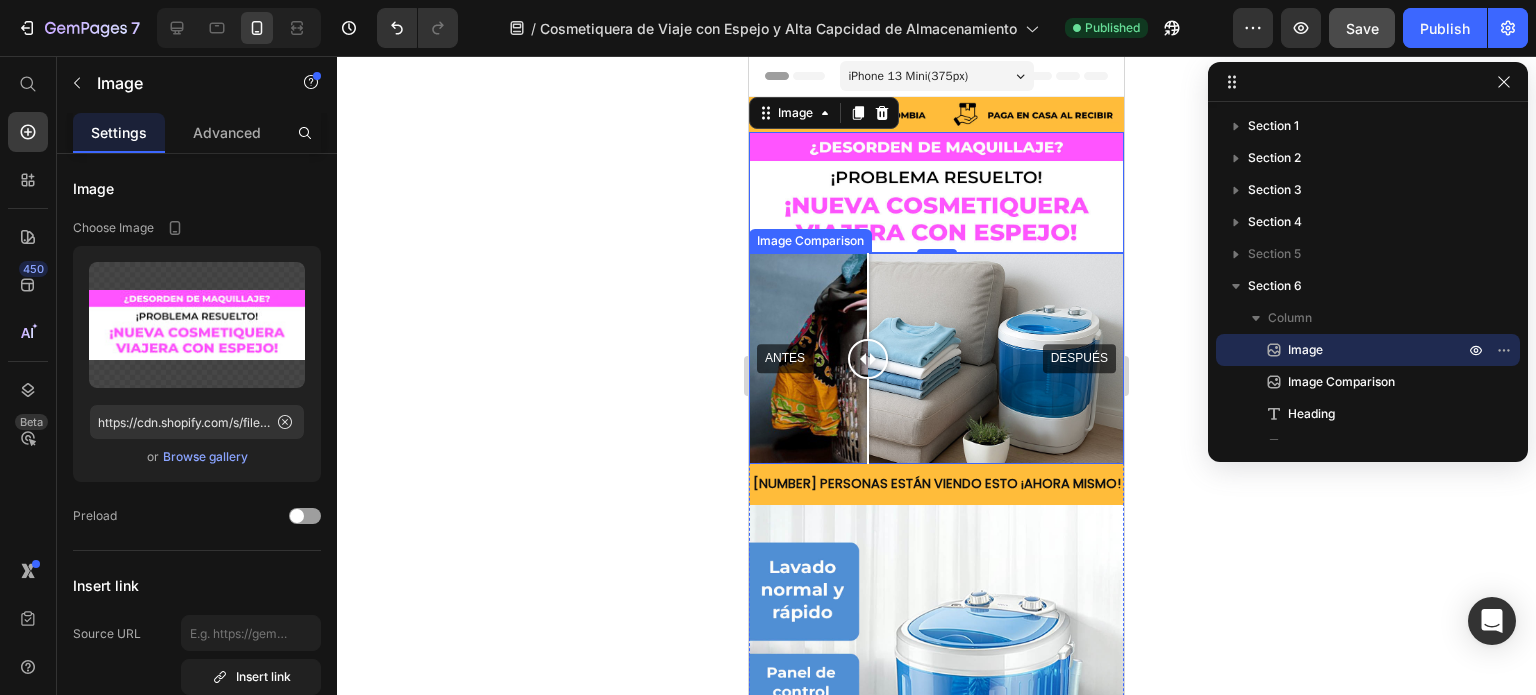 click on "ANTES DESPUÉS" at bounding box center (936, 358) 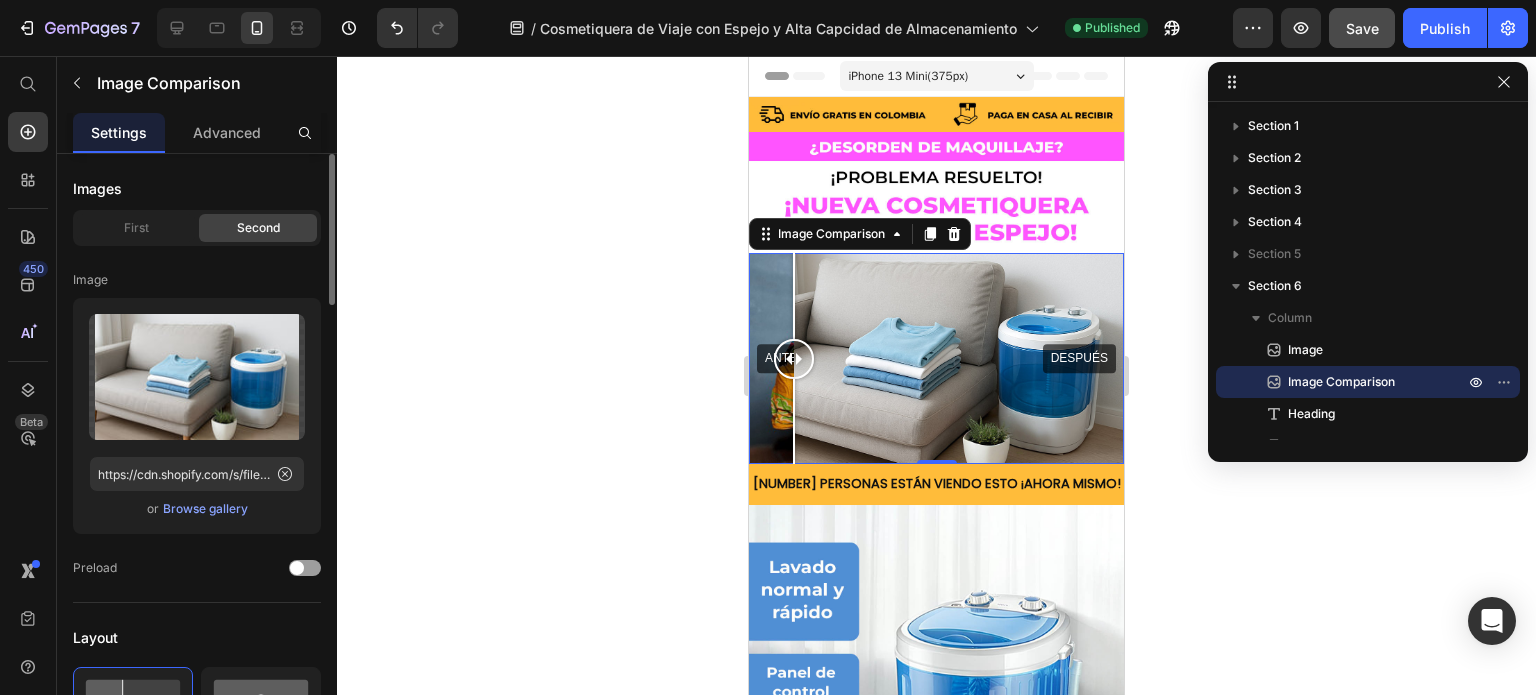 click on "Browse gallery" at bounding box center [205, 509] 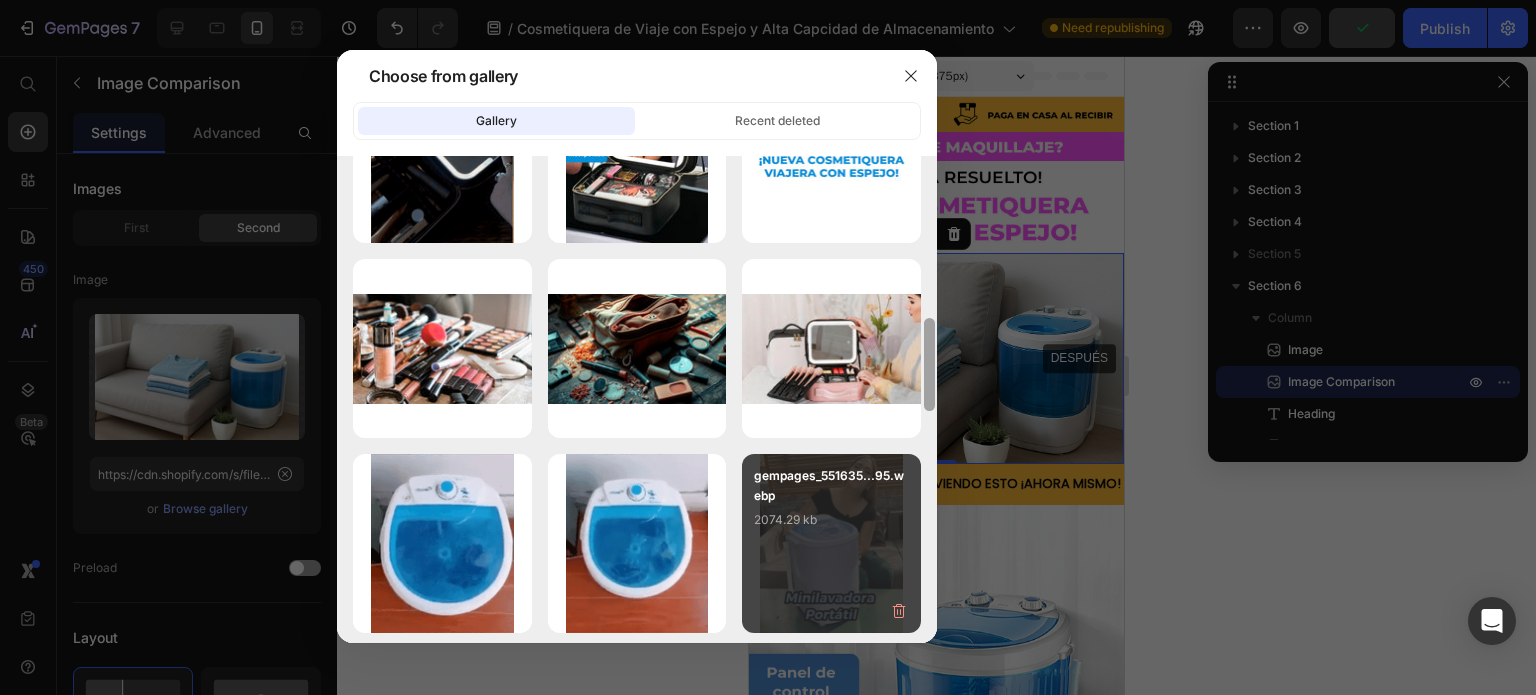 scroll, scrollTop: 877, scrollLeft: 0, axis: vertical 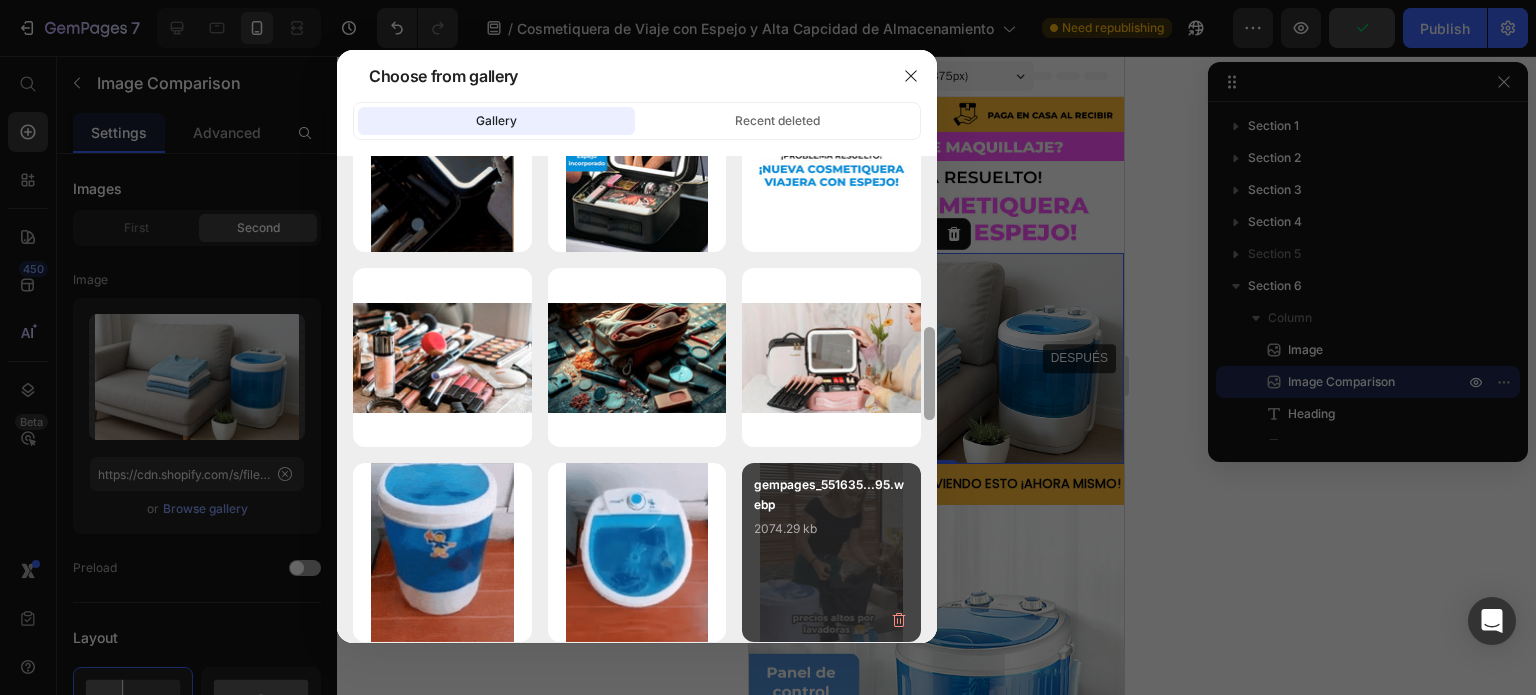 drag, startPoint x: 928, startPoint y: 200, endPoint x: 898, endPoint y: 511, distance: 312.4436 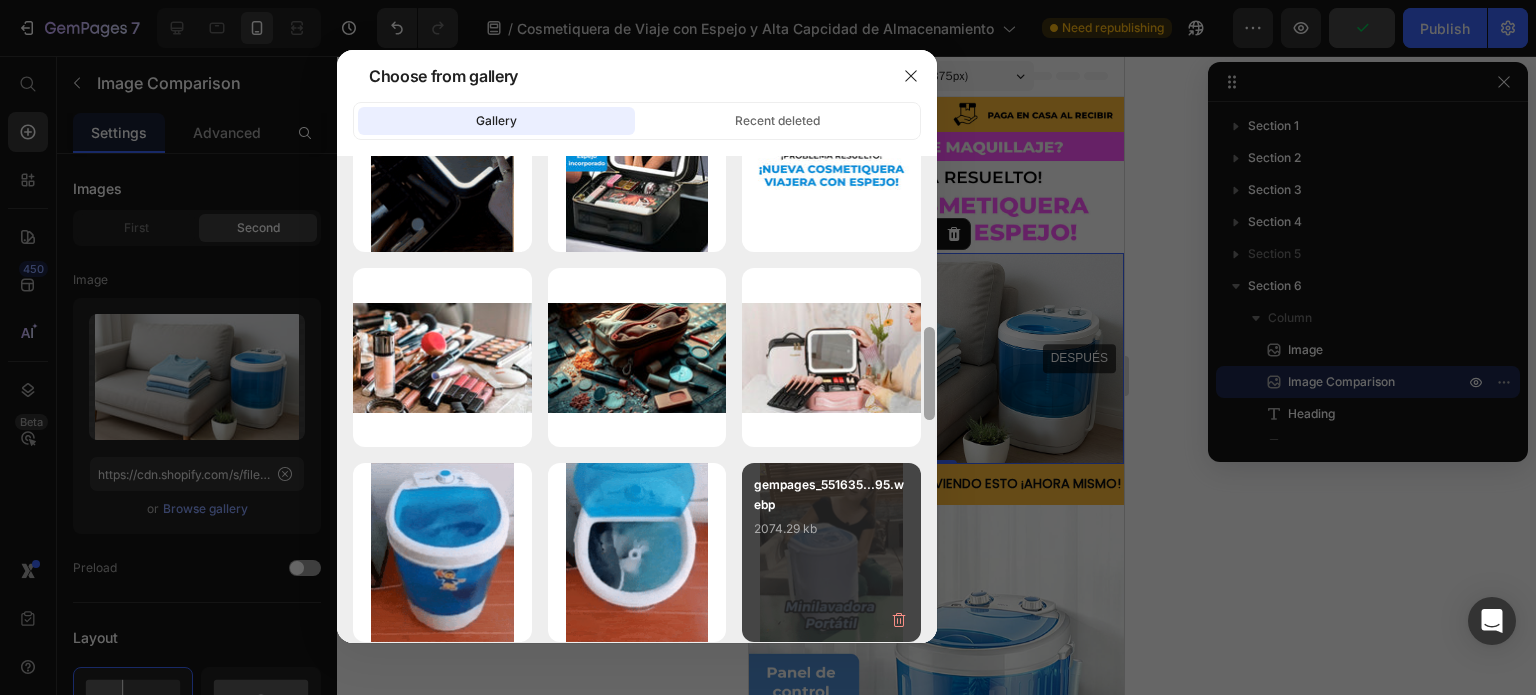 click on "cosmetiquera5.jpg 194.04 kb cosmetiquera4.jpg 166.89 kb cosmetiquera3.jpg 243.50 kb cosmetiquera2.jpg 172.44 kb cosmetiquera2.gif 7241.02 kb TITULO3 COSMETIQUERA.jpg 80.74 kb cosmetiquera.gif 9340.39 kb TITULO2 COSMETIQUERA.jpg 75.47 kb TITULO1 COSMETIQUERA.jpg 78.88 kb cosmetiquera1.jpg 199.47 kb TITULO2 COSMETIQUERA.jpg 82.11 kb luz comsmetiquera.gif 4413.94 kb cosmetiquera1.jpg 198.03 kb TITULO1 COSMETIQUERA.jpg 75.58 kb ANTES.jpg 210.08 kb ANTES.jpg 246.99 kb despues.jpg 153.78 kb gempages_551635...f0.webp 1430.31 kb gempages_551635...50.webp 1465.96 kb gempages_551635...95.webp 2074.29 kb img_0136 (2).png 137.08 kb img_0136.png 205.40 kb img_0136 (1).png 235.33 kb lavadora1.jpg 140.49 kb lavadora1.jpg 183.79 kb lavadora.gif 7737.70 kb lavadora 7.jpg 133.16 kb lavadora3.jpg 142.90 kb lavadora6.jpg 143.37 kb lavadora5.jpg 146.92 kb lavadora4.jpg 148.51 kb lava2.gif 8307.29 kb lavadora3.jpg 144.37 kb titulo 3.jpg 82.98 kb title2.jpg 70.26 kb lava1.gif 8716.95 kb" at bounding box center (637, 399) 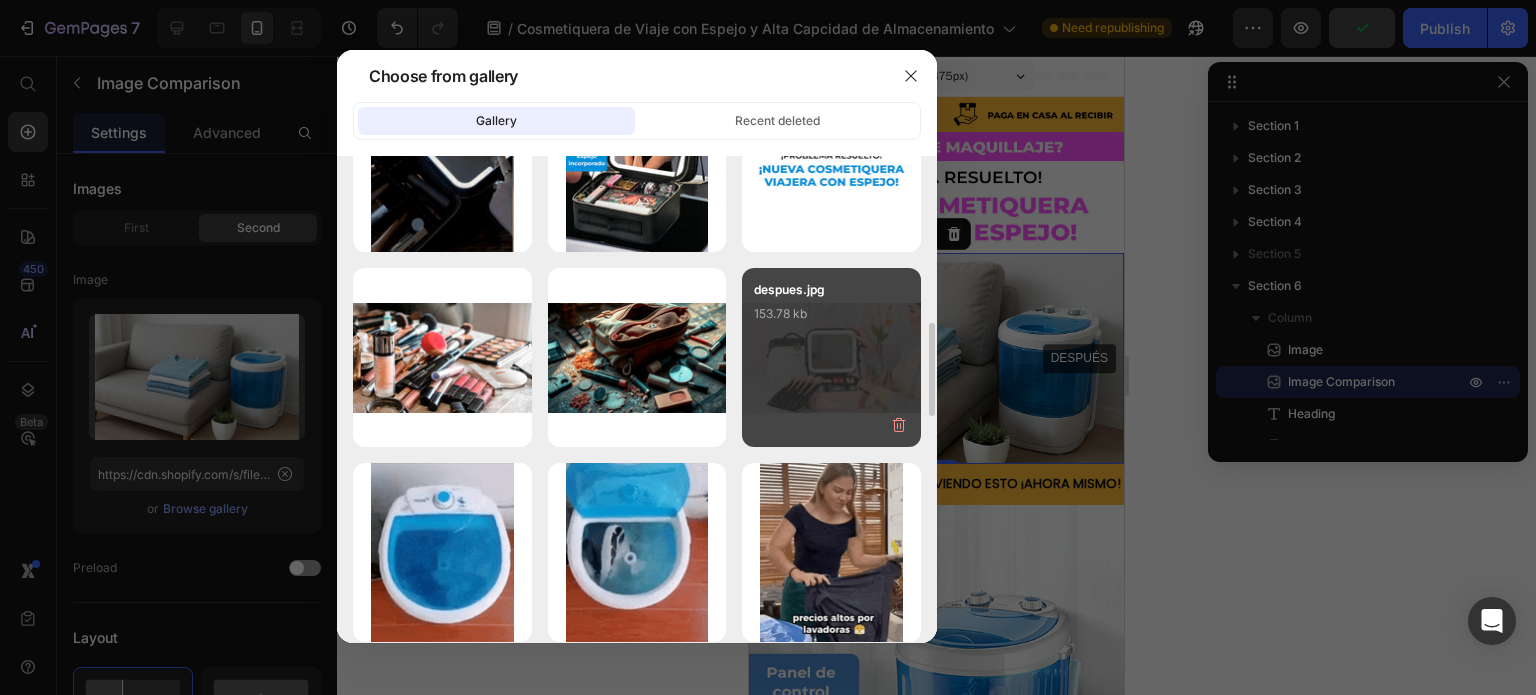 click on "despues.jpg 153.78 kb" at bounding box center [831, 320] 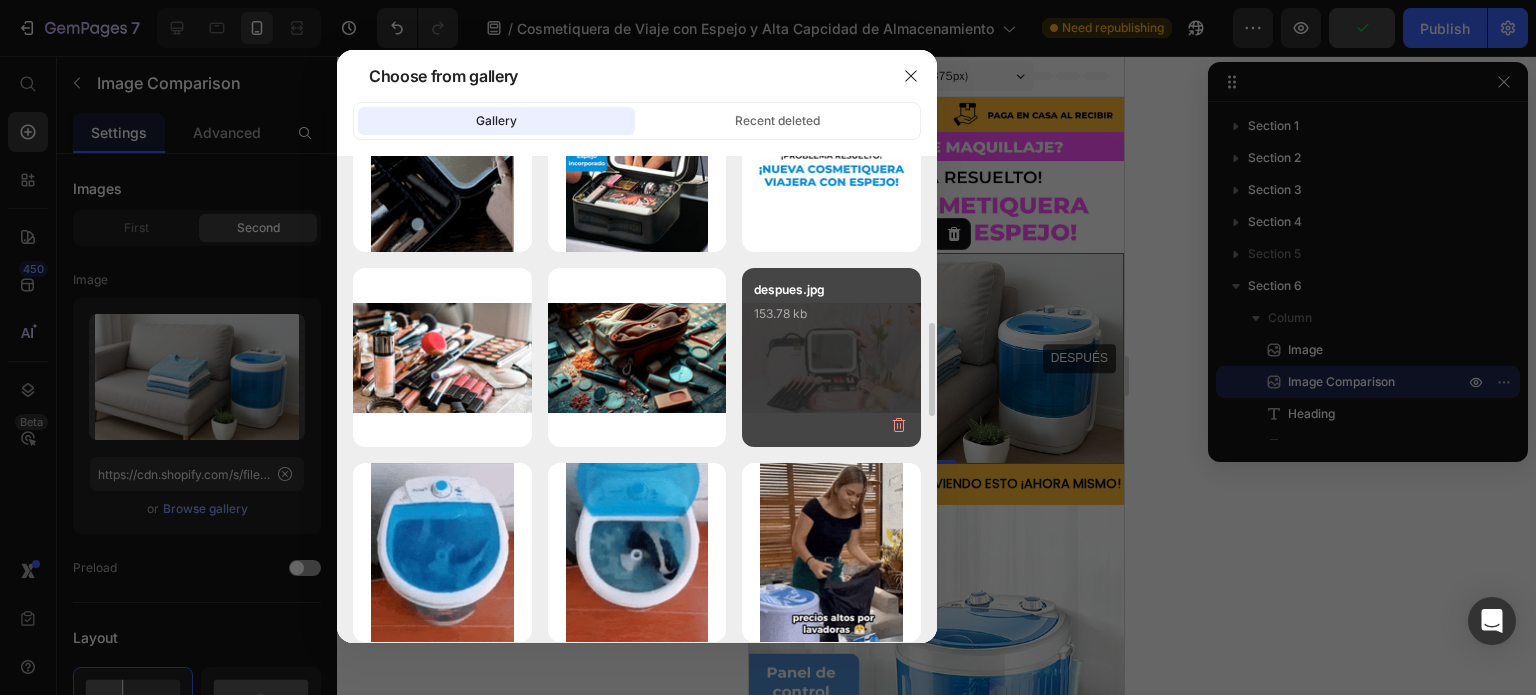 type on "https://cdn.shopify.com/s/files/1/0614/9151/1348/files/gempages_551635477501838209-1a071487-fbd6-414e-af72-aa425589b7e9.jpg" 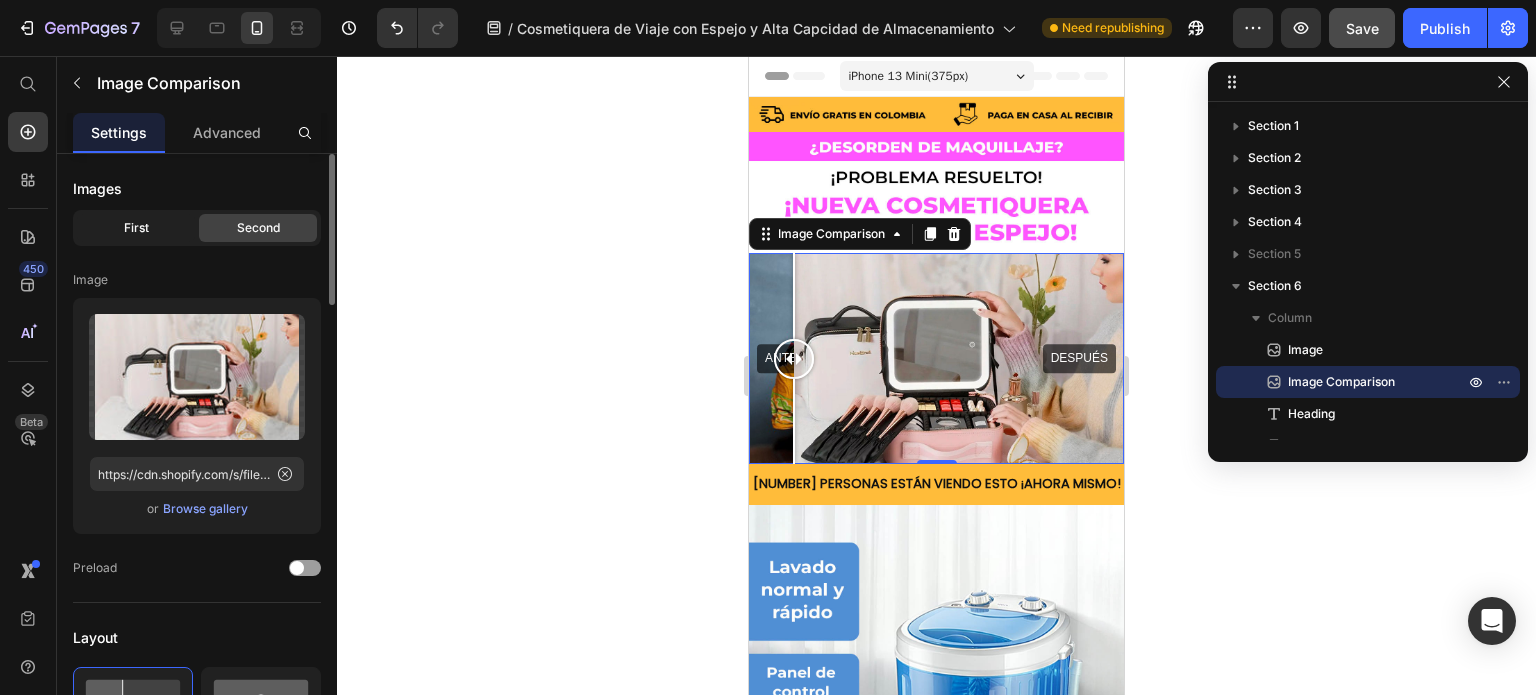click on "First" 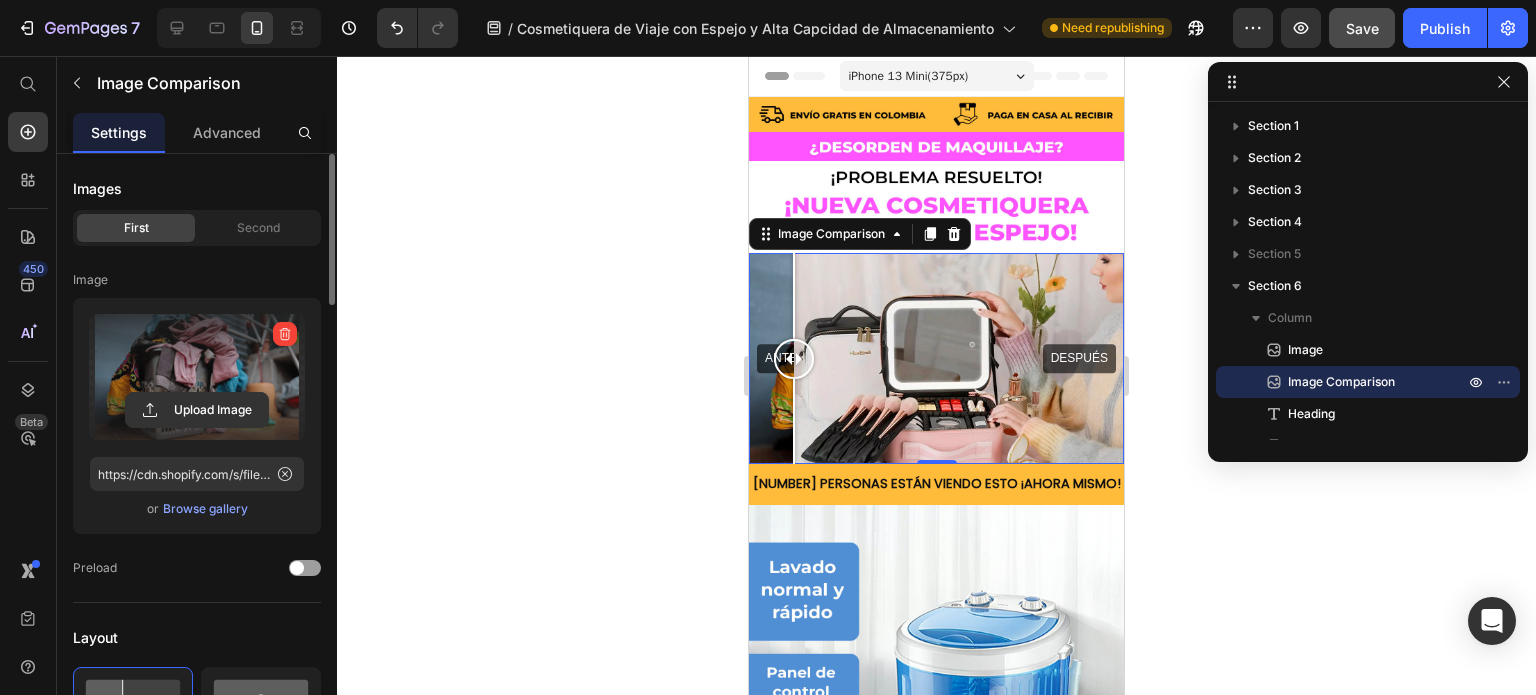 click at bounding box center (197, 377) 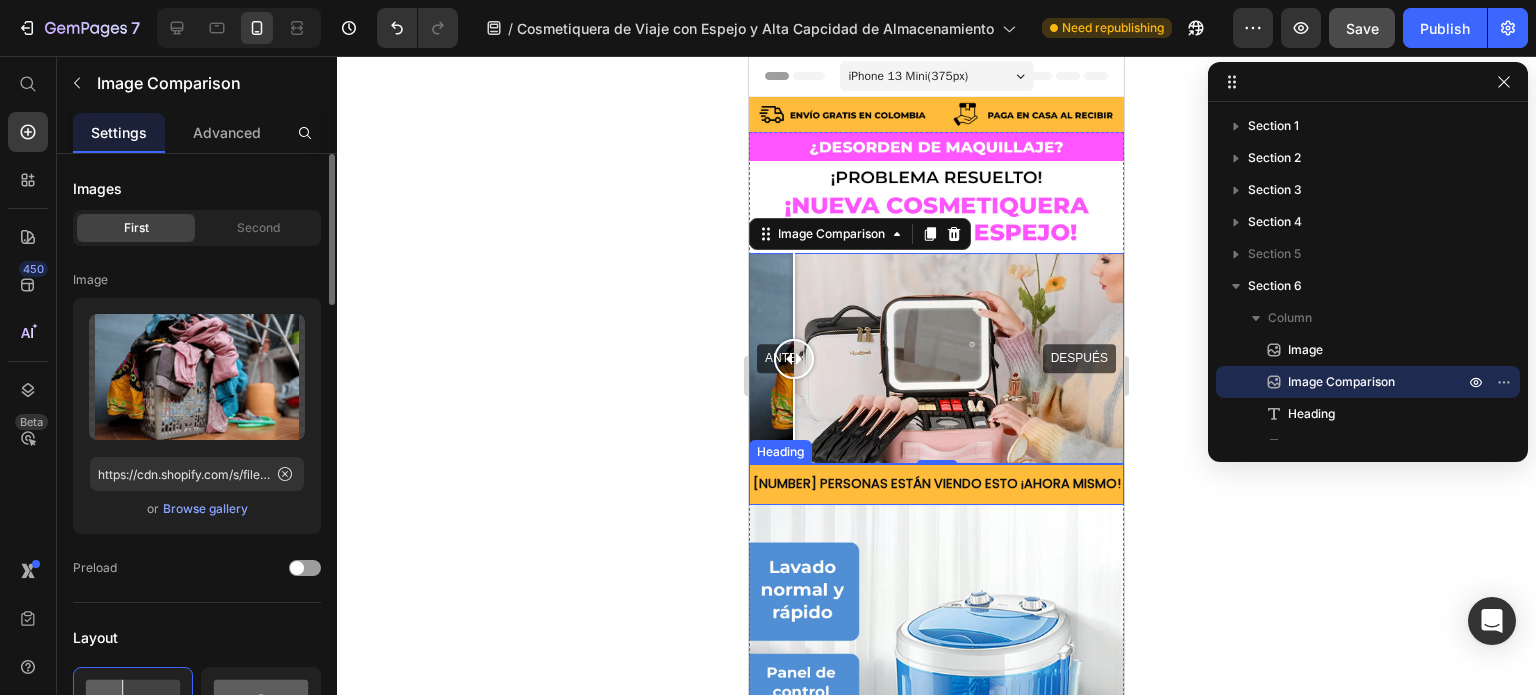 click on "Browse gallery" at bounding box center (205, 509) 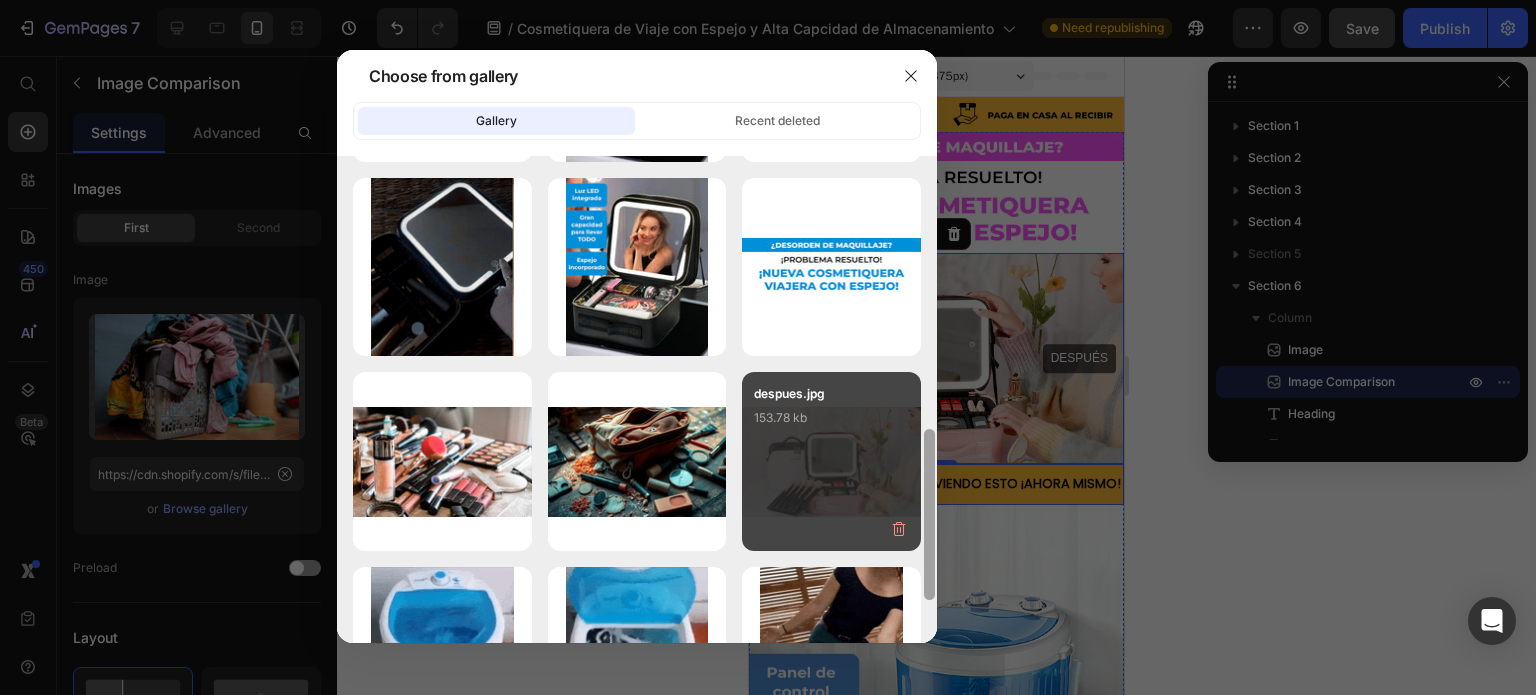 scroll, scrollTop: 776, scrollLeft: 0, axis: vertical 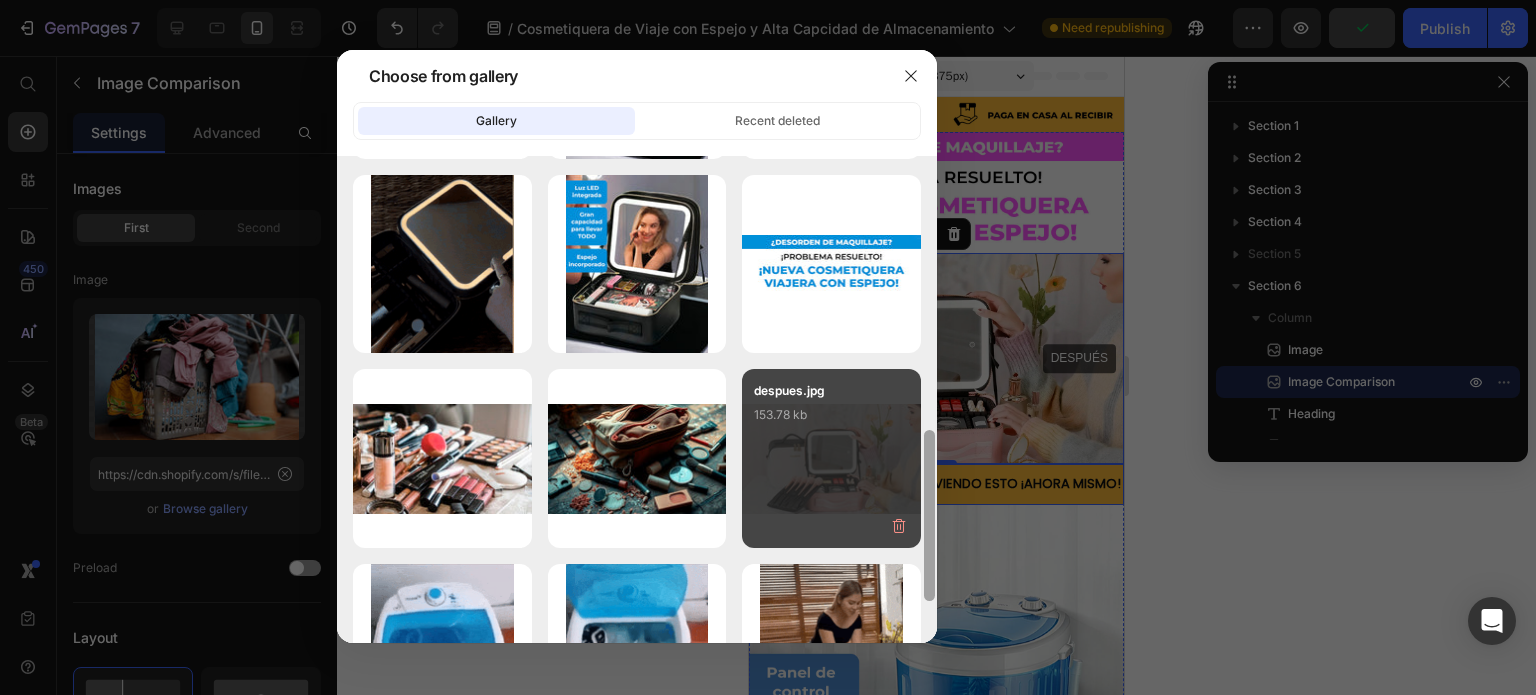 drag, startPoint x: 927, startPoint y: 219, endPoint x: 912, endPoint y: 494, distance: 275.40878 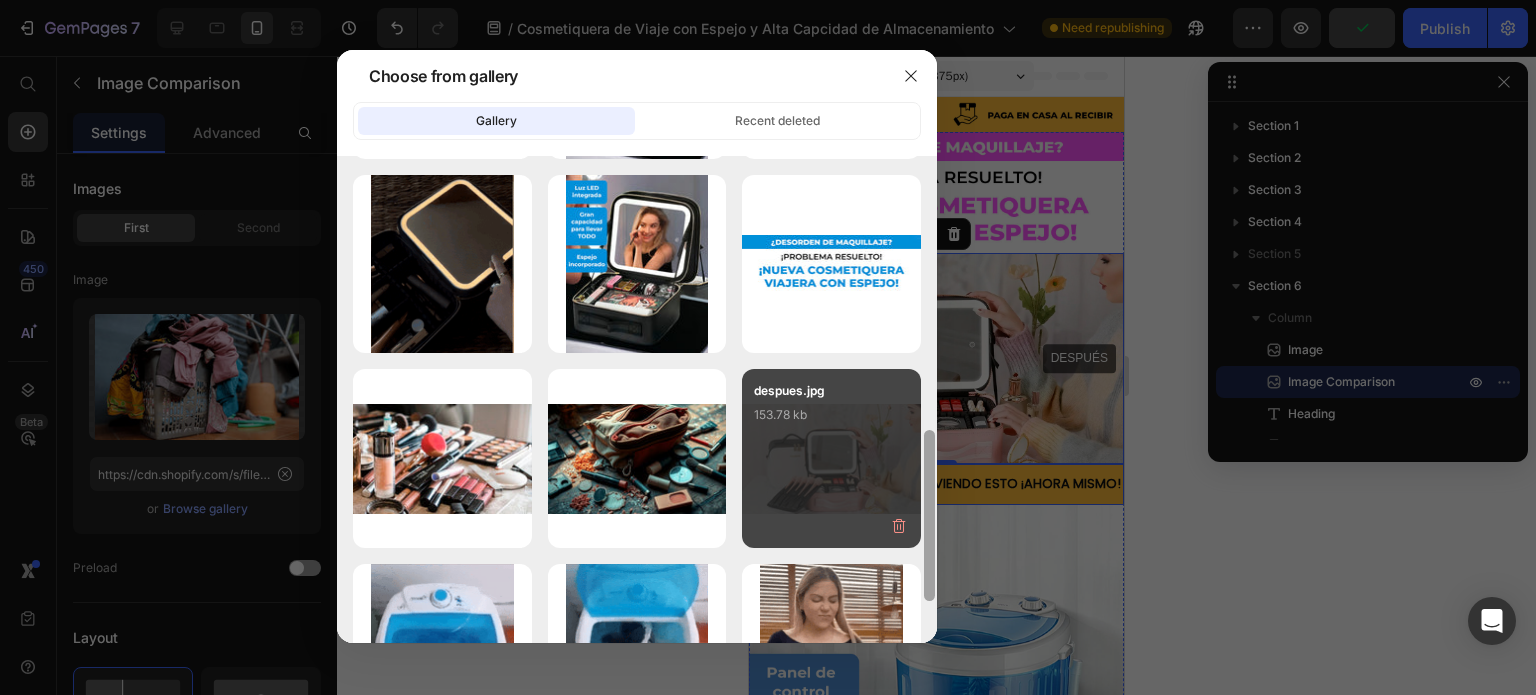 click on "cosmetiquera5.jpg 194.04 kb cosmetiquera4.jpg 166.89 kb cosmetiquera3.jpg 243.50 kb cosmetiquera2.jpg 172.44 kb cosmetiquera2.gif 7241.02 kb TITULO3 COSMETIQUERA.jpg 80.74 kb cosmetiquera.gif 9340.39 kb TITULO2 COSMETIQUERA.jpg 75.47 kb TITULO1 COSMETIQUERA.jpg 78.88 kb cosmetiquera1.jpg 199.47 kb TITULO2 COSMETIQUERA.jpg 82.11 kb luz comsmetiquera.gif 4413.94 kb cosmetiquera1.jpg 198.03 kb TITULO1 COSMETIQUERA.jpg 75.58 kb ANTES.jpg 210.08 kb ANTES.jpg 246.99 kb despues.jpg 153.78 kb gempages_551635...f0.webp 1430.31 kb gempages_551635...50.webp 1465.96 kb gempages_551635...95.webp 2074.29 kb" at bounding box center [637, 399] 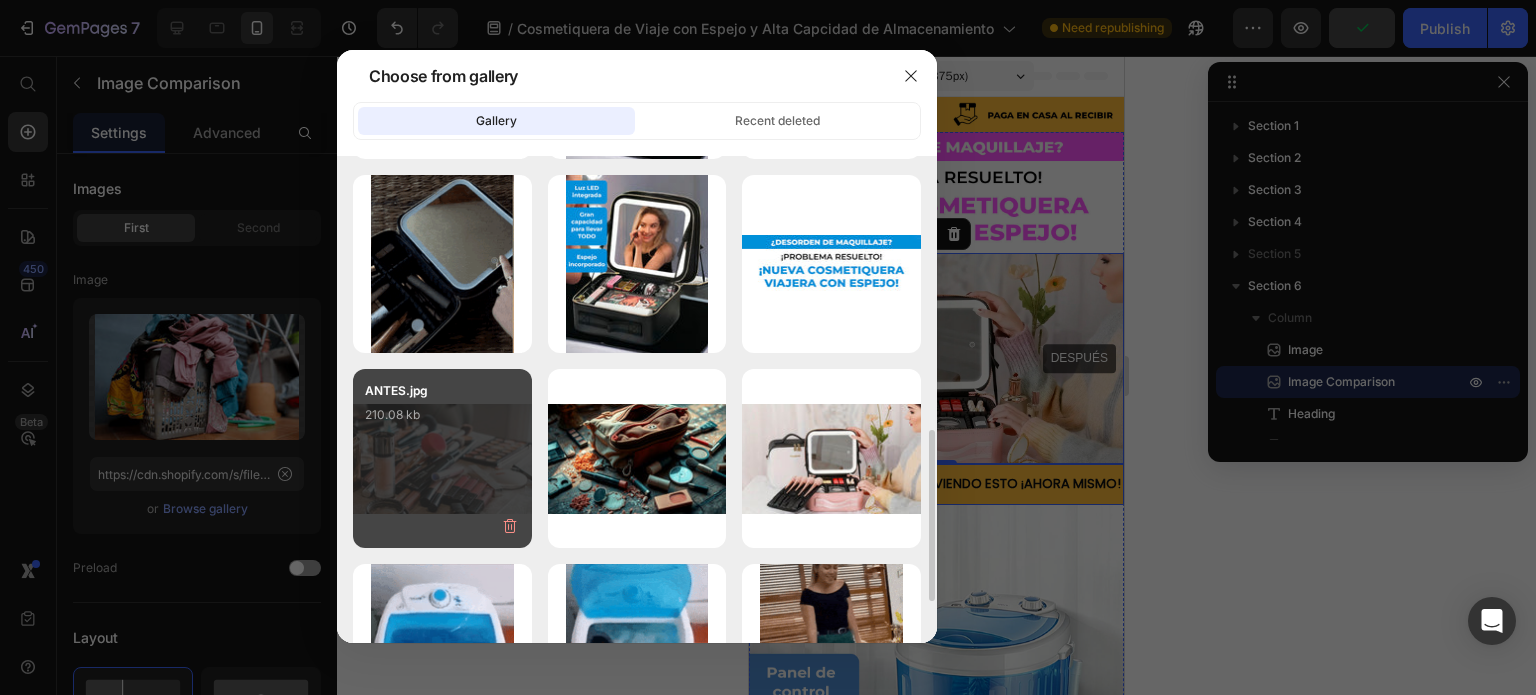 click on "ANTES.jpg 210.08 kb" at bounding box center [442, 421] 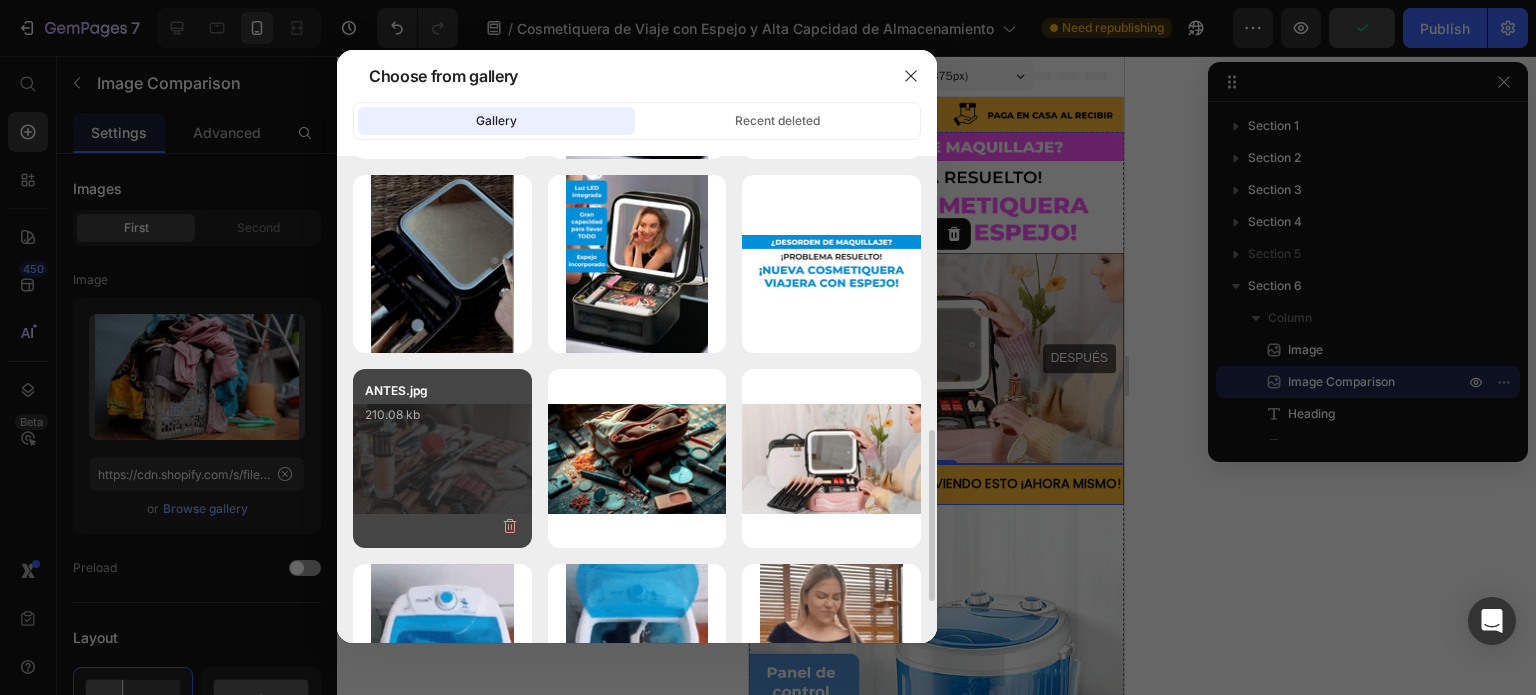 type on "https://cdn.shopify.com/s/files/1/0614/9151/1348/files/gempages_551635477501838209-b491a783-96fd-4cb3-803a-d28281399074.jpg" 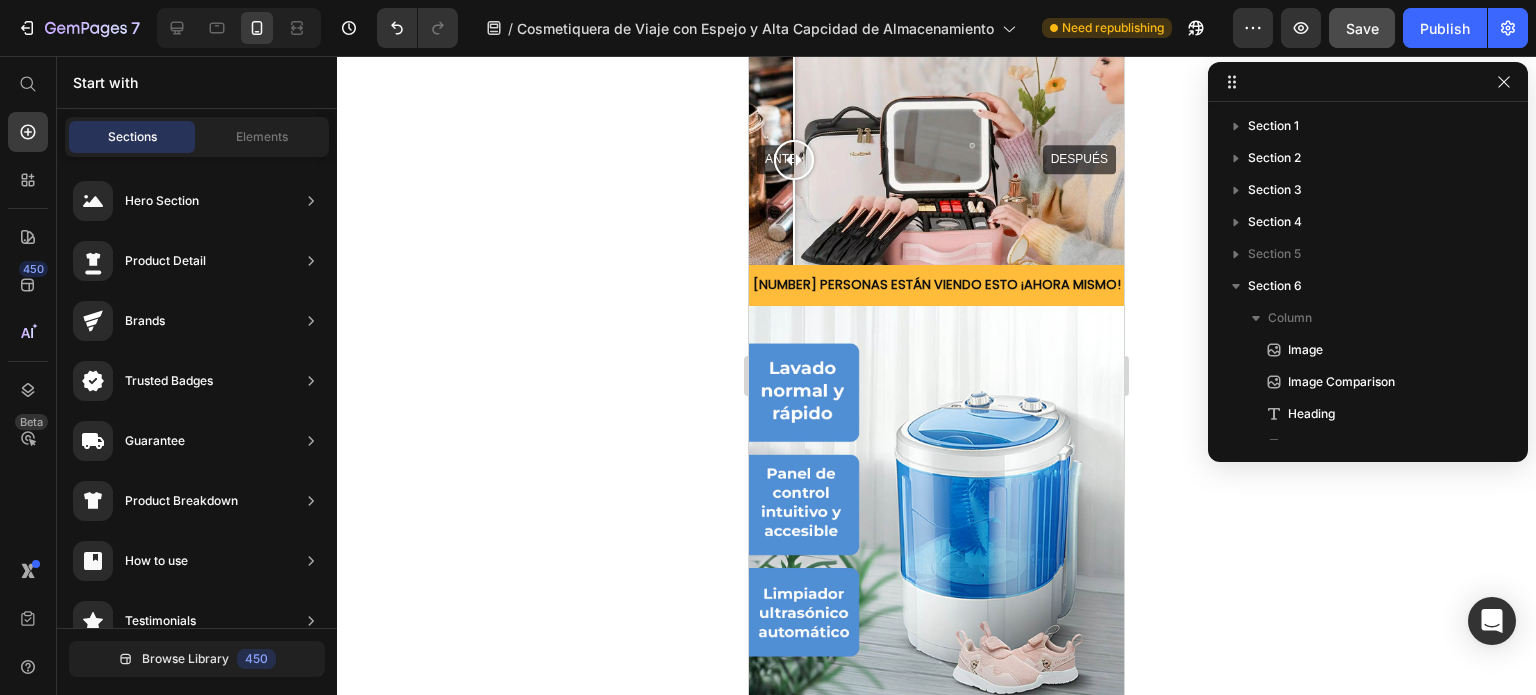 scroll, scrollTop: 209, scrollLeft: 0, axis: vertical 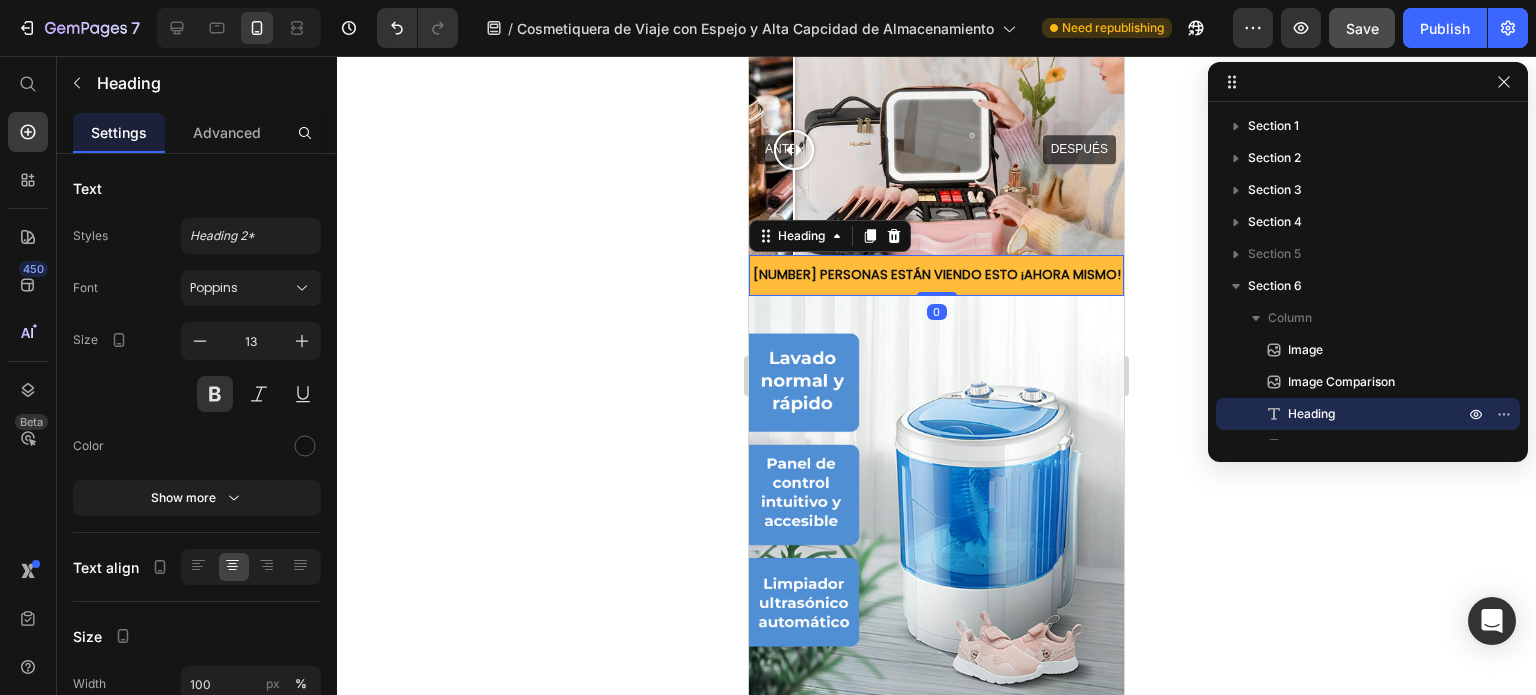 click on "[NUMBER] PERSONAS ESTÁN VIENDO ESTO ¡AHORA MISMO!" at bounding box center (936, 275) 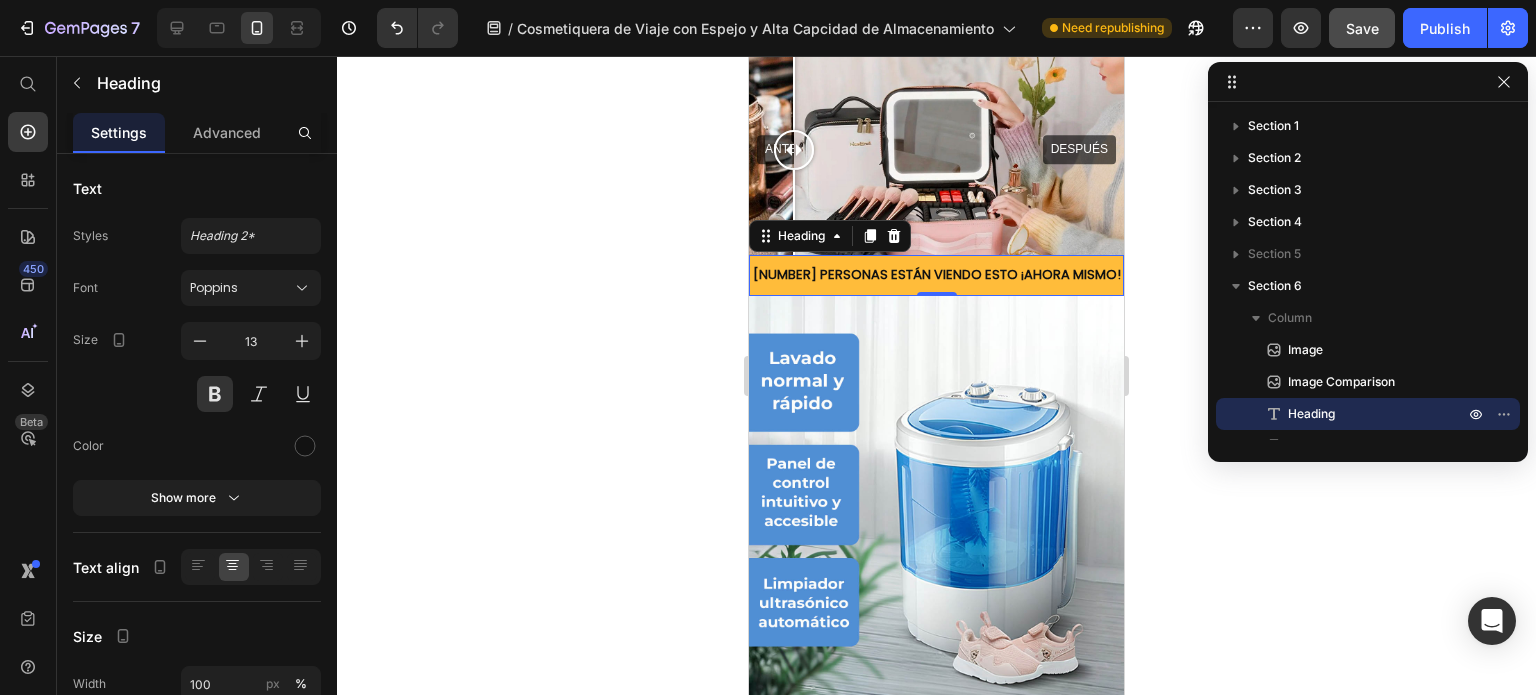 click on "[NUMBER] PERSONAS ESTÁN VIENDO ESTO ¡AHORA MISMO!" at bounding box center [936, 275] 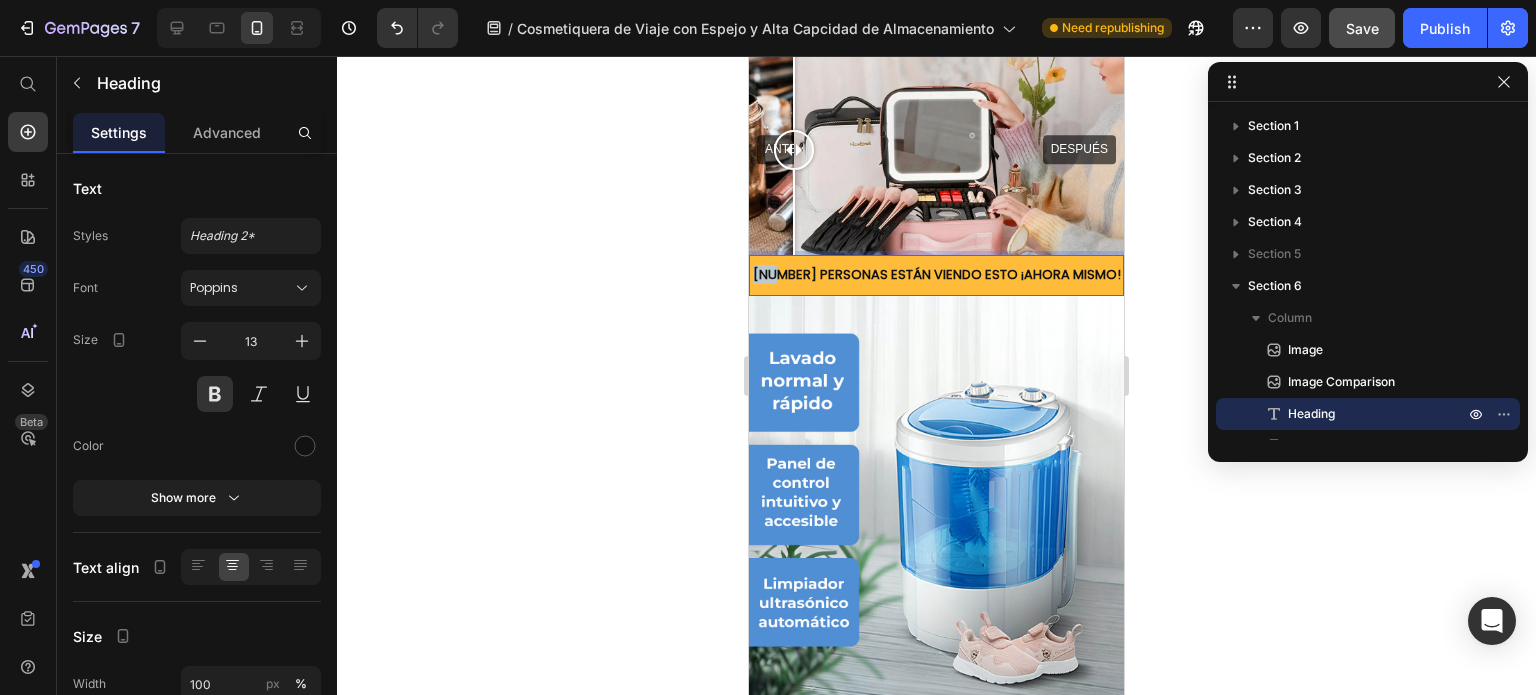 click on "[NUMBER] PERSONAS ESTÁN VIENDO ESTO ¡AHORA MISMO!" at bounding box center (936, 275) 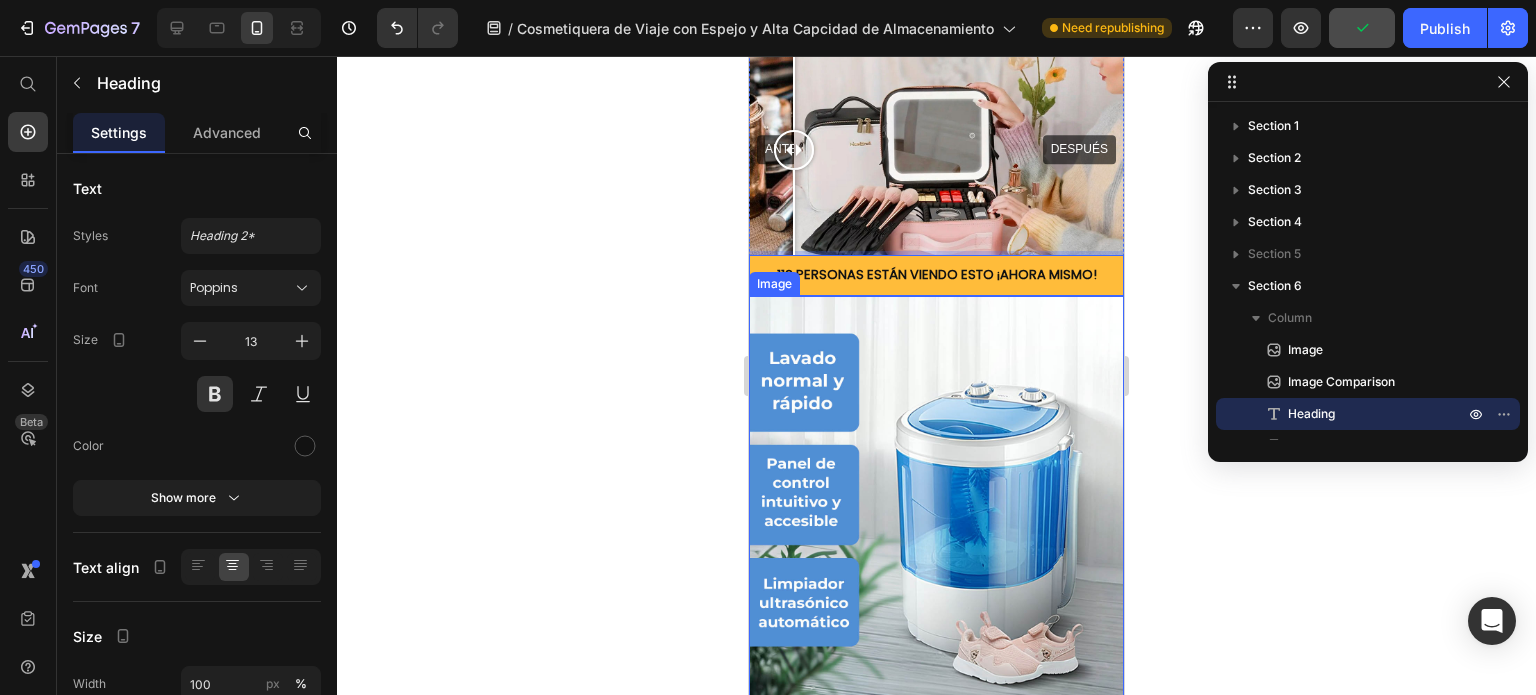 click at bounding box center [936, 530] 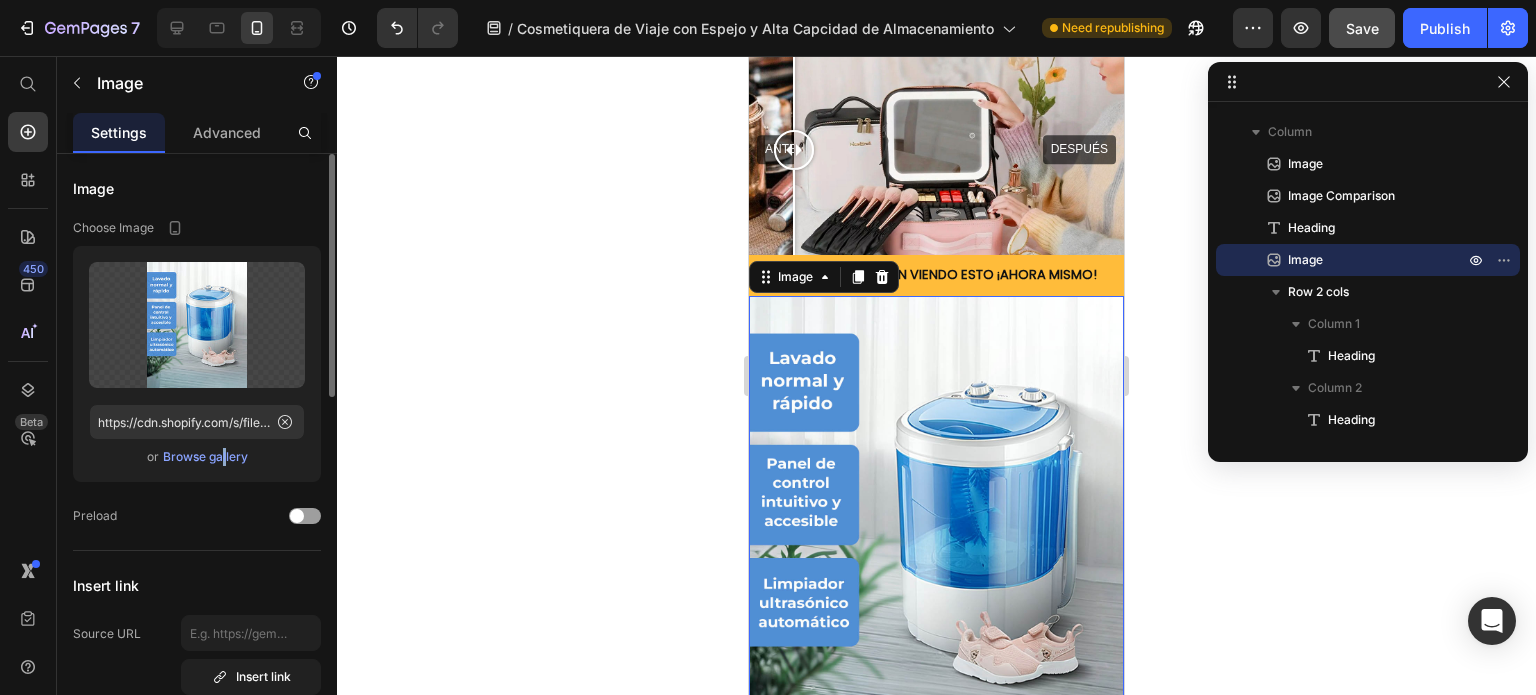 click on "Browse gallery" at bounding box center (205, 457) 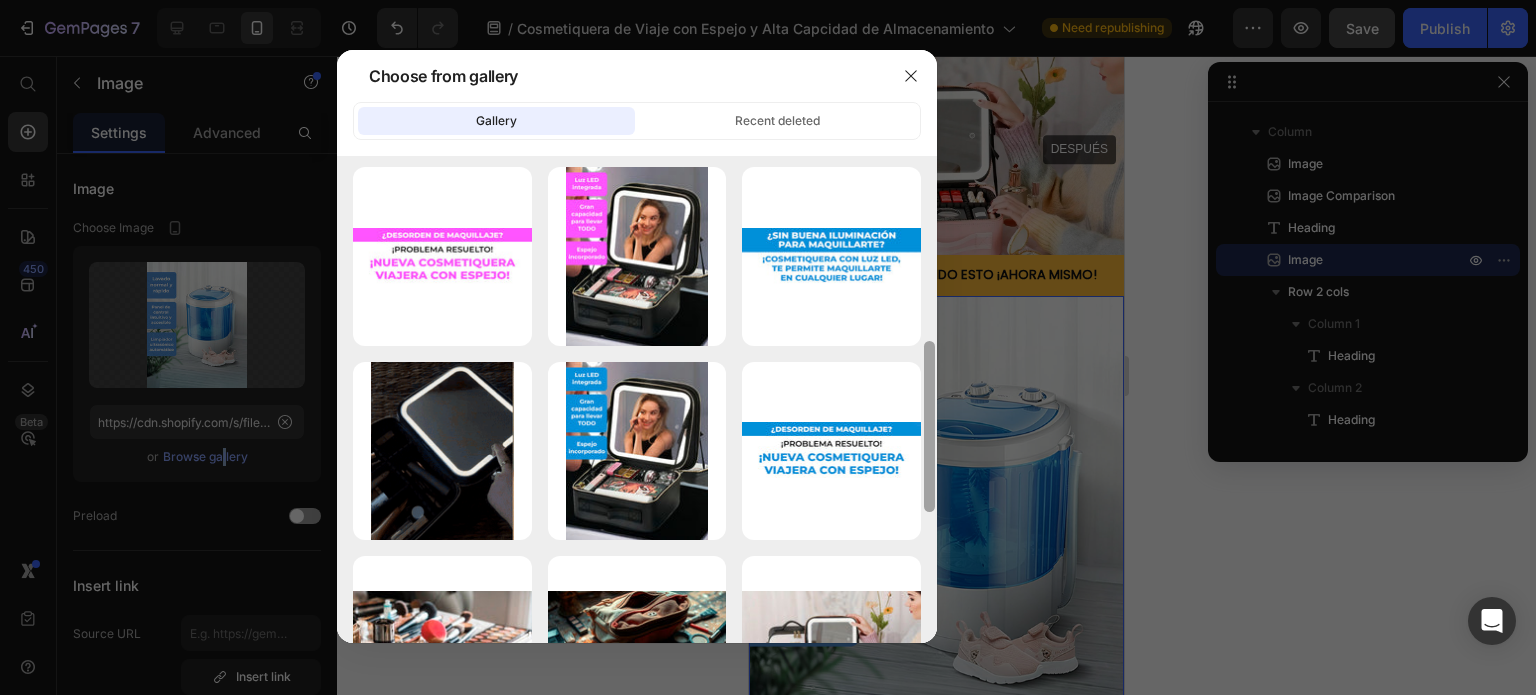 scroll, scrollTop: 567, scrollLeft: 0, axis: vertical 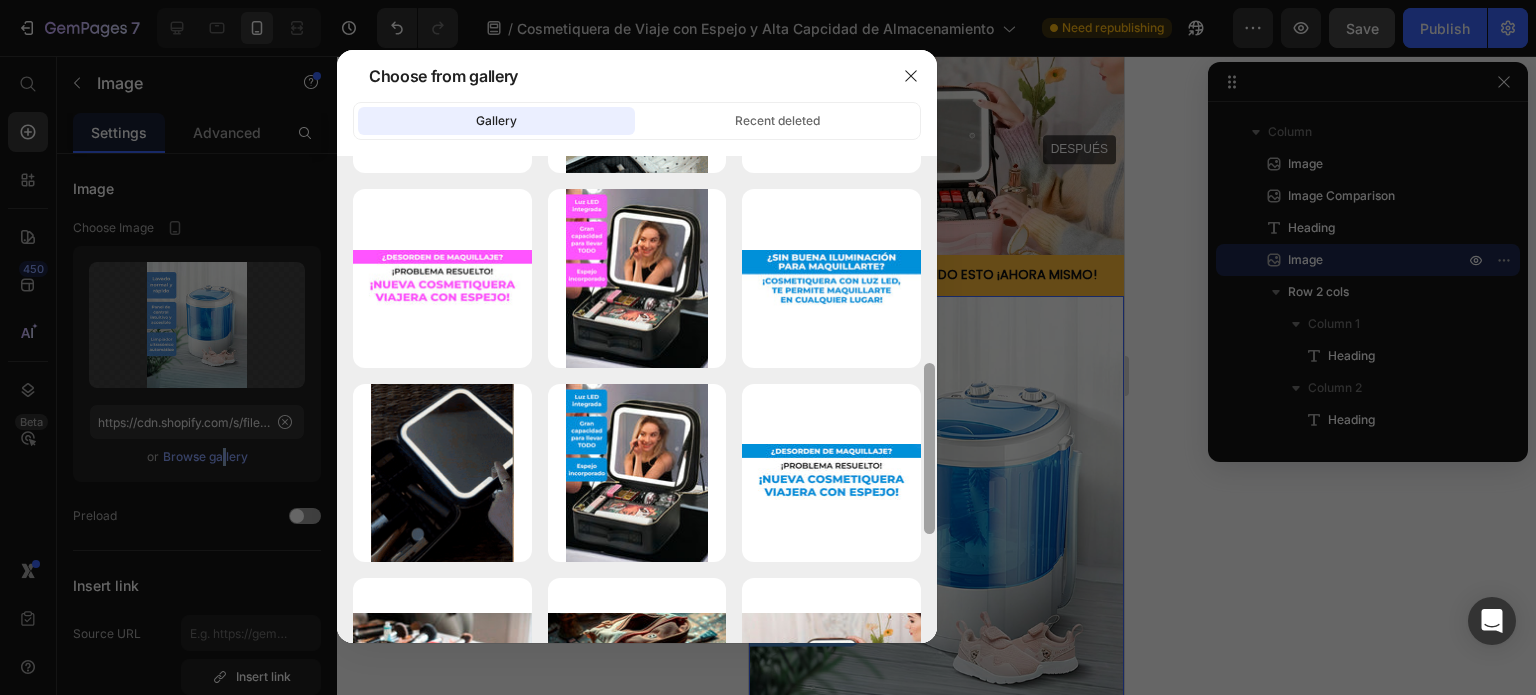 drag, startPoint x: 928, startPoint y: 239, endPoint x: 928, endPoint y: 440, distance: 201 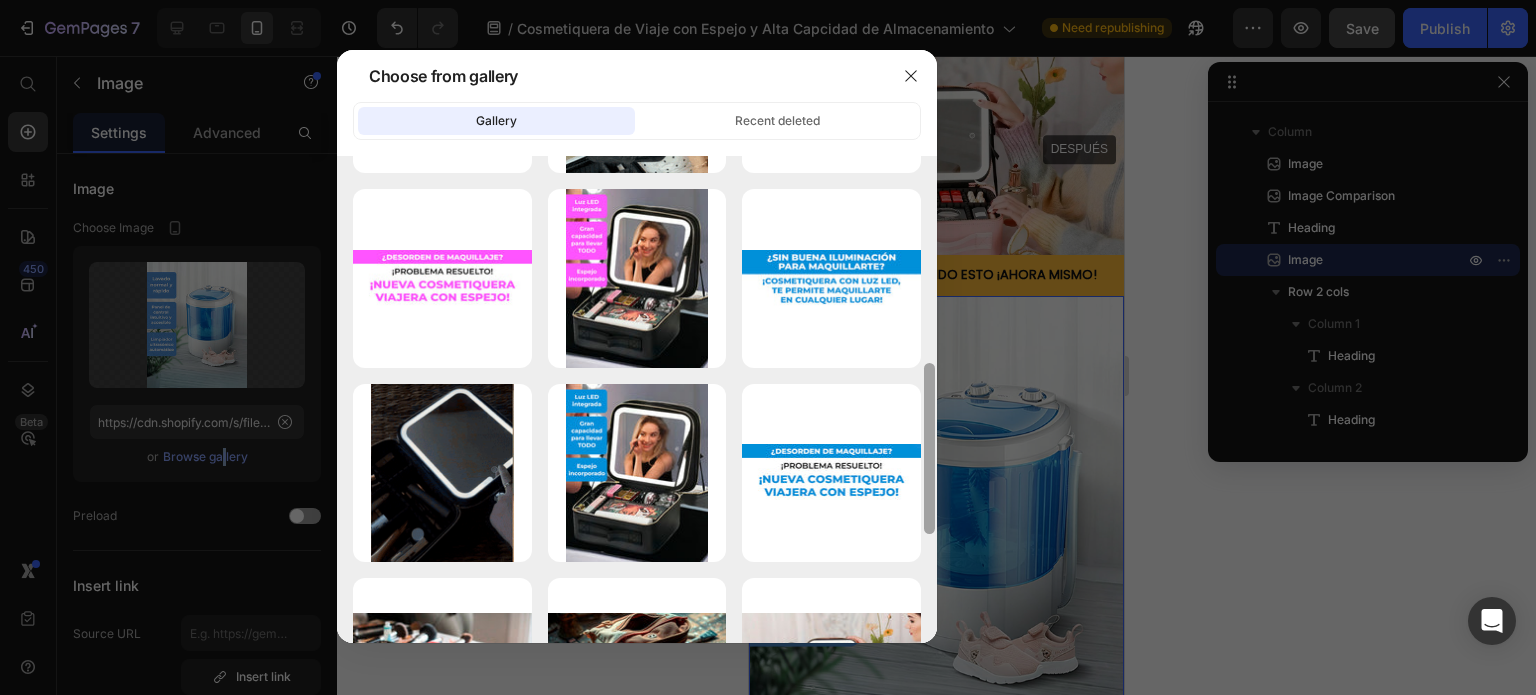 click at bounding box center (929, 448) 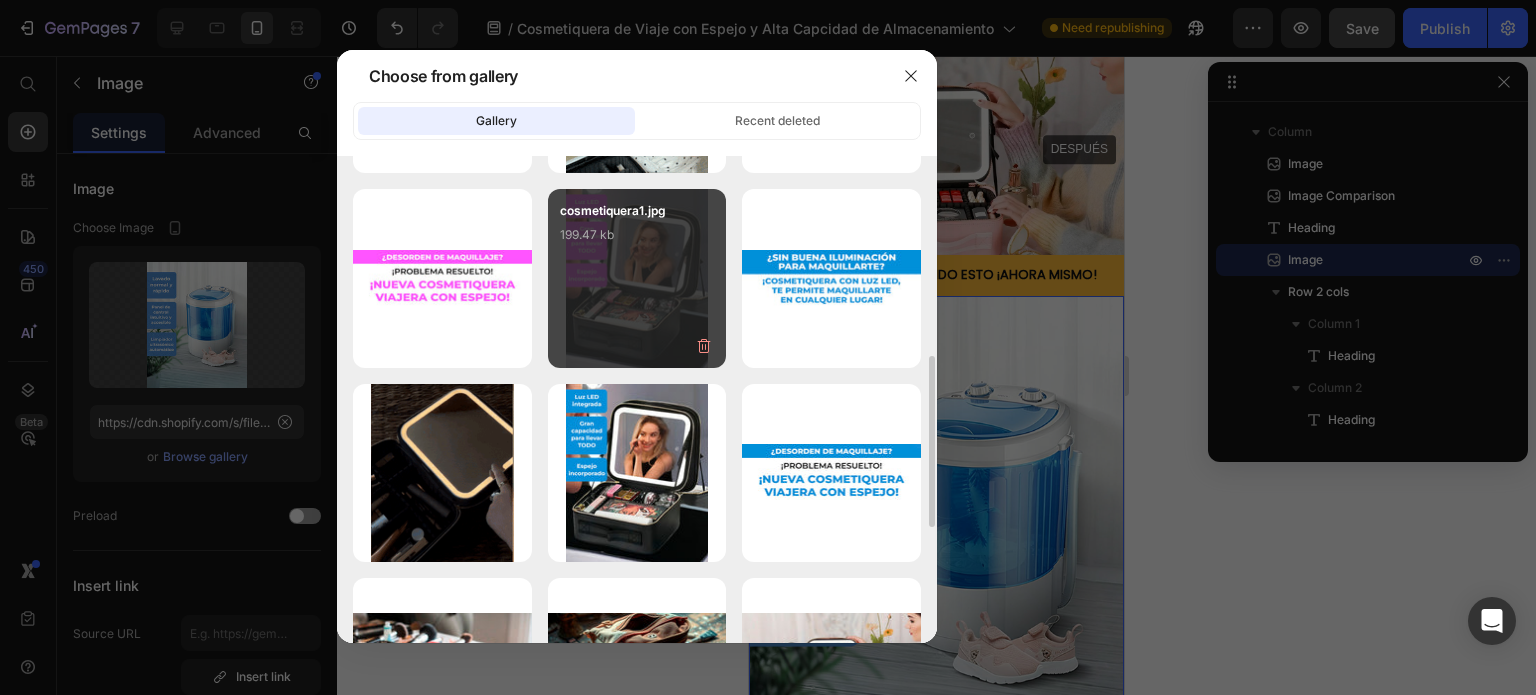 click on "cosmetiquera1.jpg 199.47 kb" at bounding box center [637, 241] 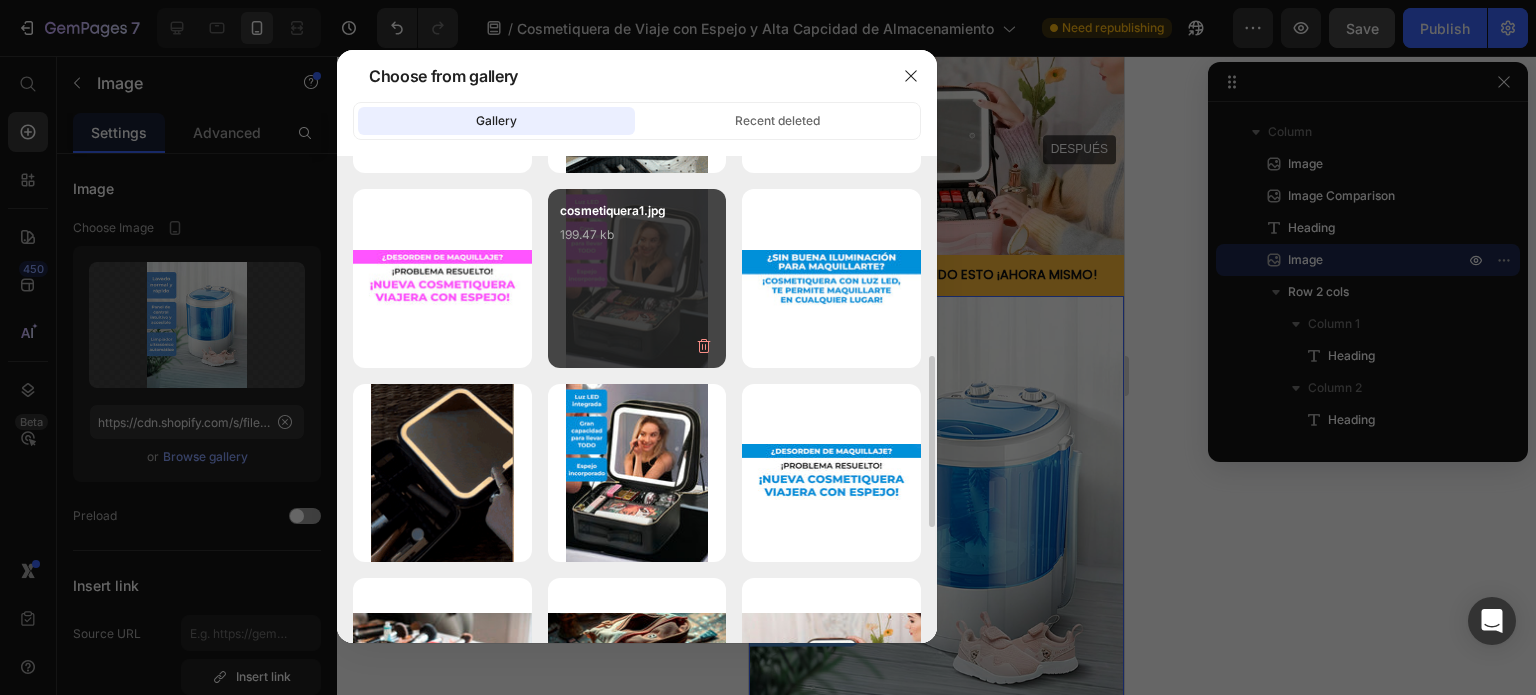 type on "https://cdn.shopify.com/s/files/1/0614/9151/1348/files/gempages_551635477501838209-5131f542-7a39-49f4-ba25-5e64319d2869.jpg" 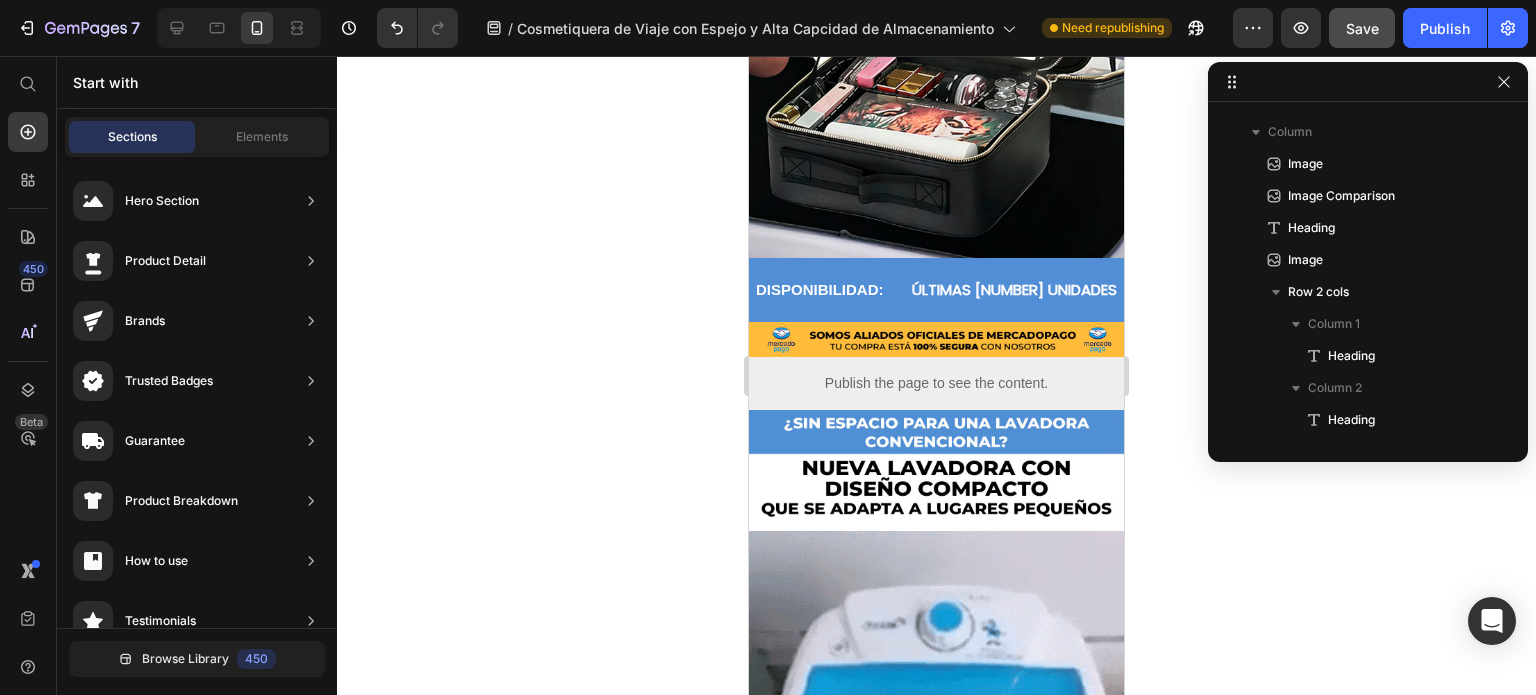 scroll, scrollTop: 764, scrollLeft: 0, axis: vertical 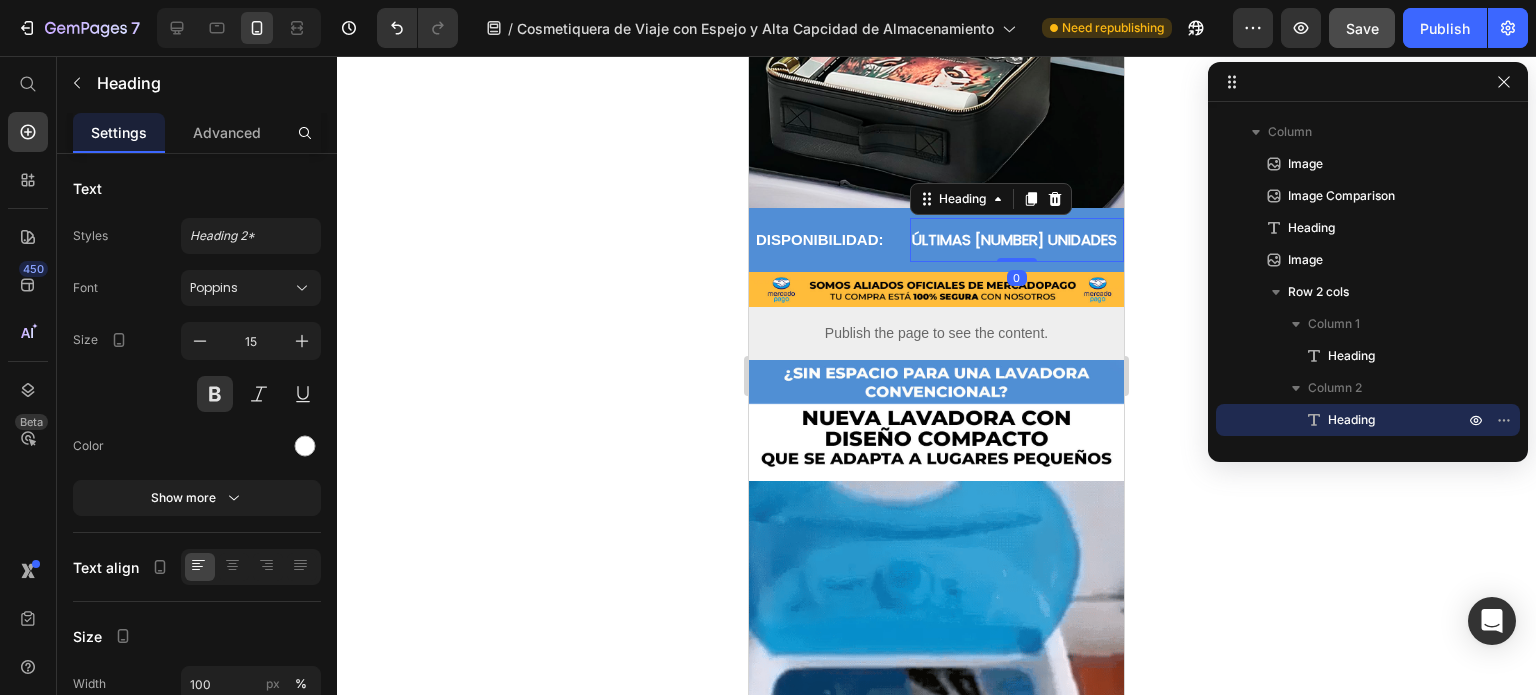 click on "ÚLTIMAS [NUMBER] UNIDADES" at bounding box center [1017, 240] 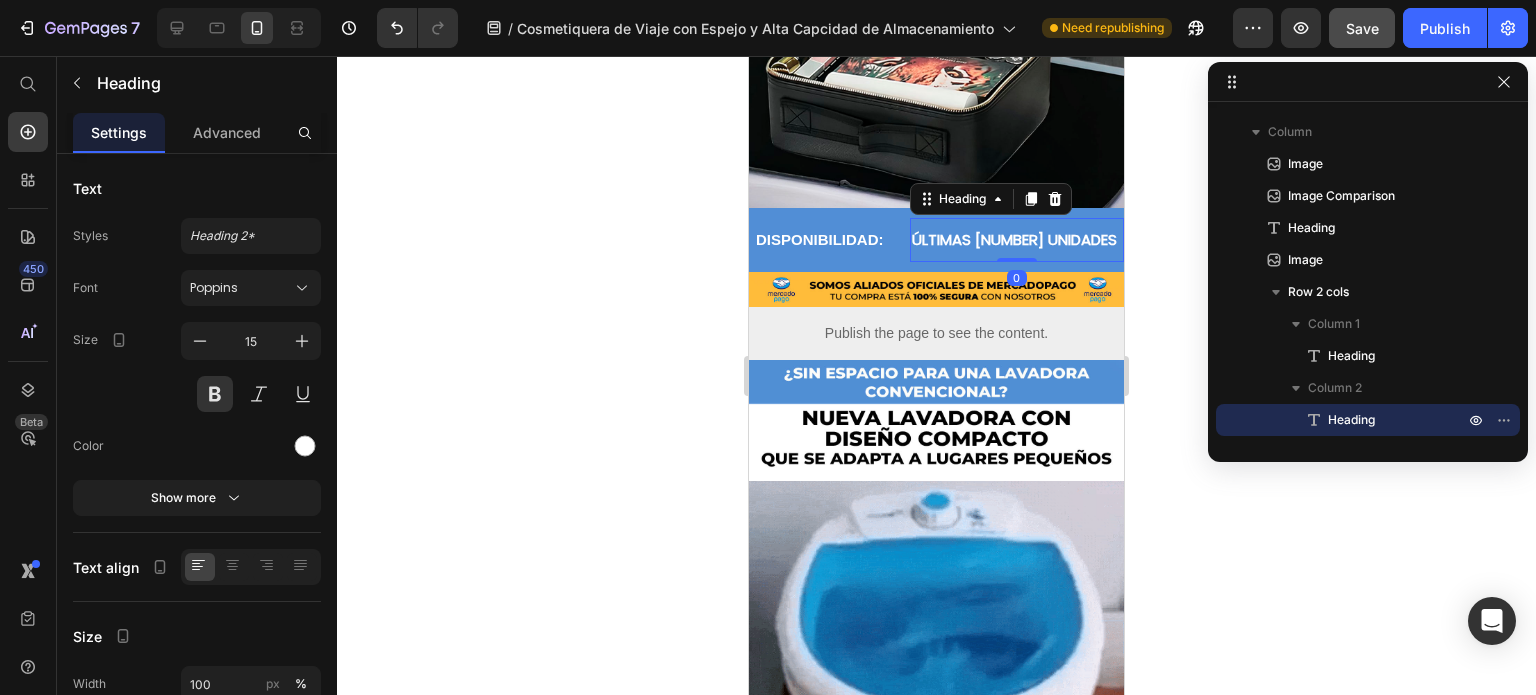 click on "ÚLTIMAS [NUMBER] UNIDADES" at bounding box center [1017, 240] 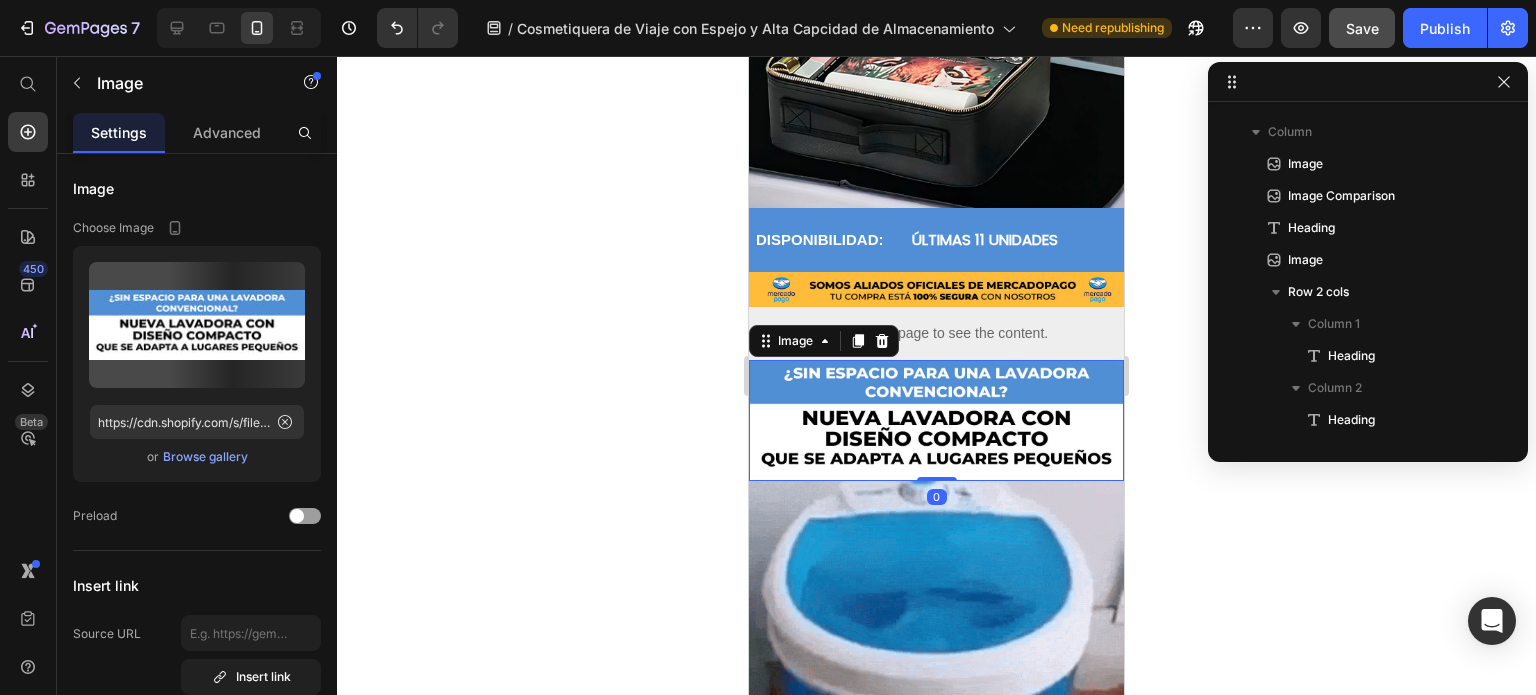 click at bounding box center [936, 421] 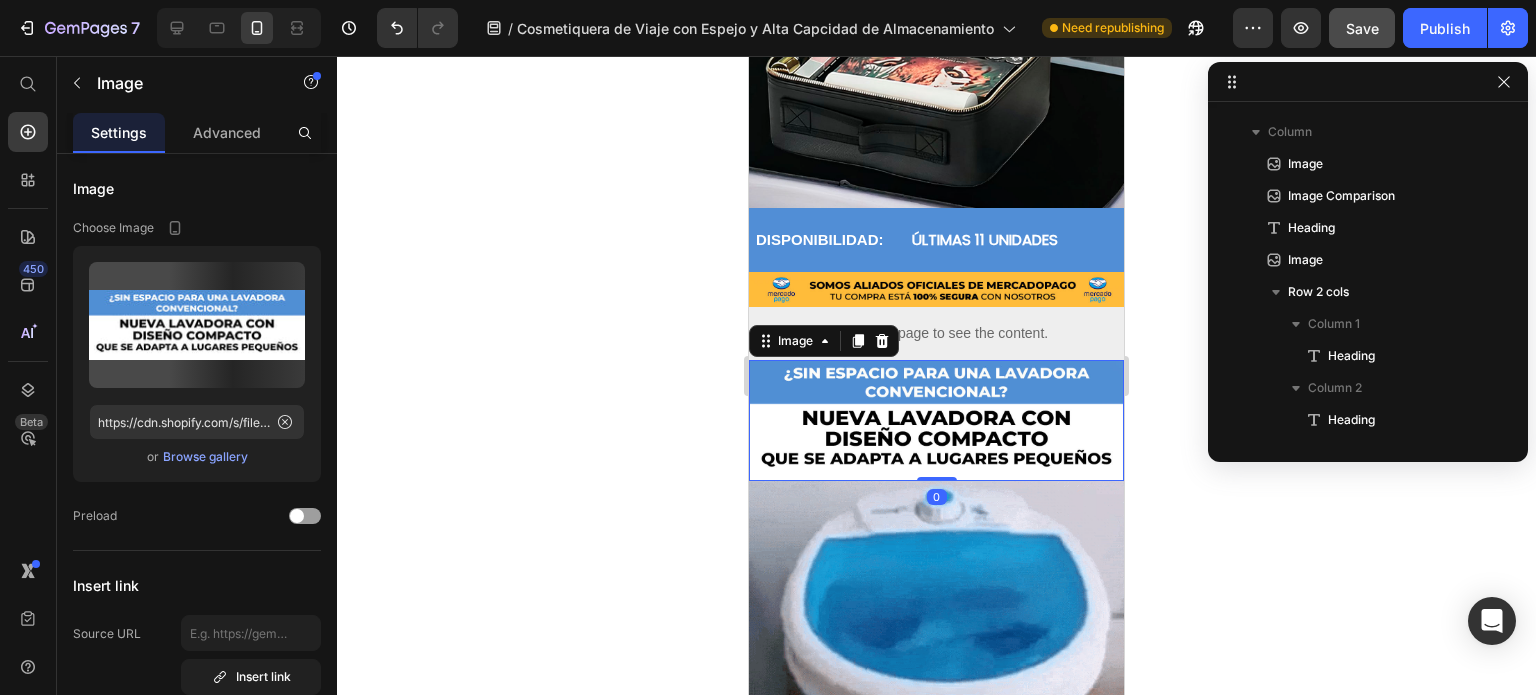 scroll, scrollTop: 602, scrollLeft: 0, axis: vertical 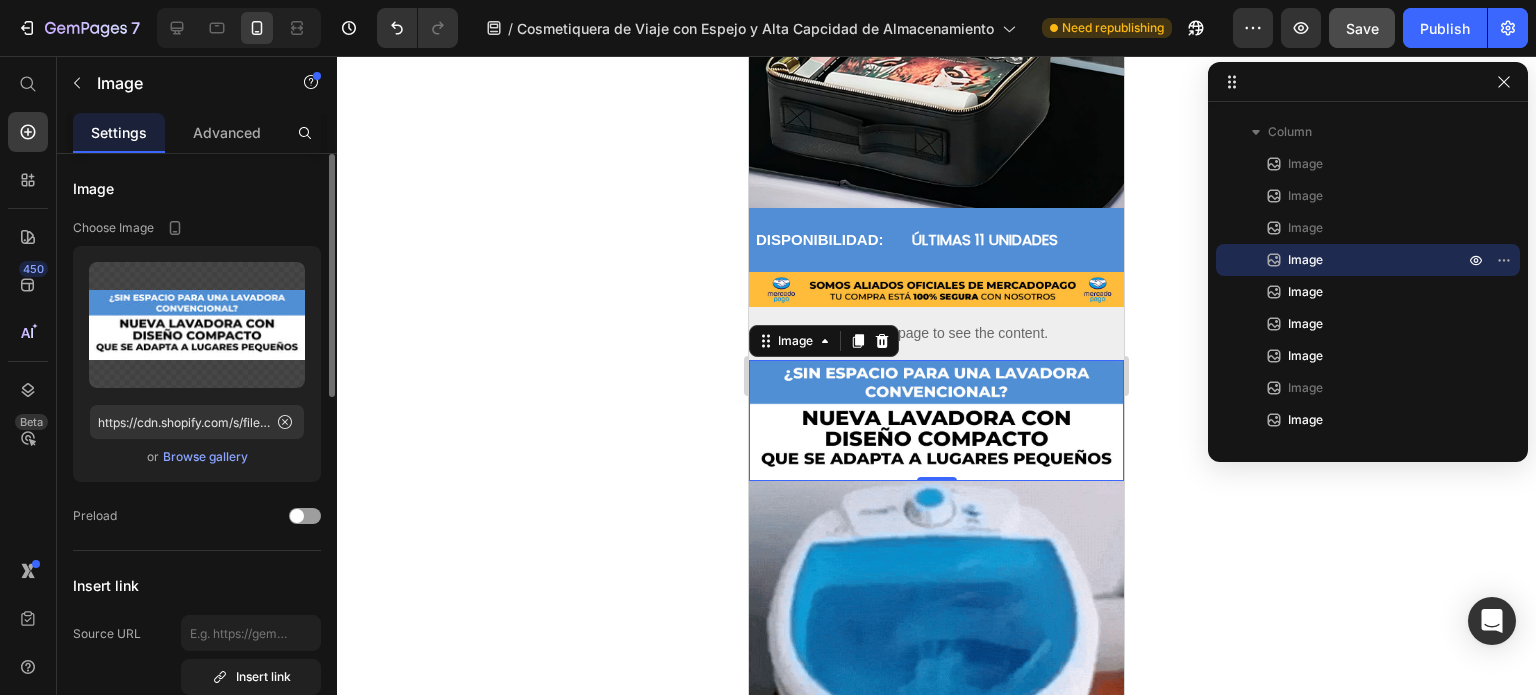 click on "Browse gallery" at bounding box center [205, 457] 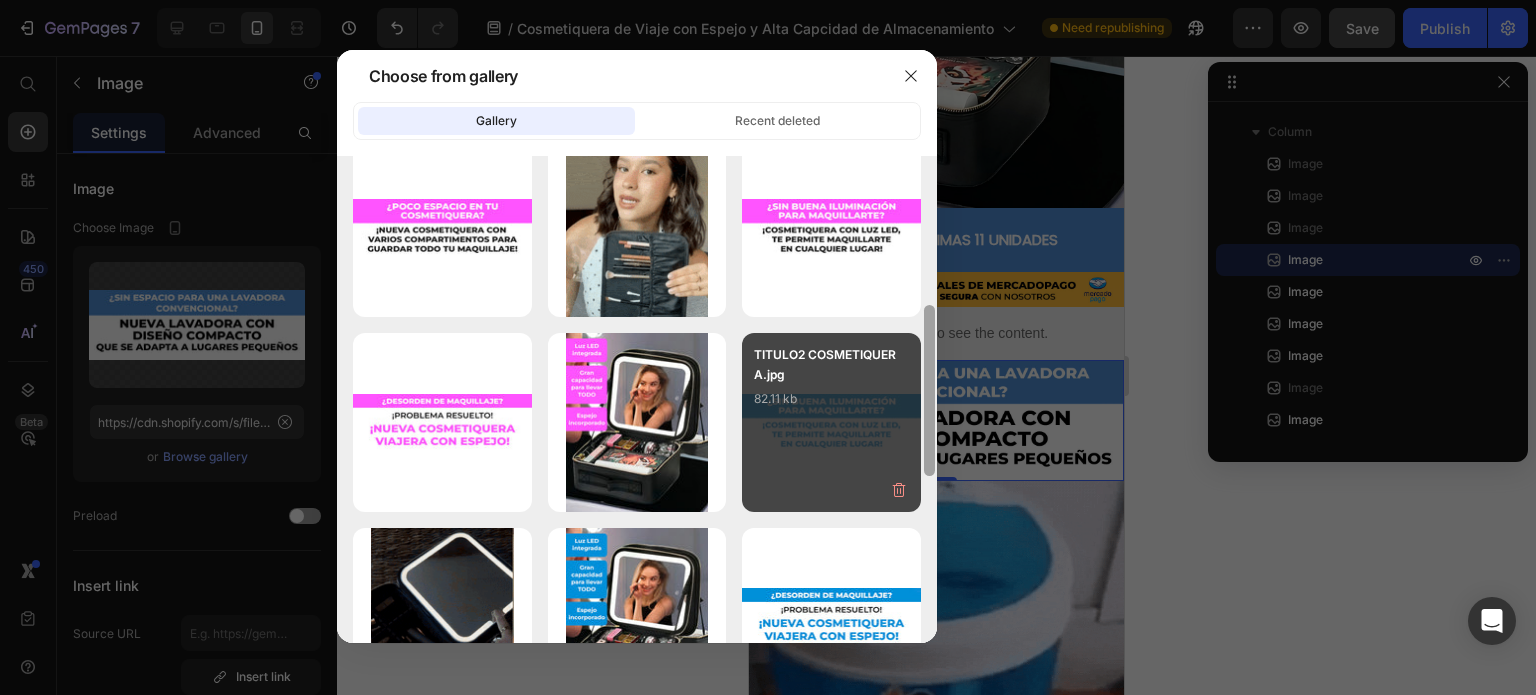 scroll, scrollTop: 426, scrollLeft: 0, axis: vertical 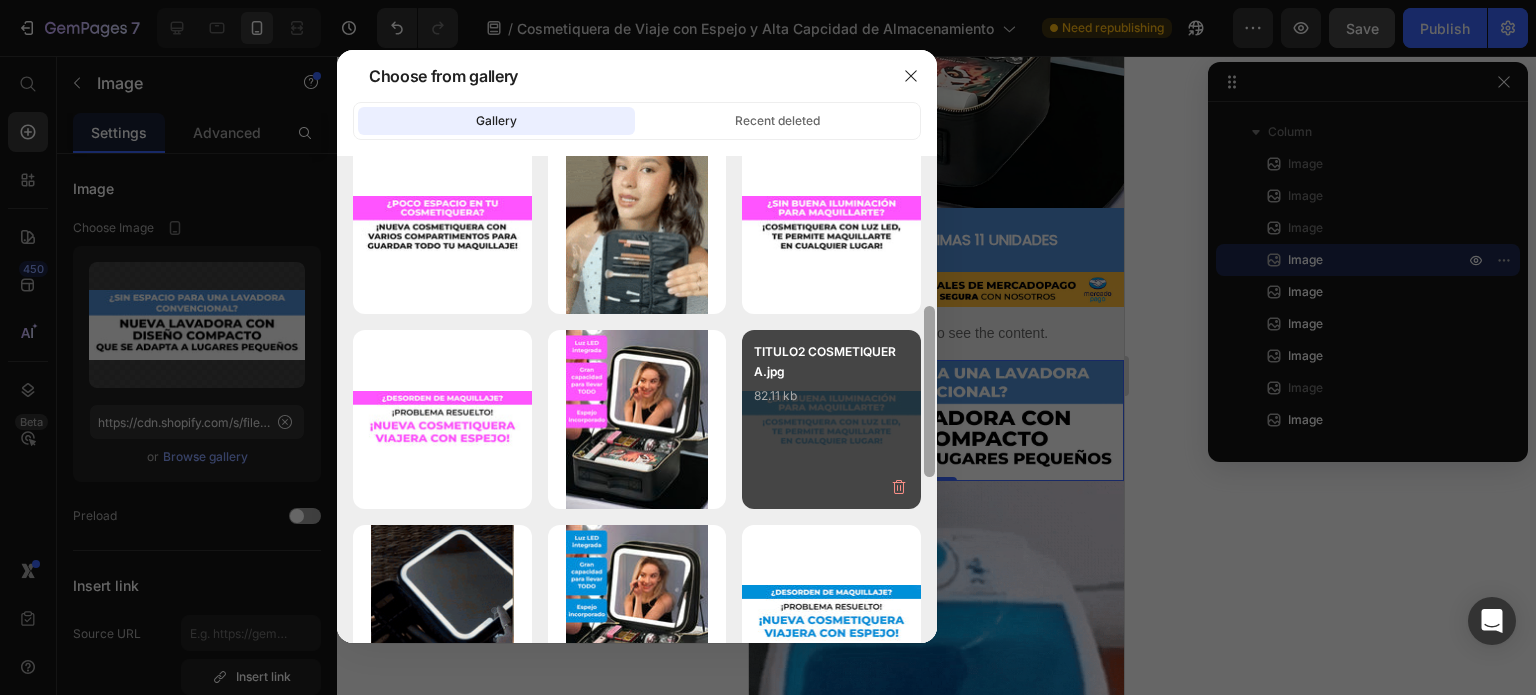 drag, startPoint x: 927, startPoint y: 226, endPoint x: 906, endPoint y: 377, distance: 152.45328 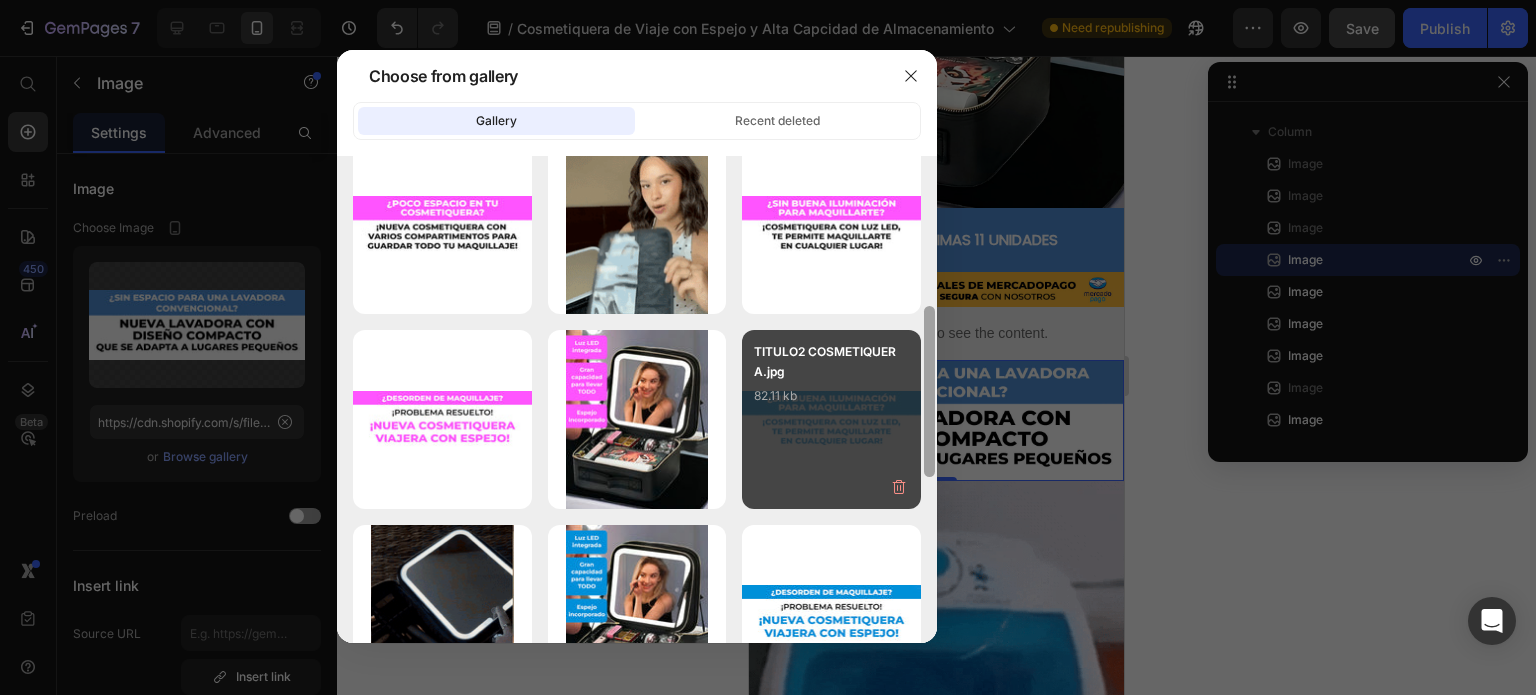 click on "cosmetiquera5.jpg 194.04 kb cosmetiquera4.jpg 166.89 kb cosmetiquera3.jpg 243.50 kb cosmetiquera2.jpg 172.44 kb cosmetiquera2.gif 7241.02 kb TITULO3 COSMETIQUERA.jpg 80.74 kb cosmetiquera.gif 9340.39 kb TITULO2 COSMETIQUERA.jpg 75.47 kb TITULO1 COSMETIQUERA.jpg 78.88 kb cosmetiquera1.jpg 199.47 kb TITULO2 COSMETIQUERA.jpg 82.11 kb luz comsmetiquera.gif 4413.94 kb cosmetiquera1.jpg 198.03 kb TITULO1 COSMETIQUERA.jpg 75.58 kb ANTES.jpg 210.08 kb ANTES.jpg 246.99 kb despues.jpg 153.78 kb gempages_551635...f0.webp 1430.31 kb gempages_551635...50.webp 1465.96 kb gempages_551635...95.webp 2074.29 kb" at bounding box center (637, 399) 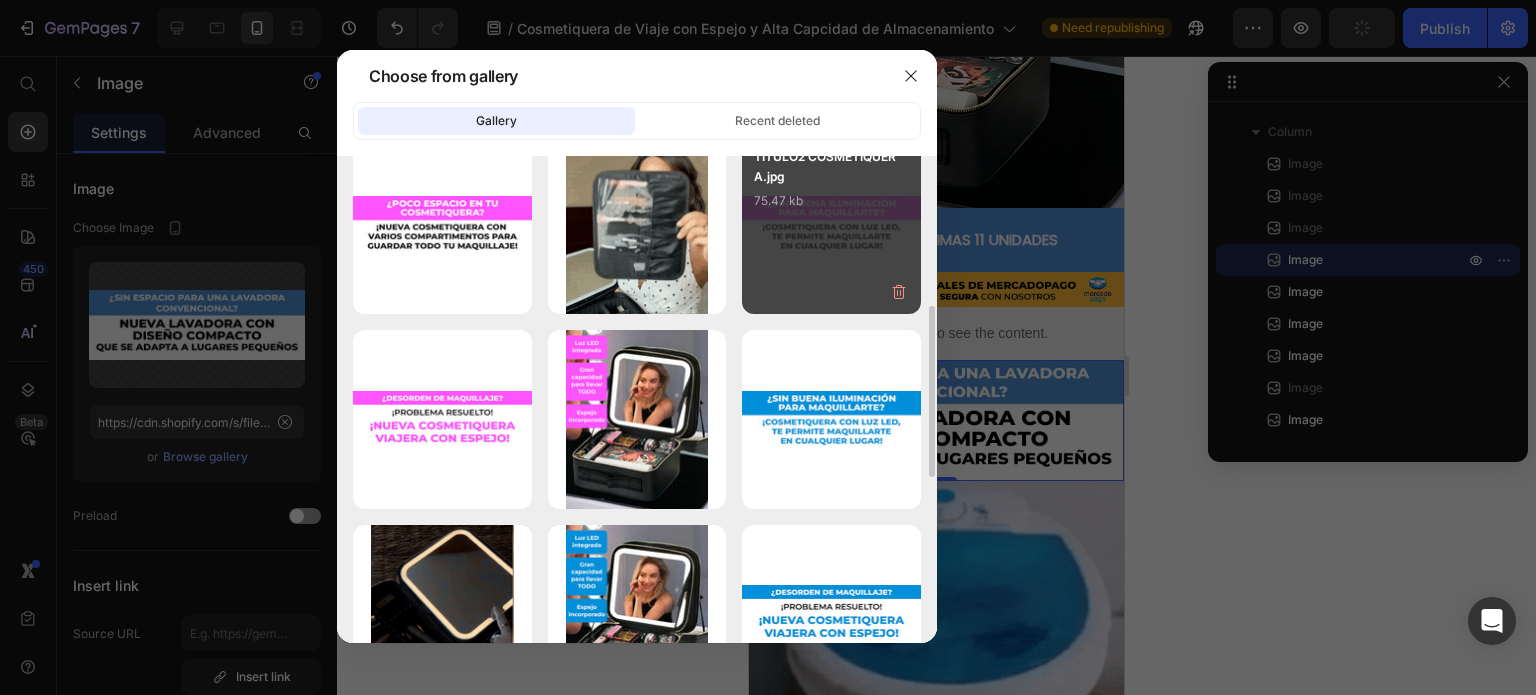 click on "TITULO2 COSMETIQUERA.jpg 75.47 kb" at bounding box center (831, 224) 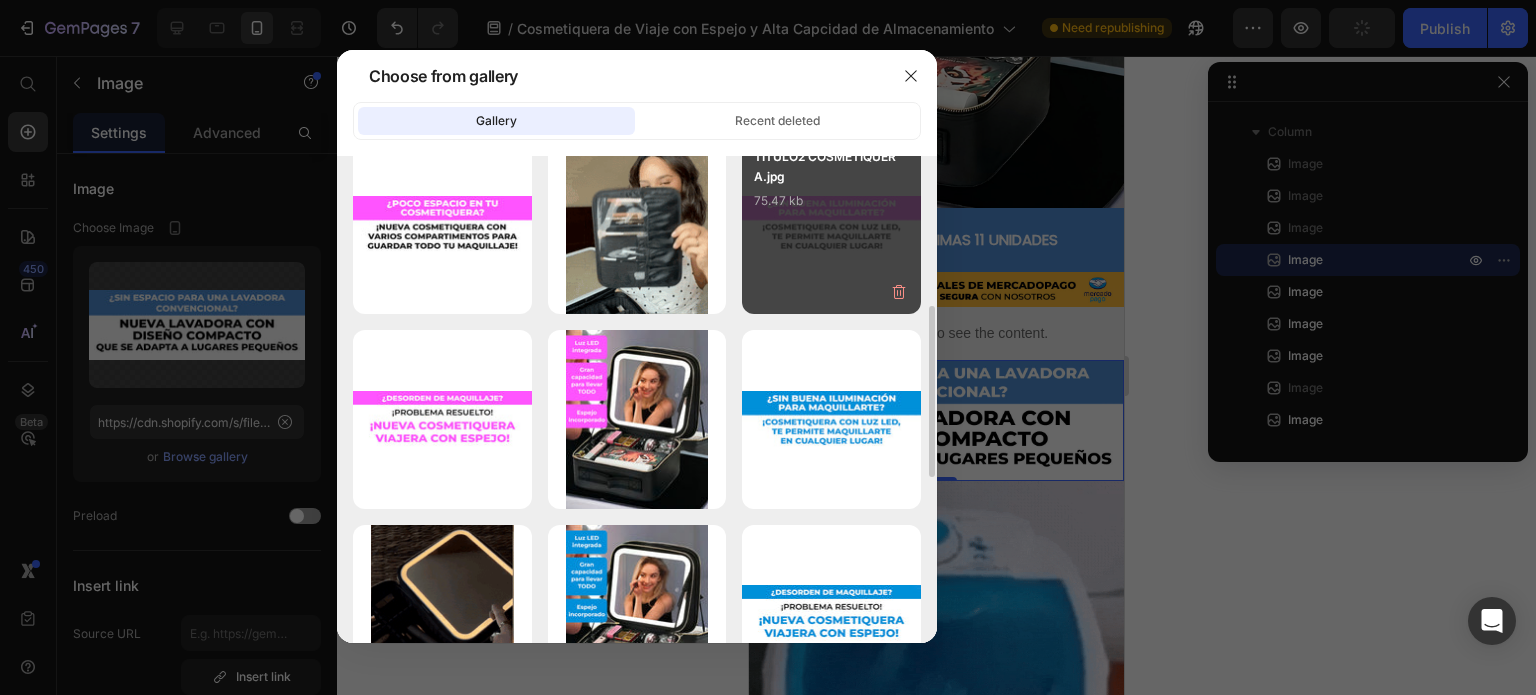 type on "https://cdn.shopify.com/s/files/1/0614/9151/1348/files/gempages_551635477501838209-cffac5a2-6211-4876-98ba-8fa8f6e0b88a.jpg" 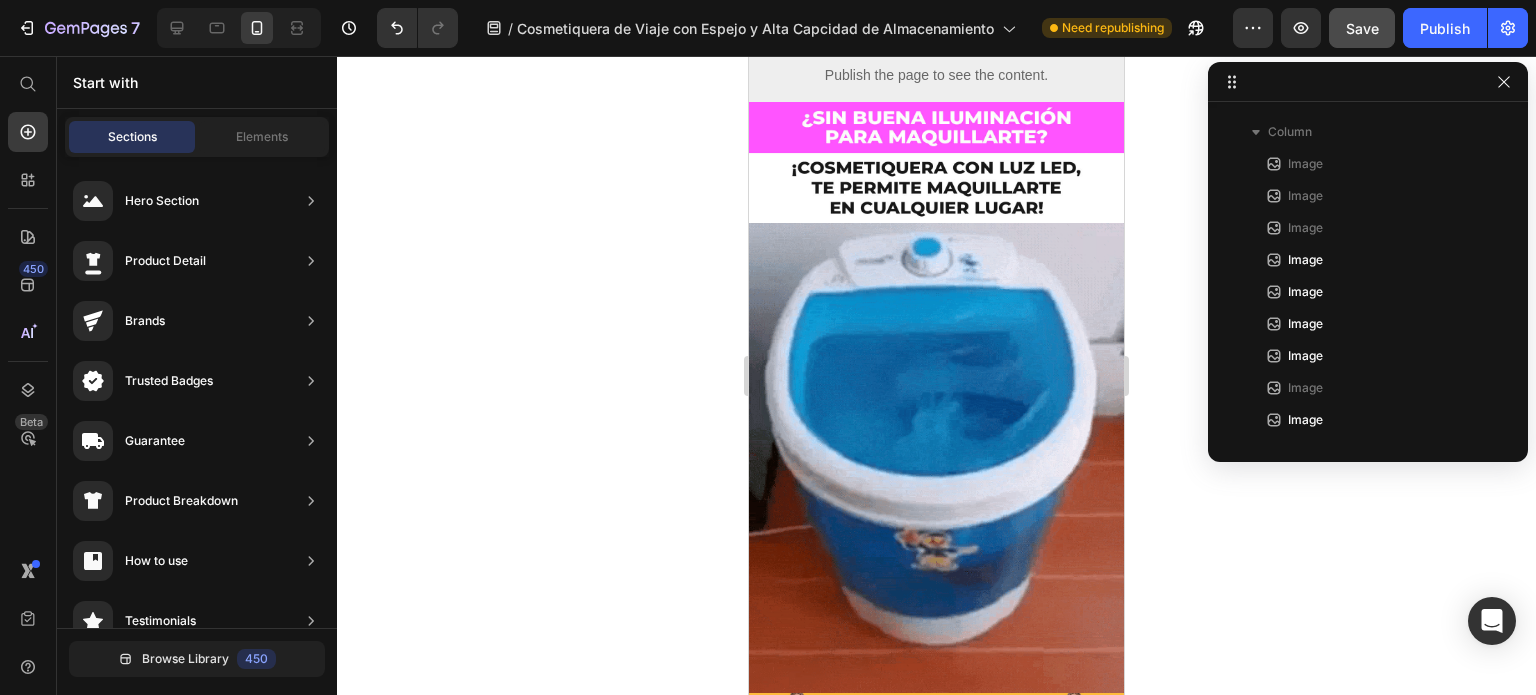 scroll, scrollTop: 1032, scrollLeft: 0, axis: vertical 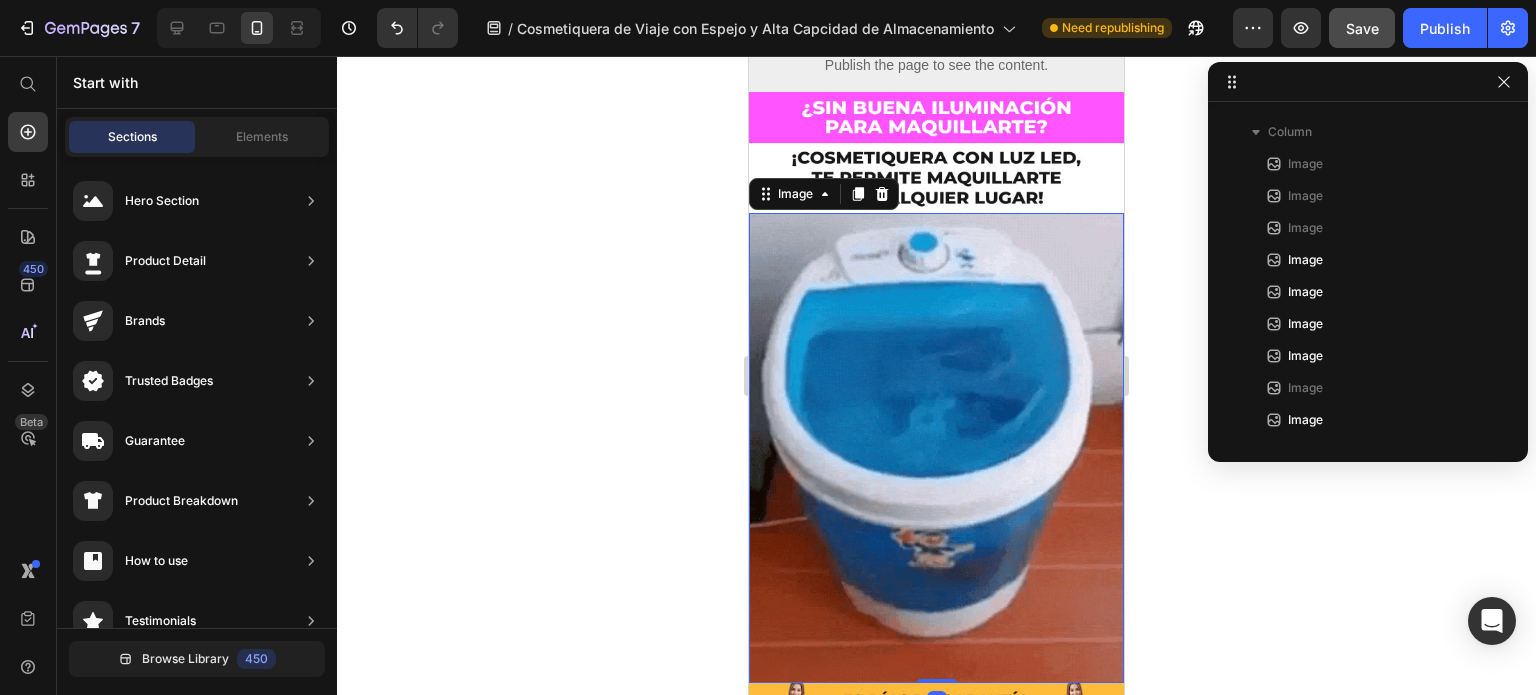 click at bounding box center (936, 448) 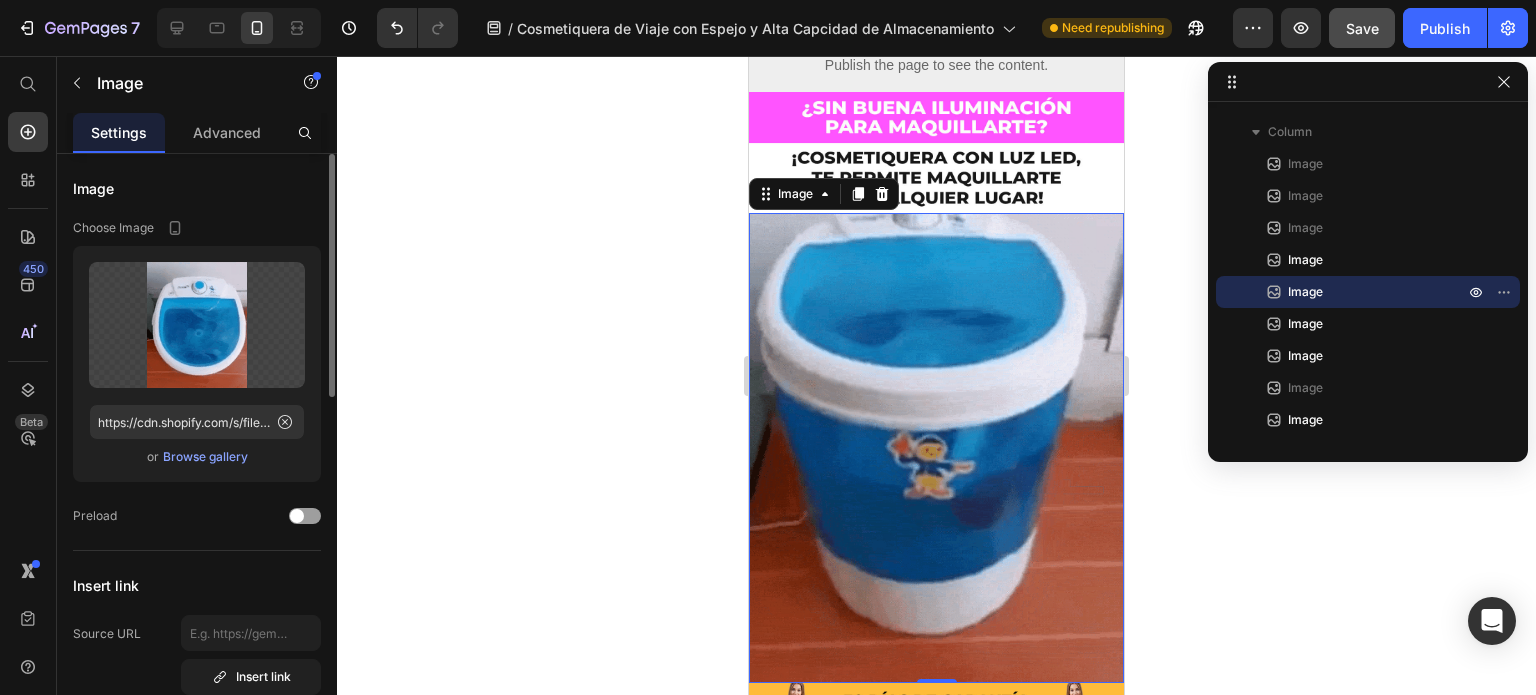 click on "Browse gallery" at bounding box center (205, 457) 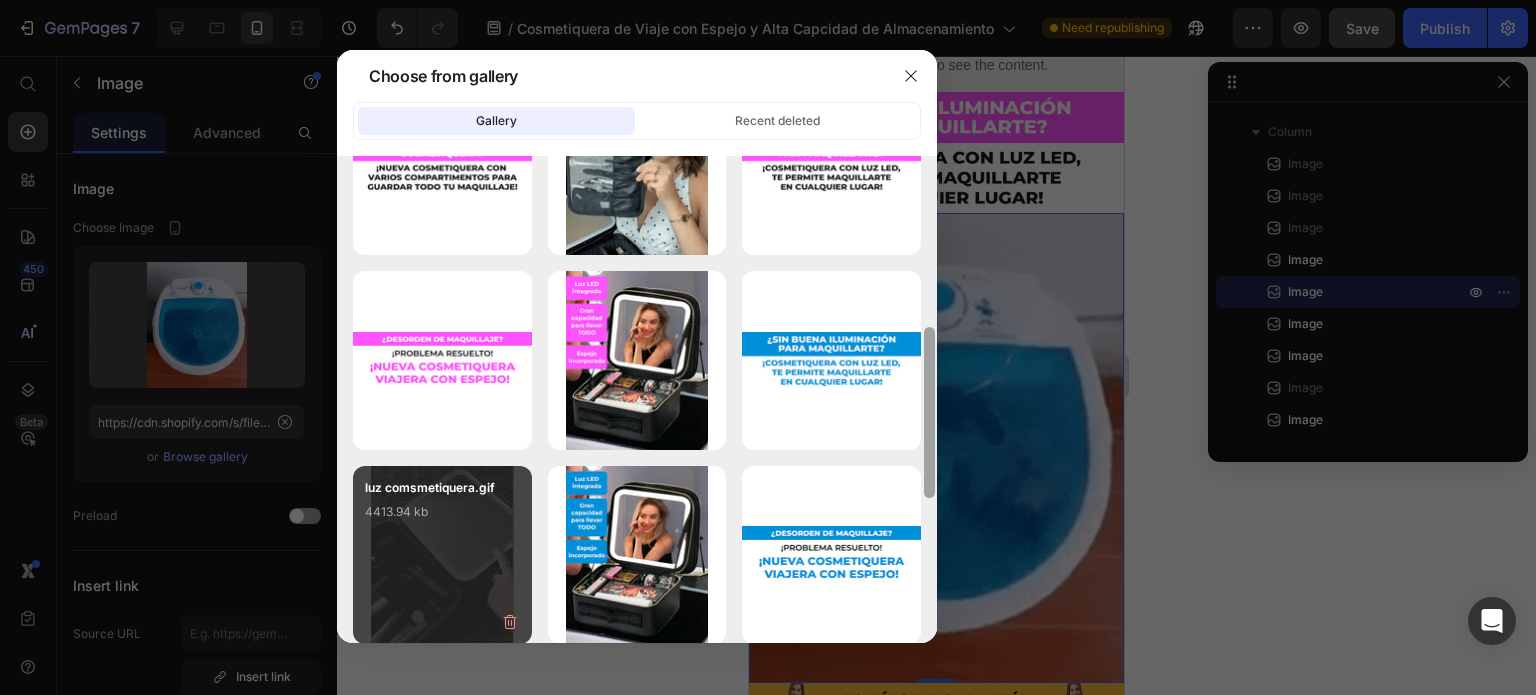 drag, startPoint x: 925, startPoint y: 218, endPoint x: 504, endPoint y: 503, distance: 508.3955 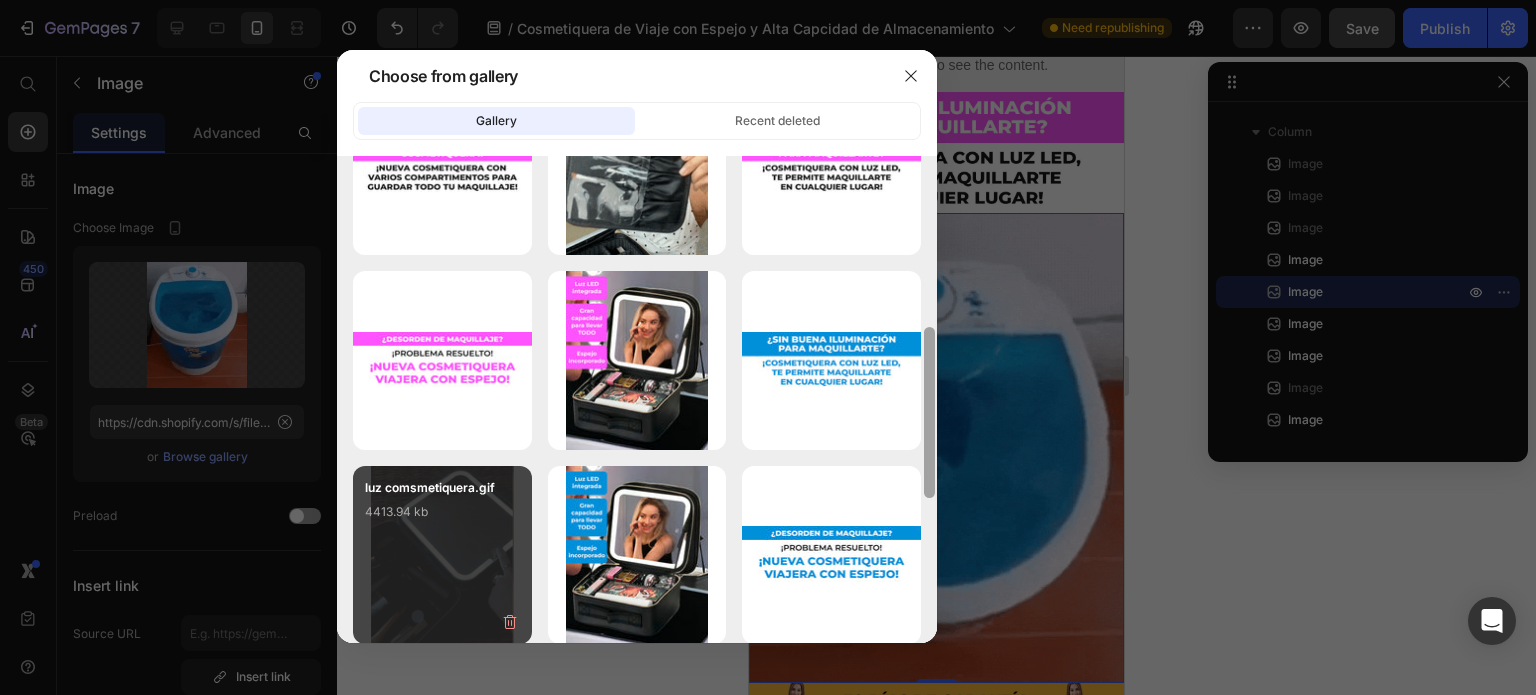 click on "cosmetiquera5.jpg 194.04 kb cosmetiquera4.jpg 166.89 kb cosmetiquera3.jpg 243.50 kb cosmetiquera2.jpg 172.44 kb cosmetiquera2.gif 7241.02 kb TITULO3 COSMETIQUERA.jpg 80.74 kb cosmetiquera.gif 9340.39 kb TITULO2 COSMETIQUERA.jpg 75.47 kb TITULO1 COSMETIQUERA.jpg 78.88 kb cosmetiquera1.jpg 199.47 kb TITULO2 COSMETIQUERA.jpg 82.11 kb luz comsmetiquera.gif 4413.94 kb cosmetiquera1.jpg 198.03 kb TITULO1 COSMETIQUERA.jpg 75.58 kb ANTES.jpg 210.08 kb ANTES.jpg 246.99 kb despues.jpg 153.78 kb gempages_551635...f0.webp 1430.31 kb gempages_551635...50.webp 1465.96 kb gempages_551635...95.webp 2074.29 kb" at bounding box center [637, 399] 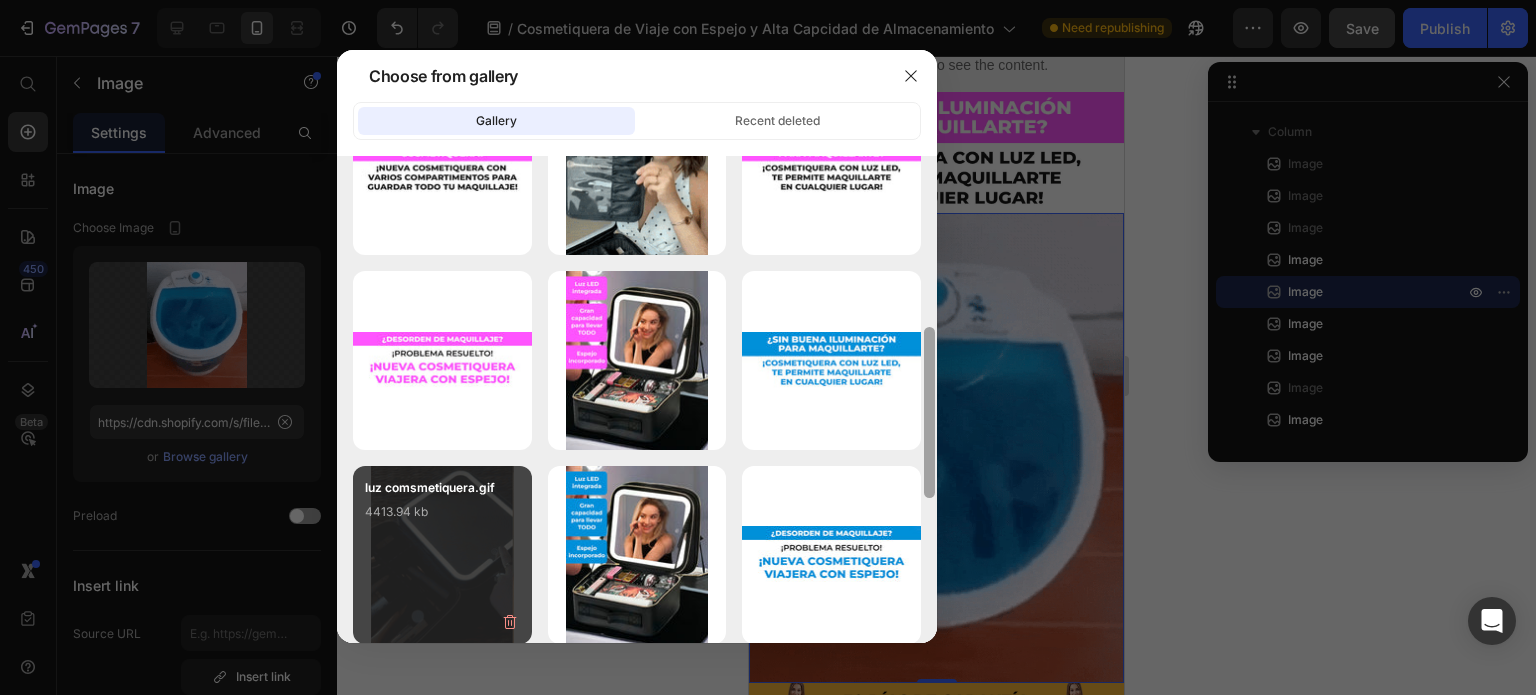 scroll, scrollTop: 488, scrollLeft: 0, axis: vertical 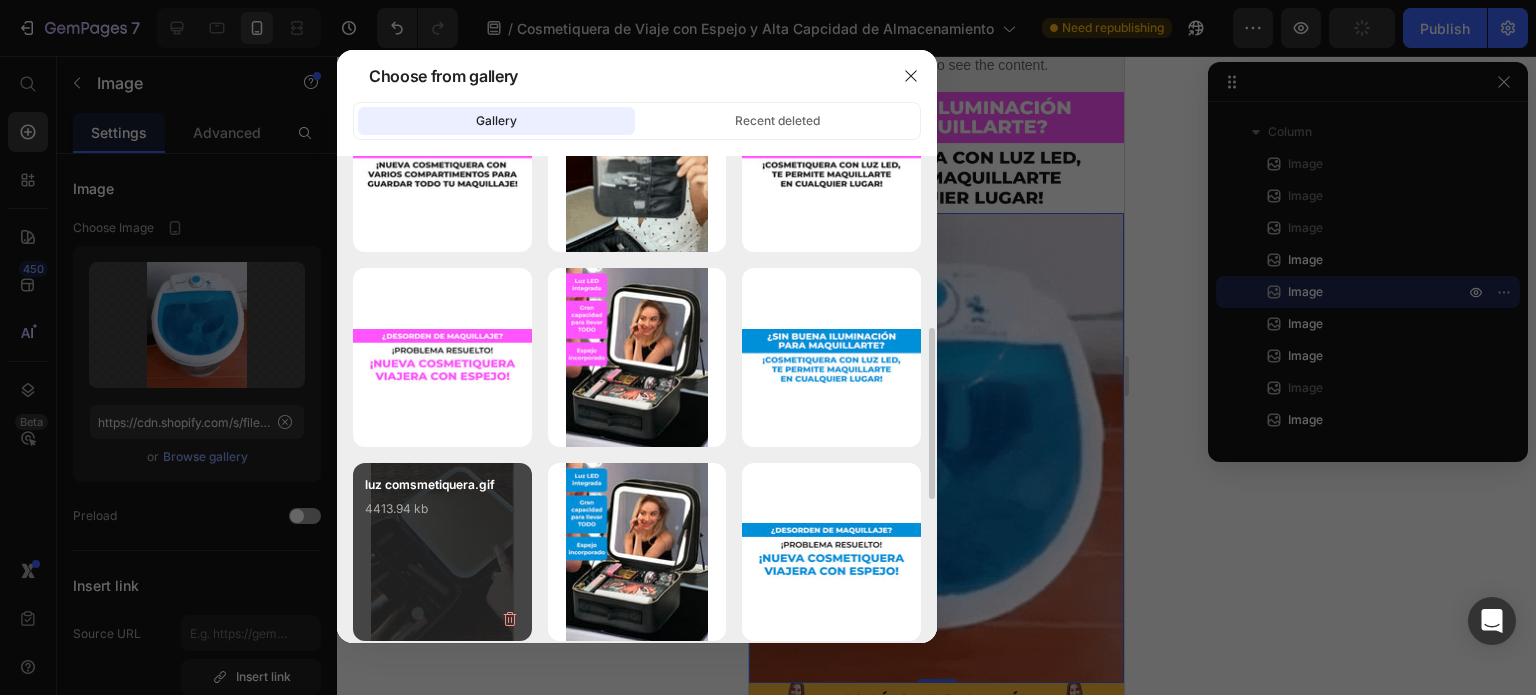 click on "4413.94 kb" at bounding box center [442, 509] 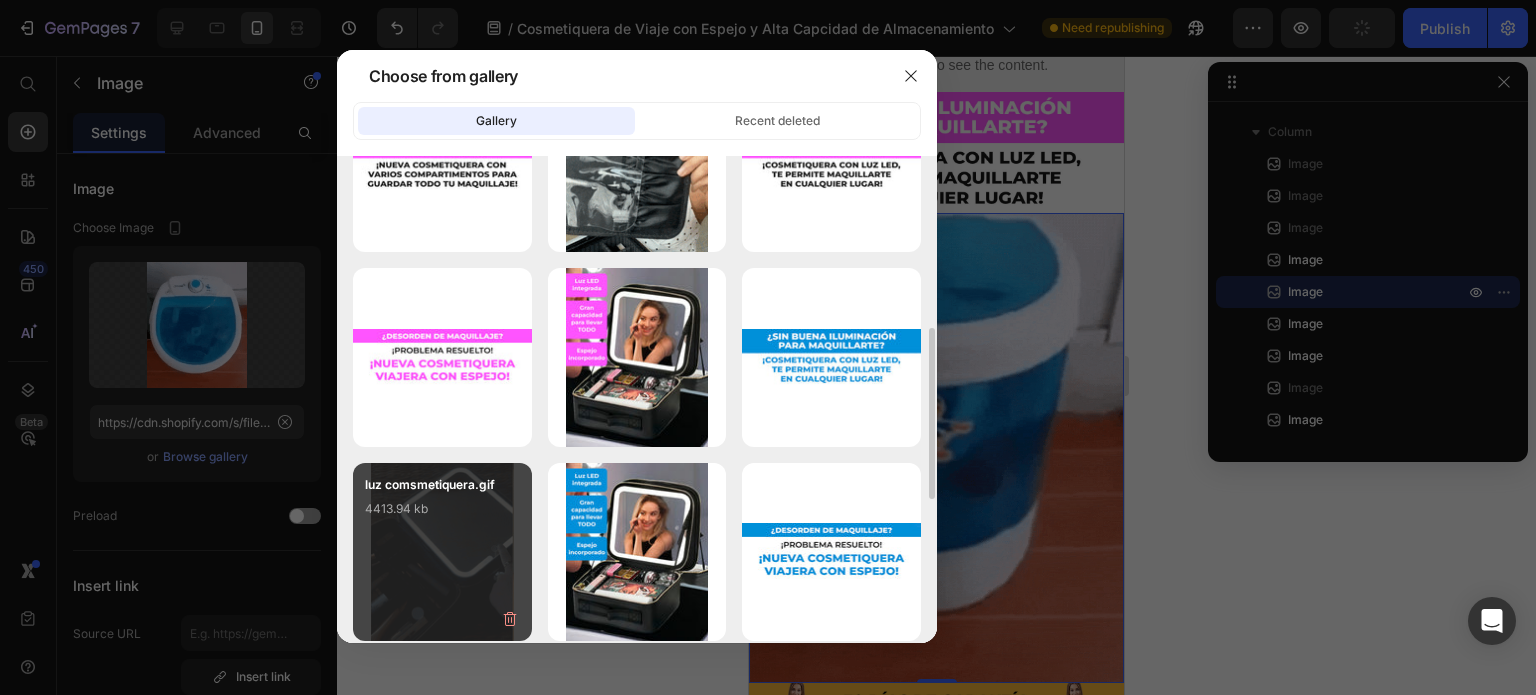 type on "https://cdn.shopify.com/s/files/1/0614/9151/1348/files/gempages_551635477501838209-89341fce-157f-4df9-bcc7-fd8322b88bc5.gif" 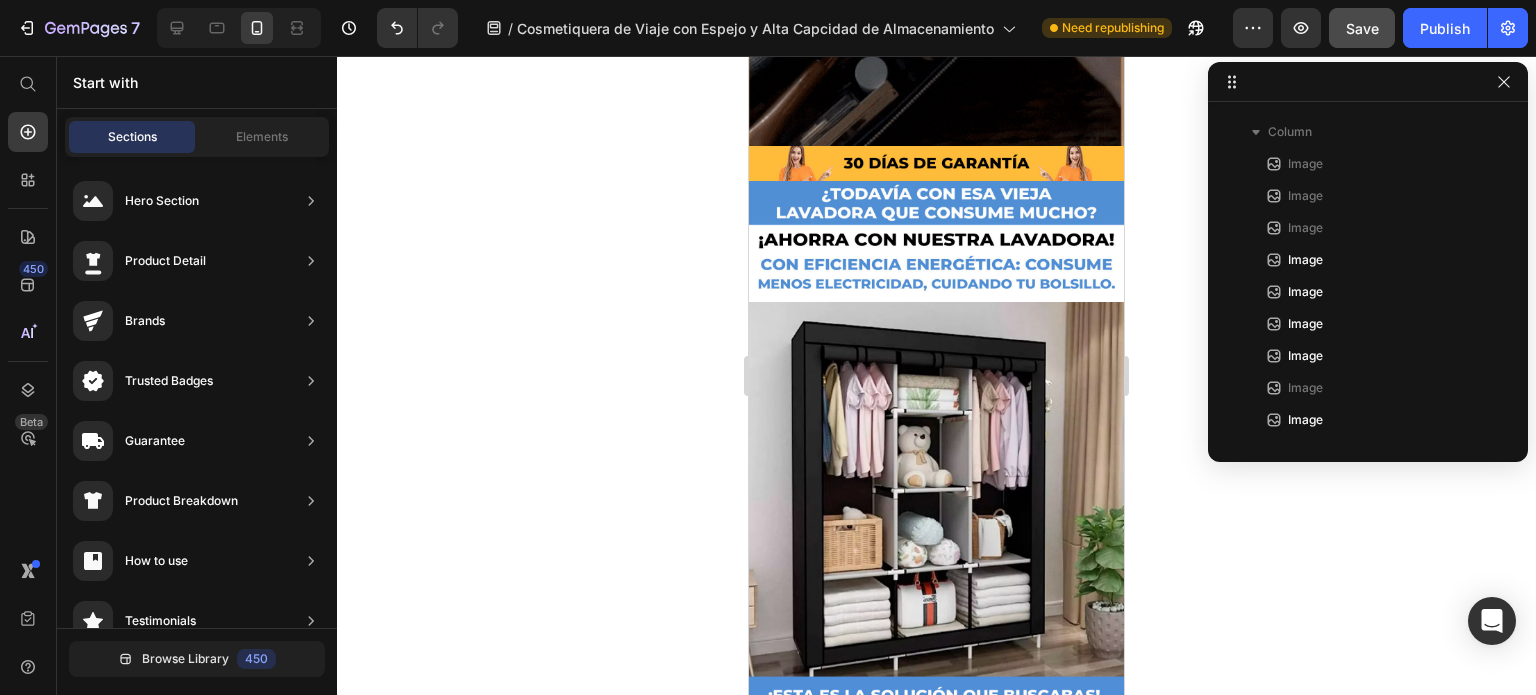 scroll, scrollTop: 1517, scrollLeft: 0, axis: vertical 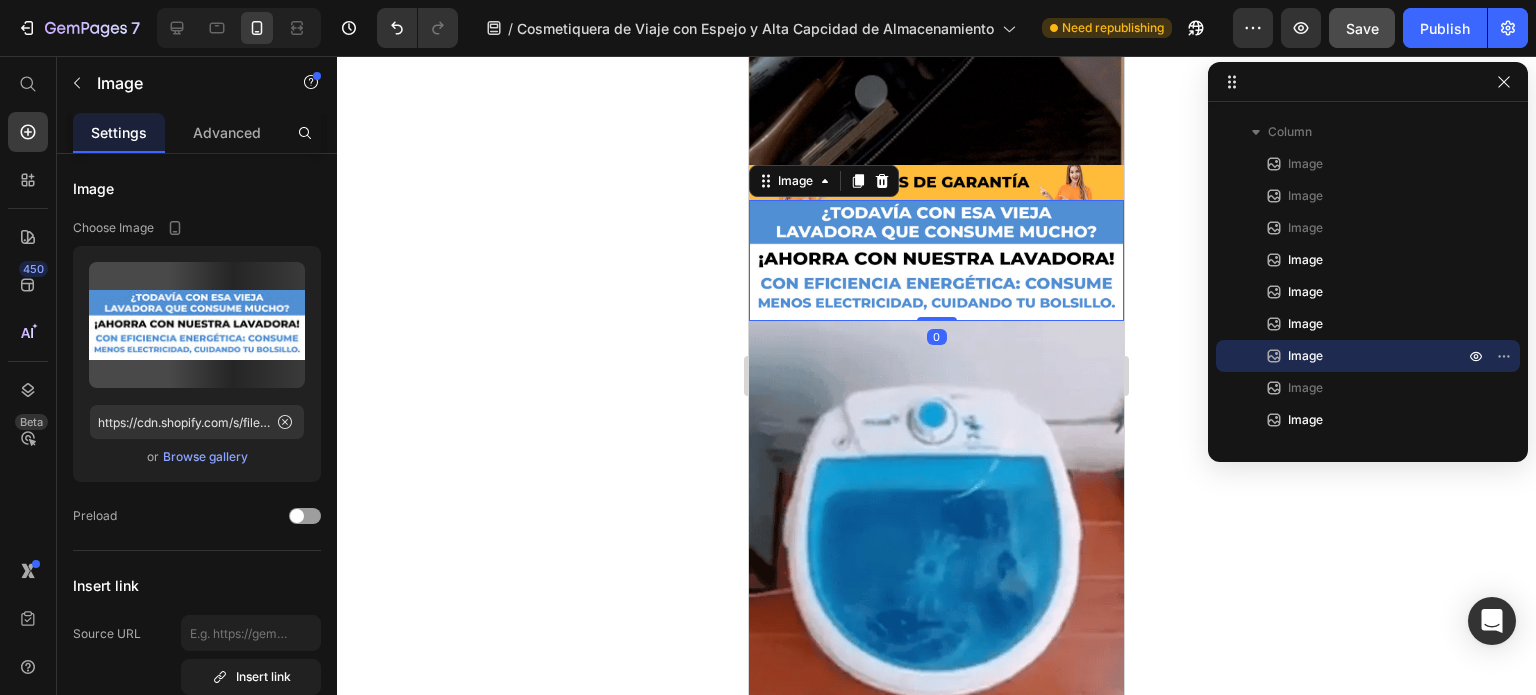 click at bounding box center [936, 261] 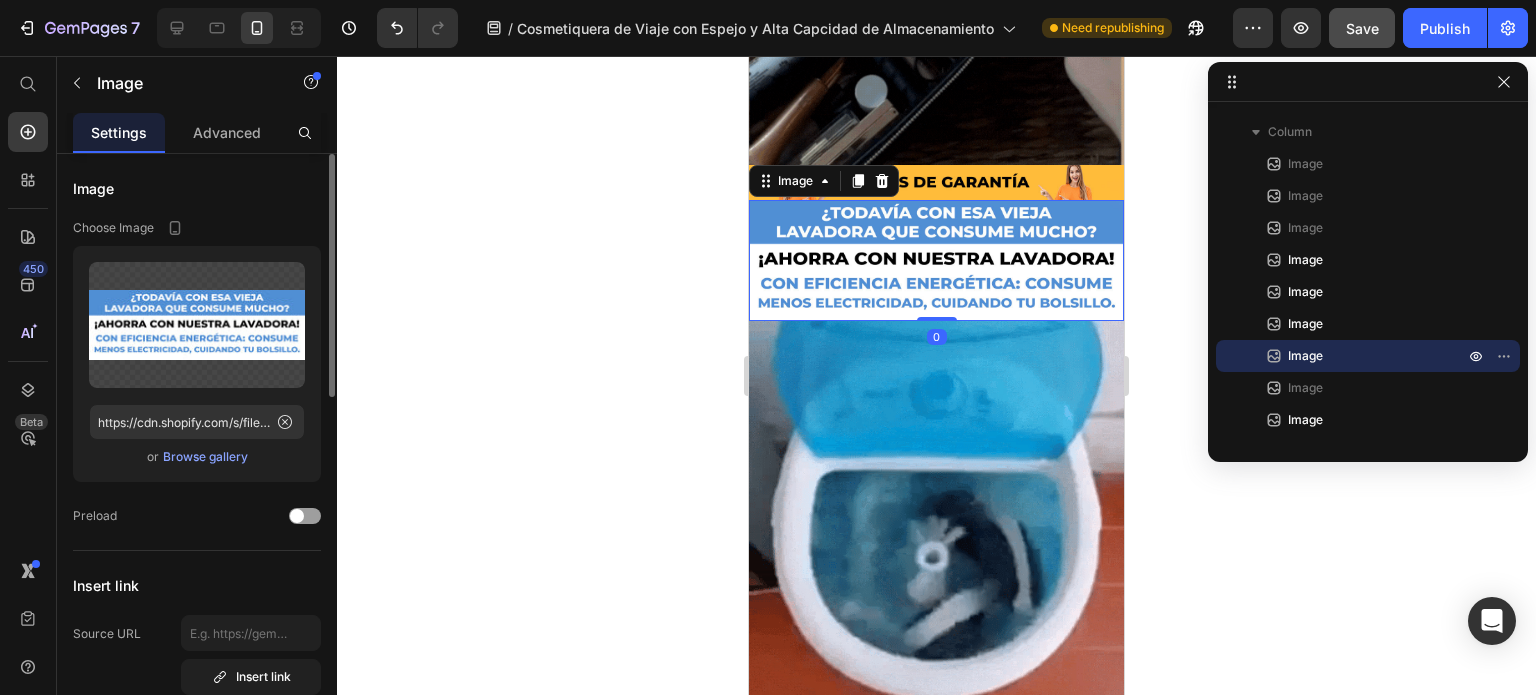 click on "Browse gallery" at bounding box center (205, 457) 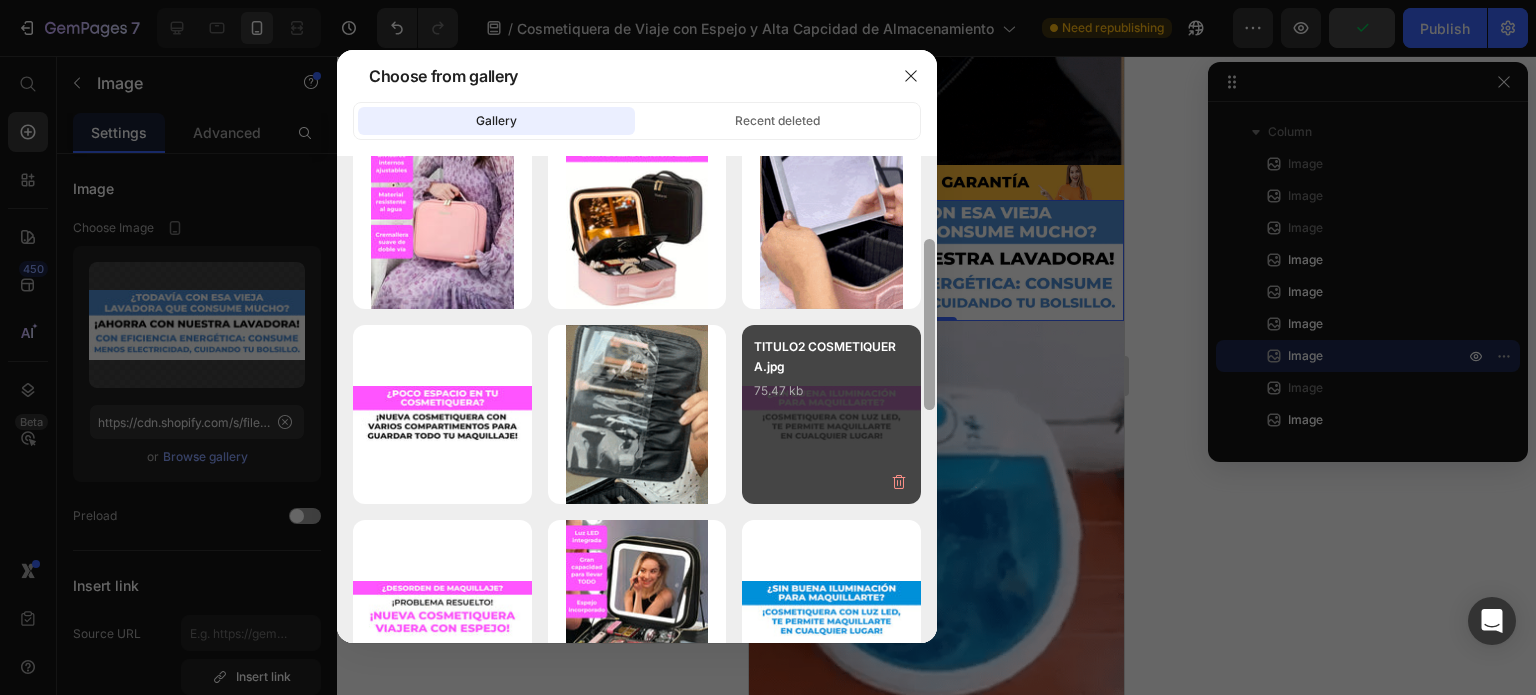 drag, startPoint x: 927, startPoint y: 263, endPoint x: 907, endPoint y: 355, distance: 94.14882 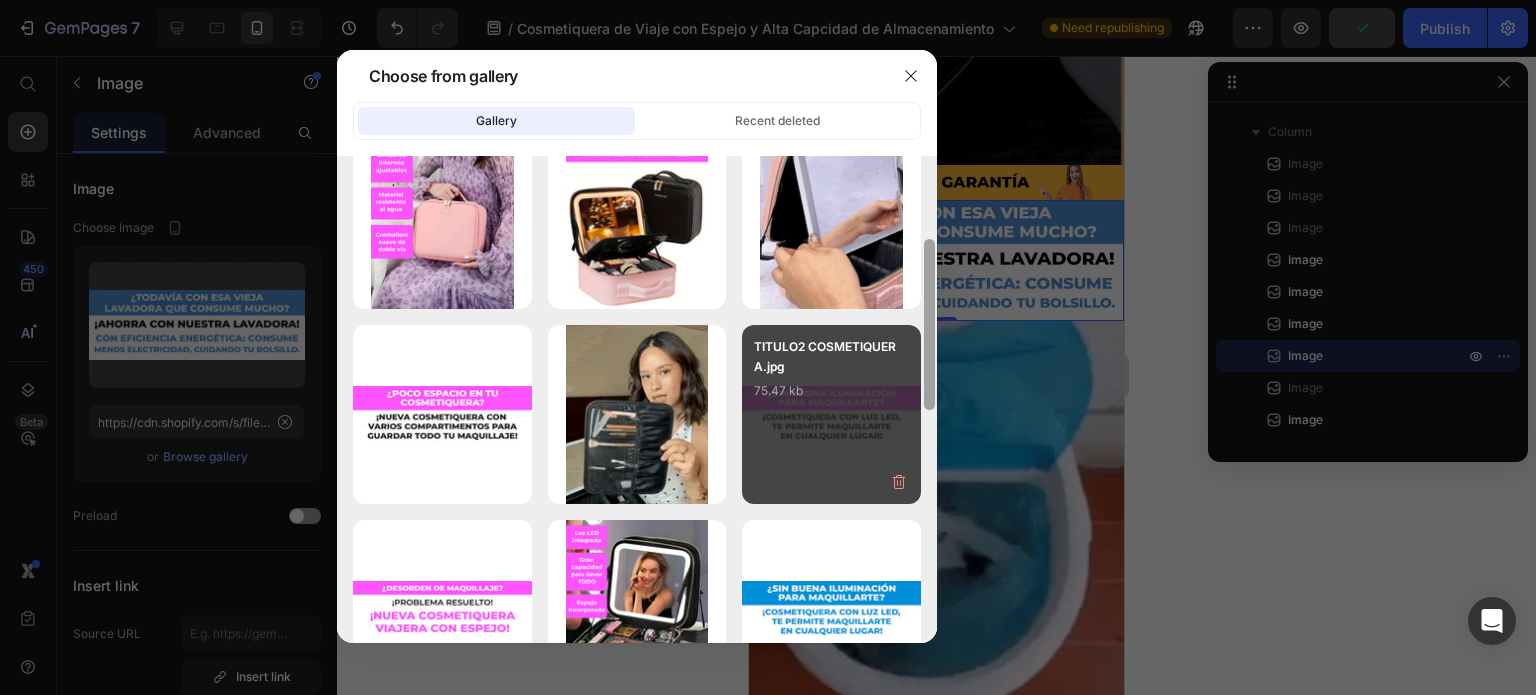 click at bounding box center (929, 324) 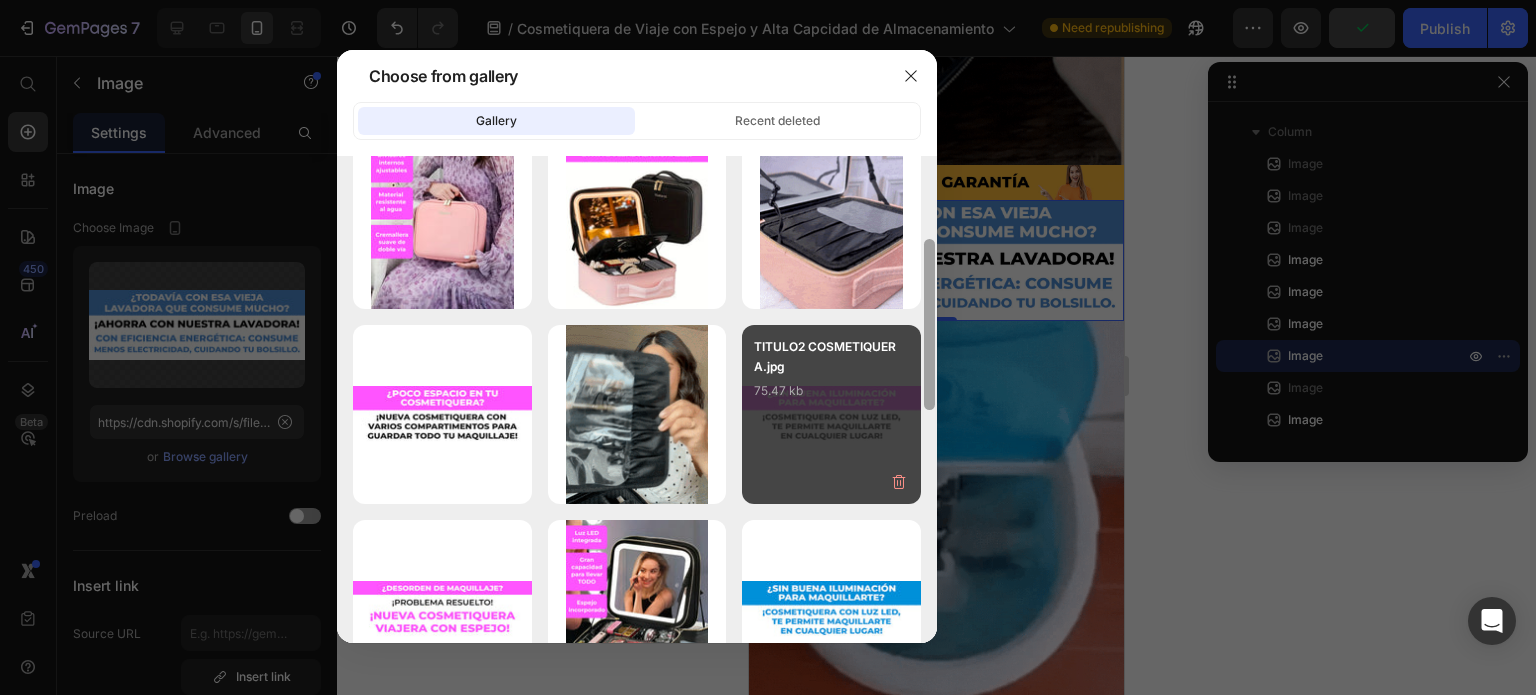 scroll, scrollTop: 240, scrollLeft: 0, axis: vertical 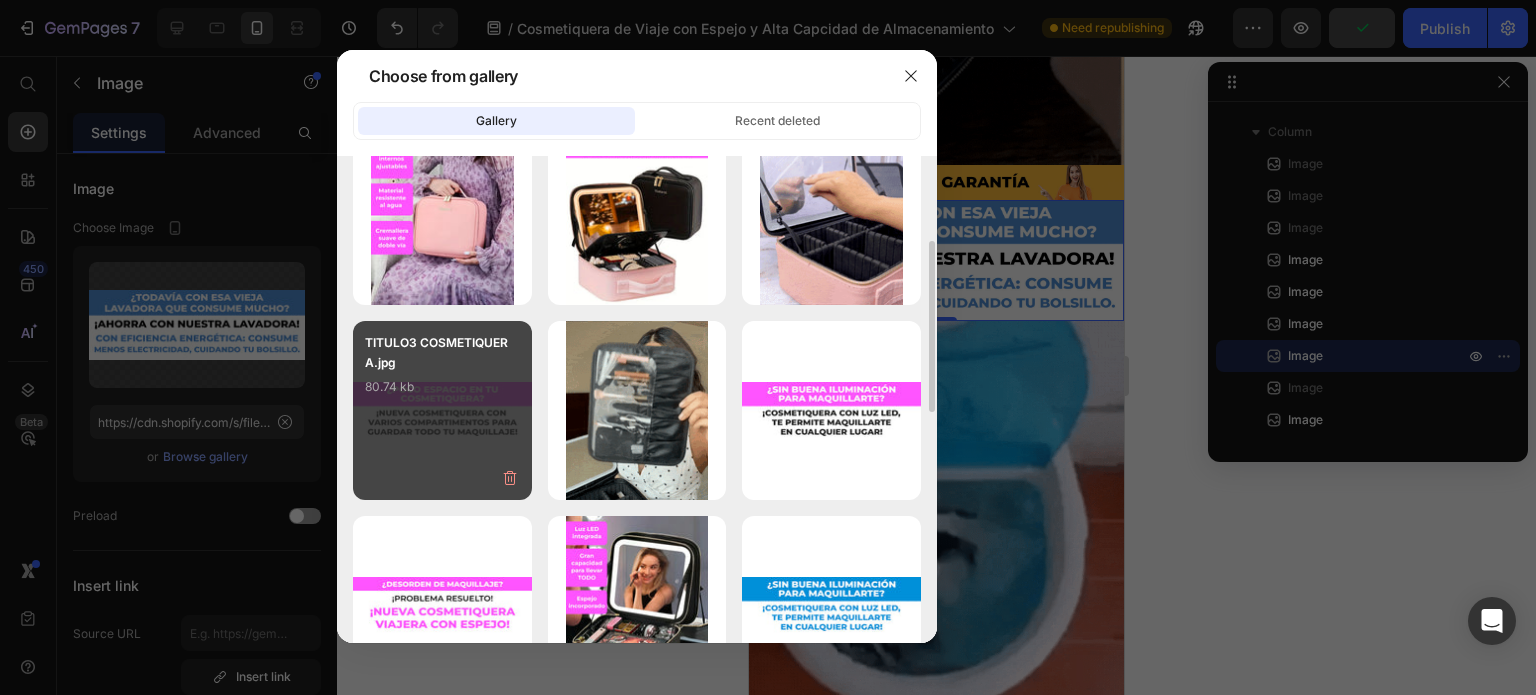 click on "TITULO3 COSMETIQUERA.jpg 80.74 kb" at bounding box center (442, 373) 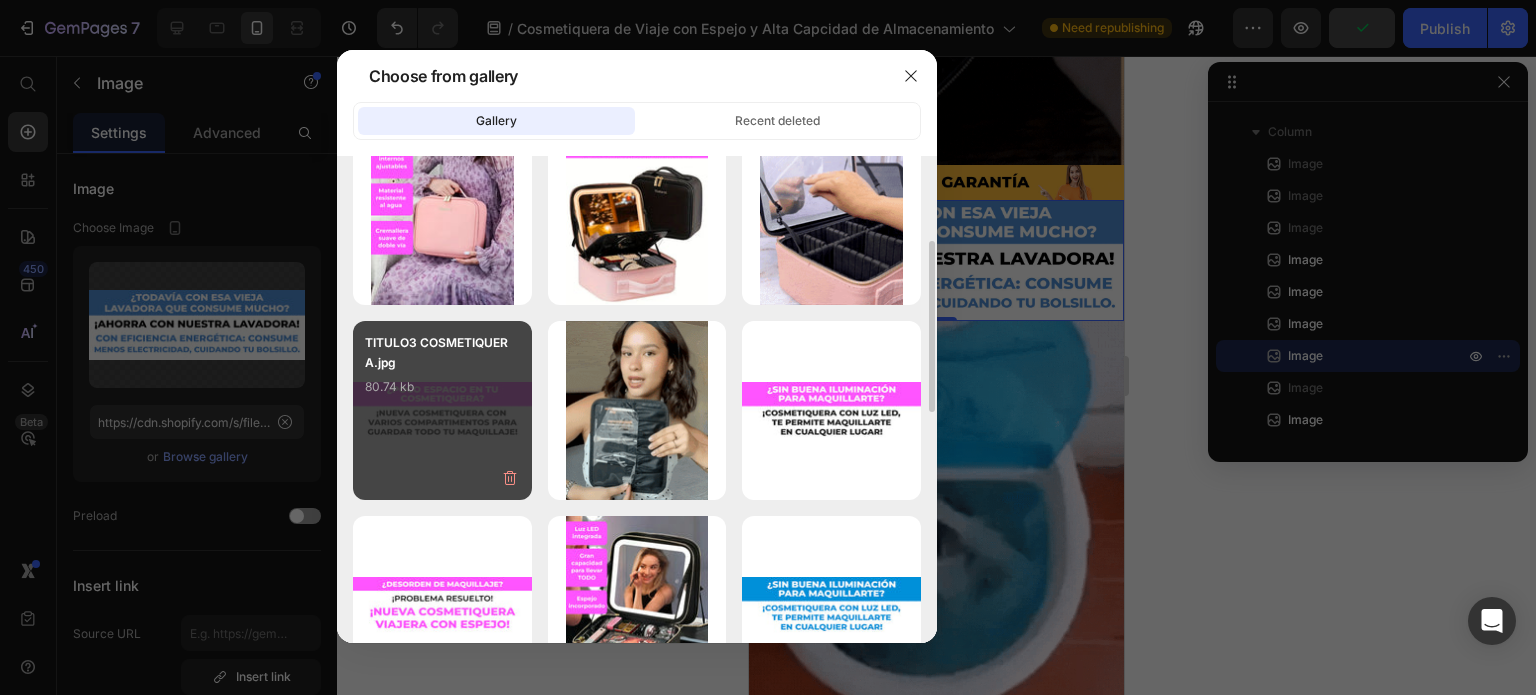 type on "https://cdn.shopify.com/s/files/1/0614/9151/1348/files/gempages_551635477501838209-5ae1186c-49f0-476d-90cc-7e982efb65e2.jpg" 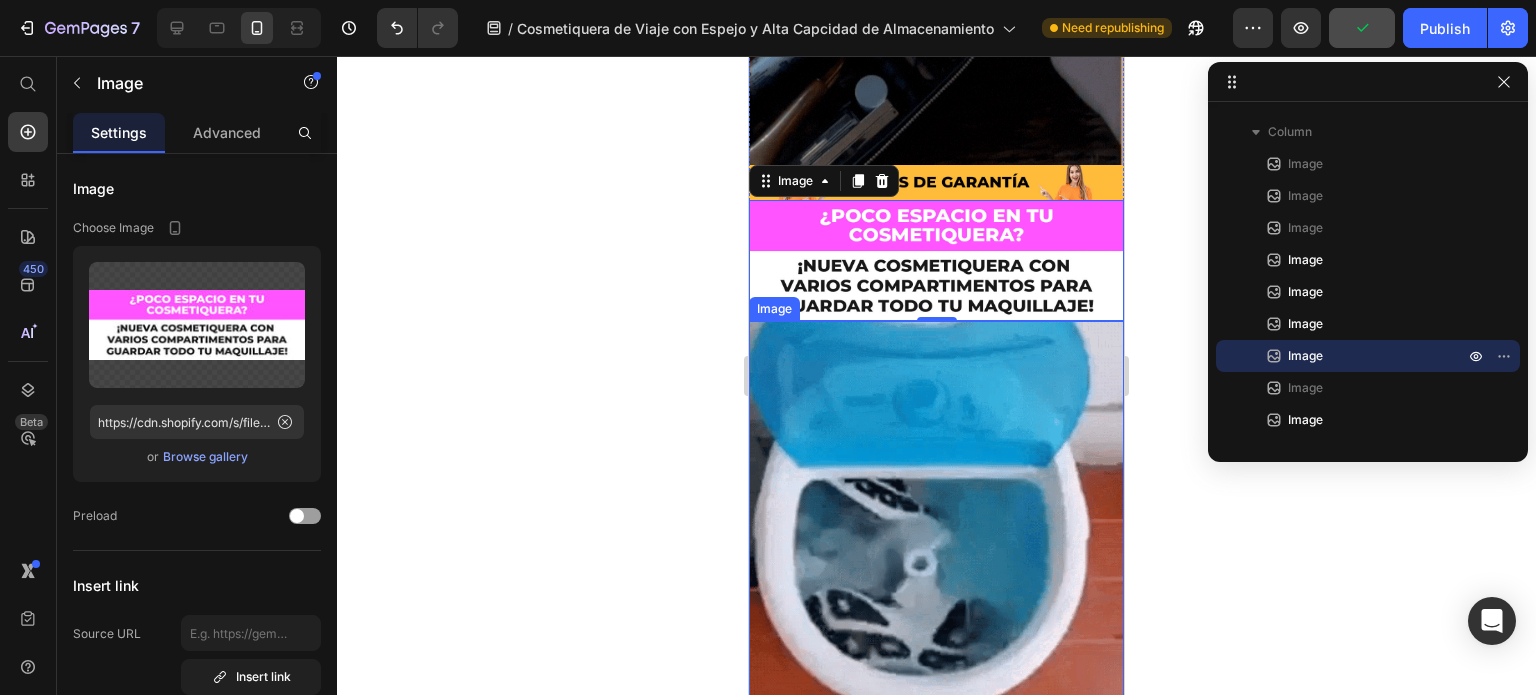 click at bounding box center (936, 556) 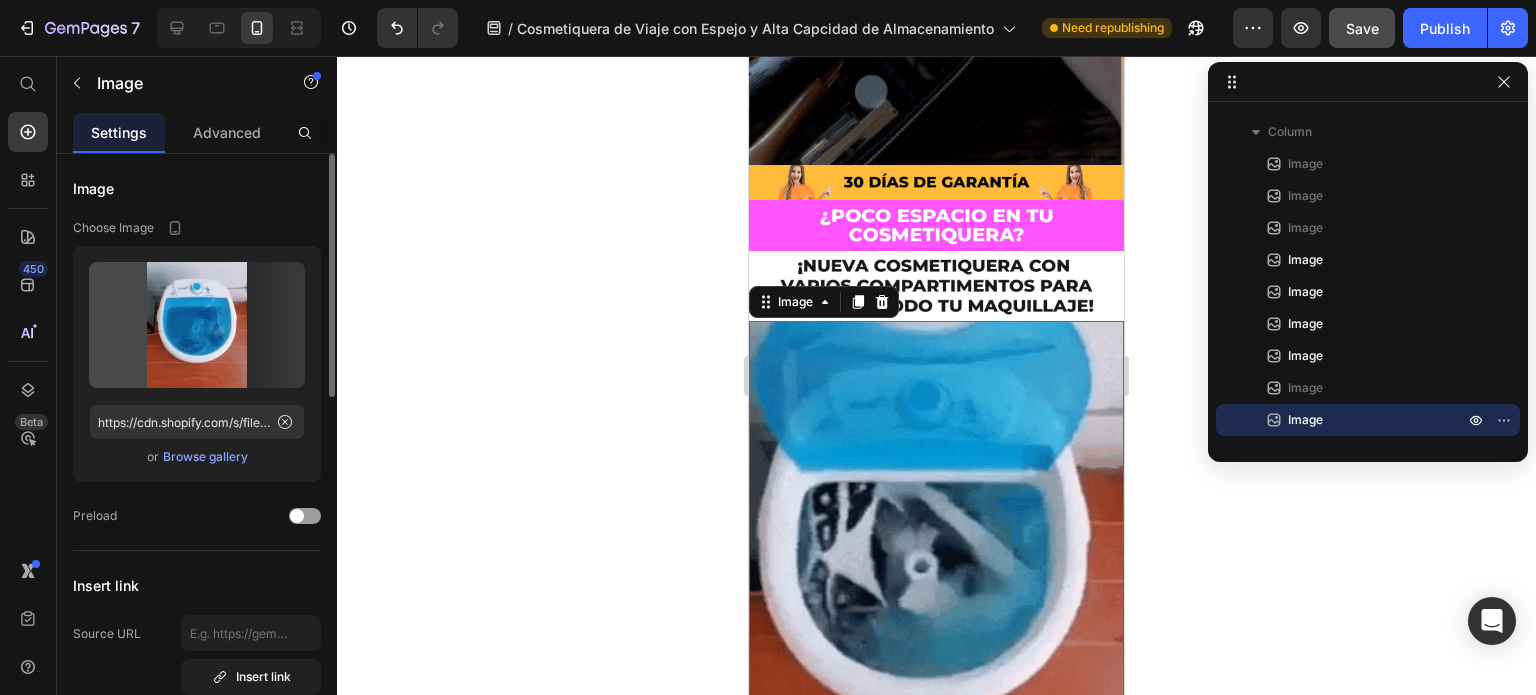 click on "Browse gallery" at bounding box center (205, 457) 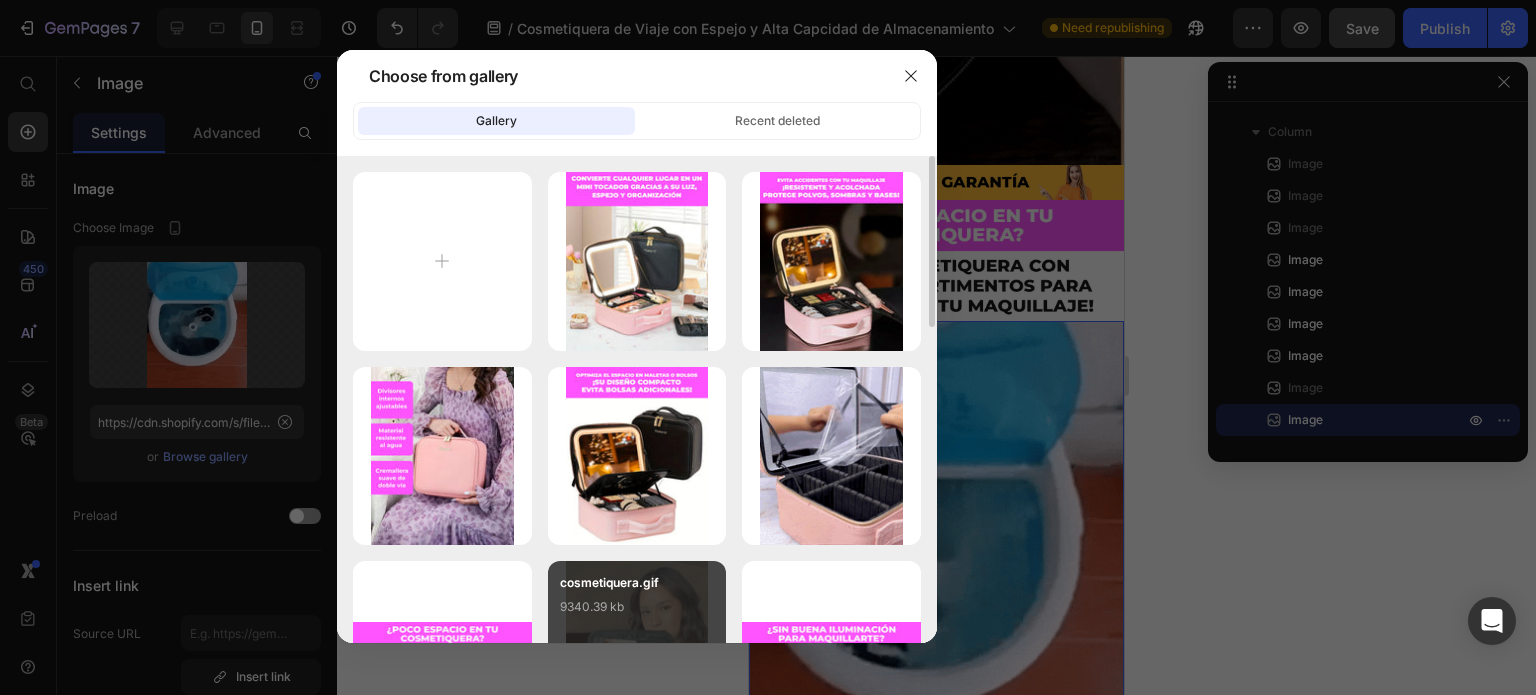 click on "cosmetiquera.gif" at bounding box center (637, 583) 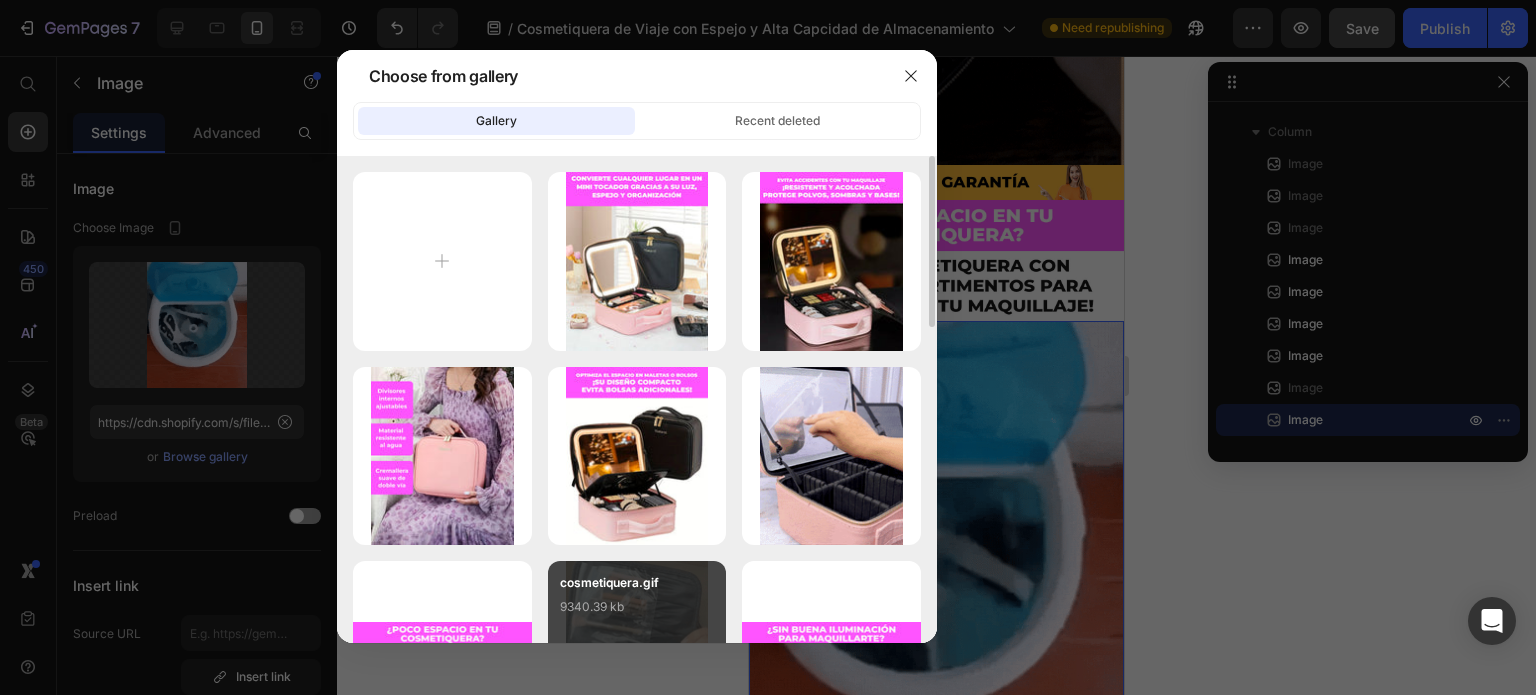 type on "https://cdn.shopify.com/s/files/1/0614/9151/1348/files/gempages_551635477501838209-90b4cdb1-7513-4e0a-8c9b-a93cabe1d8d6.gif" 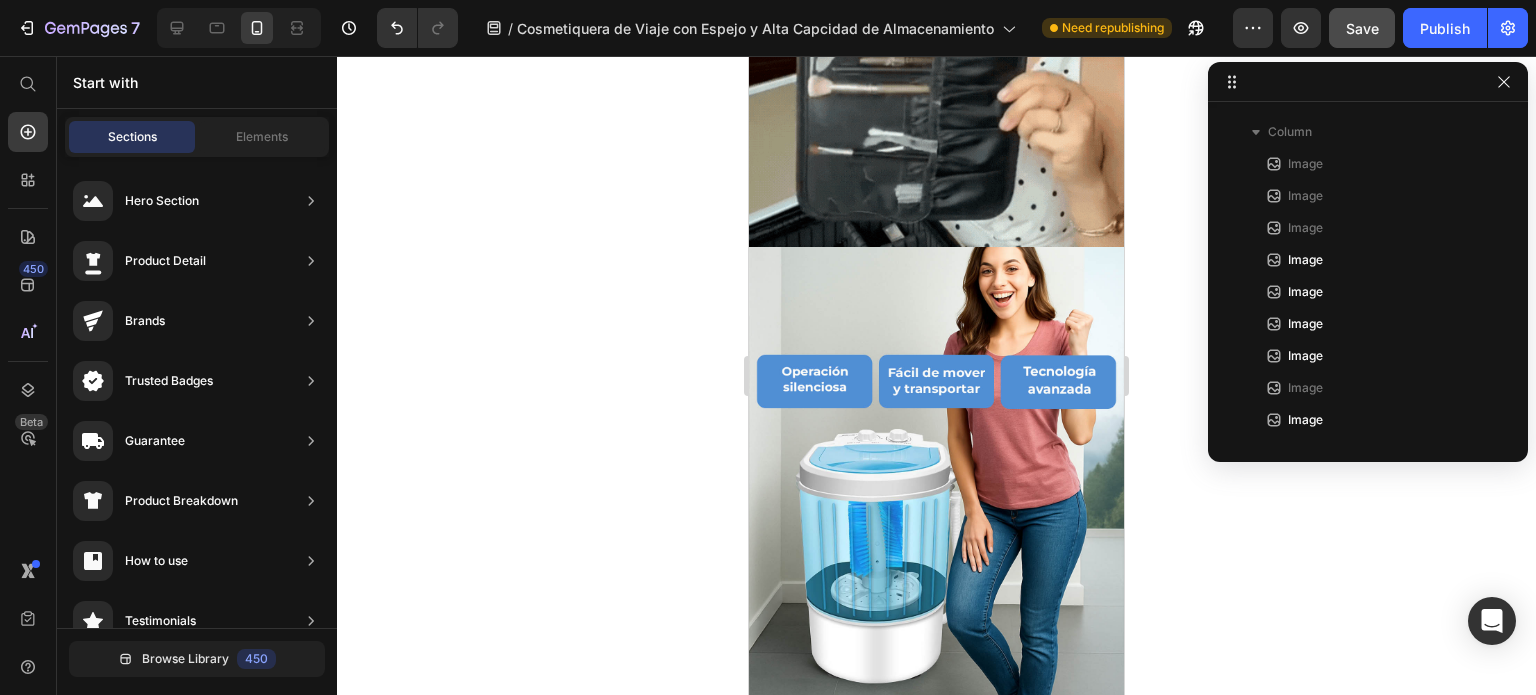 scroll, scrollTop: 2072, scrollLeft: 0, axis: vertical 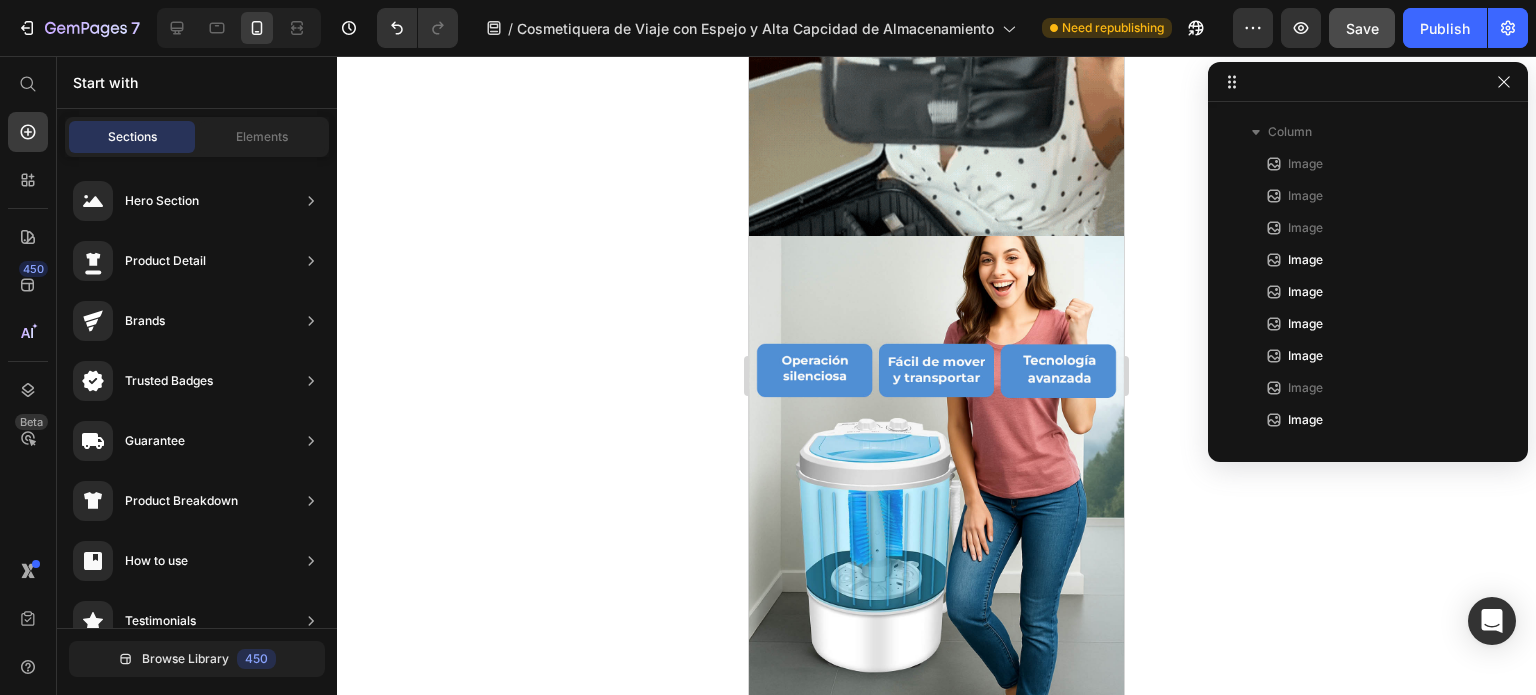 drag, startPoint x: 1117, startPoint y: 223, endPoint x: 1875, endPoint y: 325, distance: 764.83203 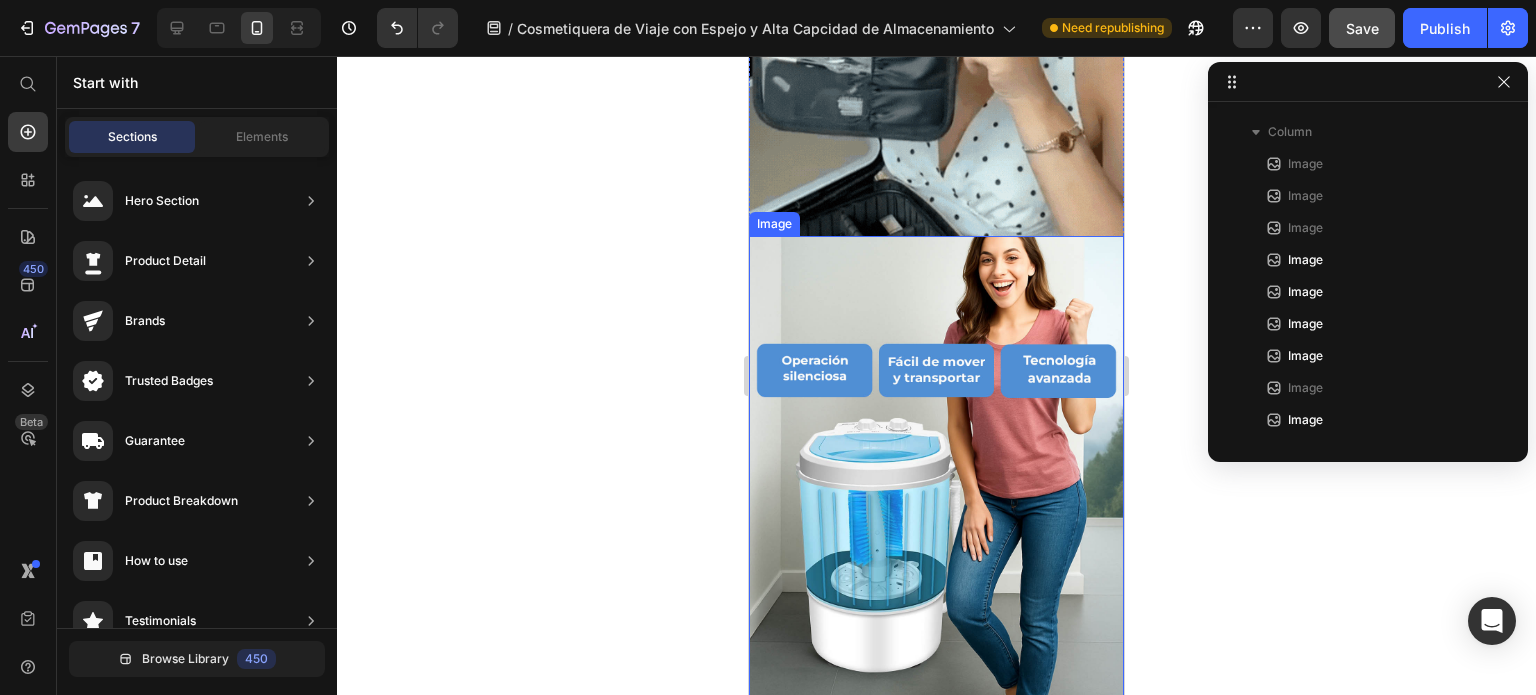 click at bounding box center (936, 470) 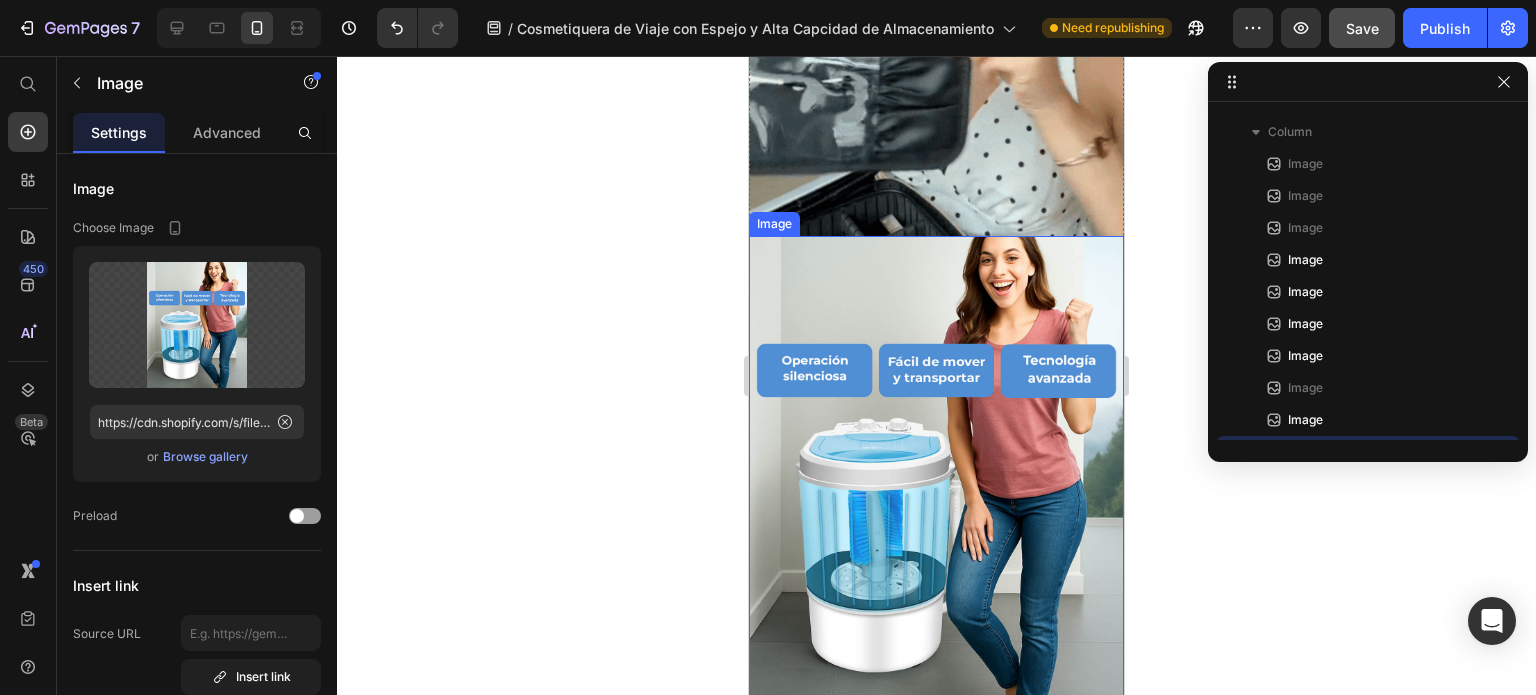 scroll, scrollTop: 794, scrollLeft: 0, axis: vertical 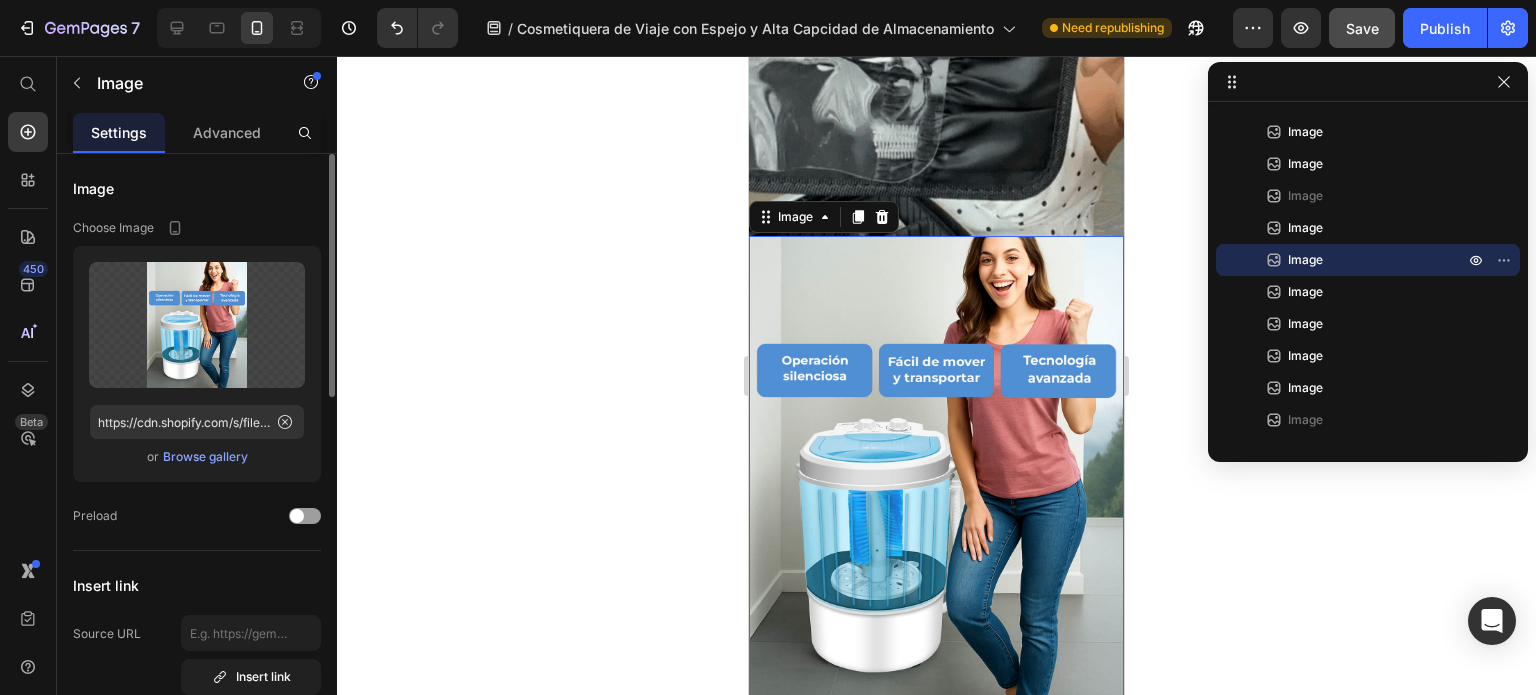 click on "Browse gallery" at bounding box center (205, 457) 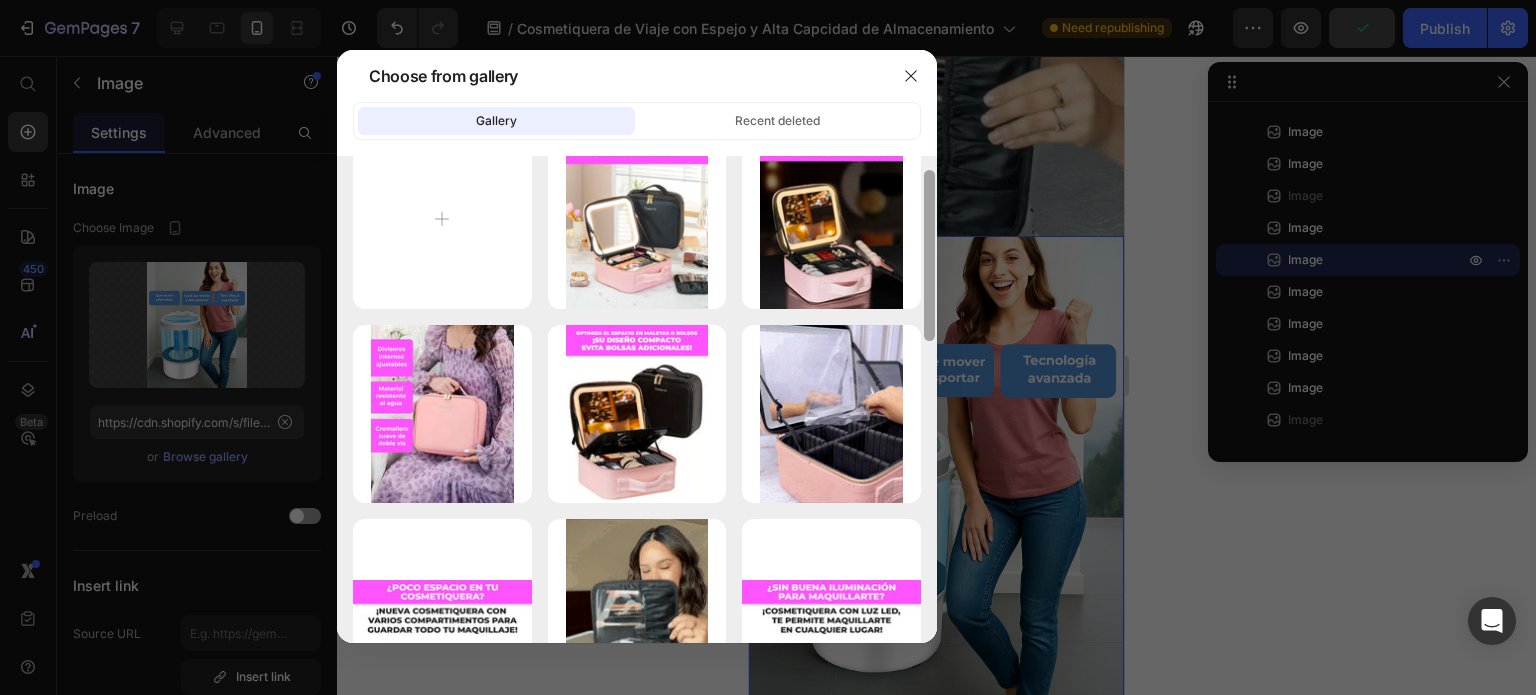 drag, startPoint x: 927, startPoint y: 316, endPoint x: 938, endPoint y: 311, distance: 12.083046 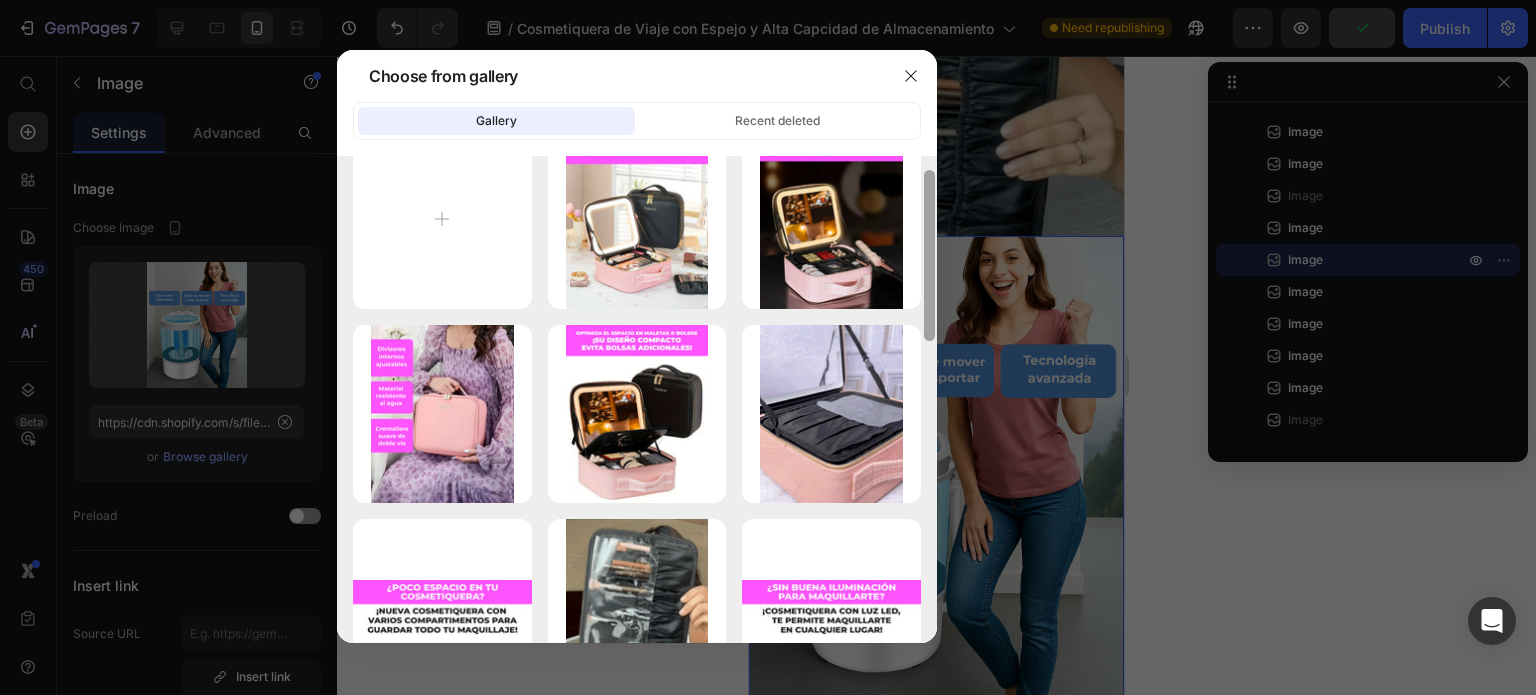 click at bounding box center (929, 255) 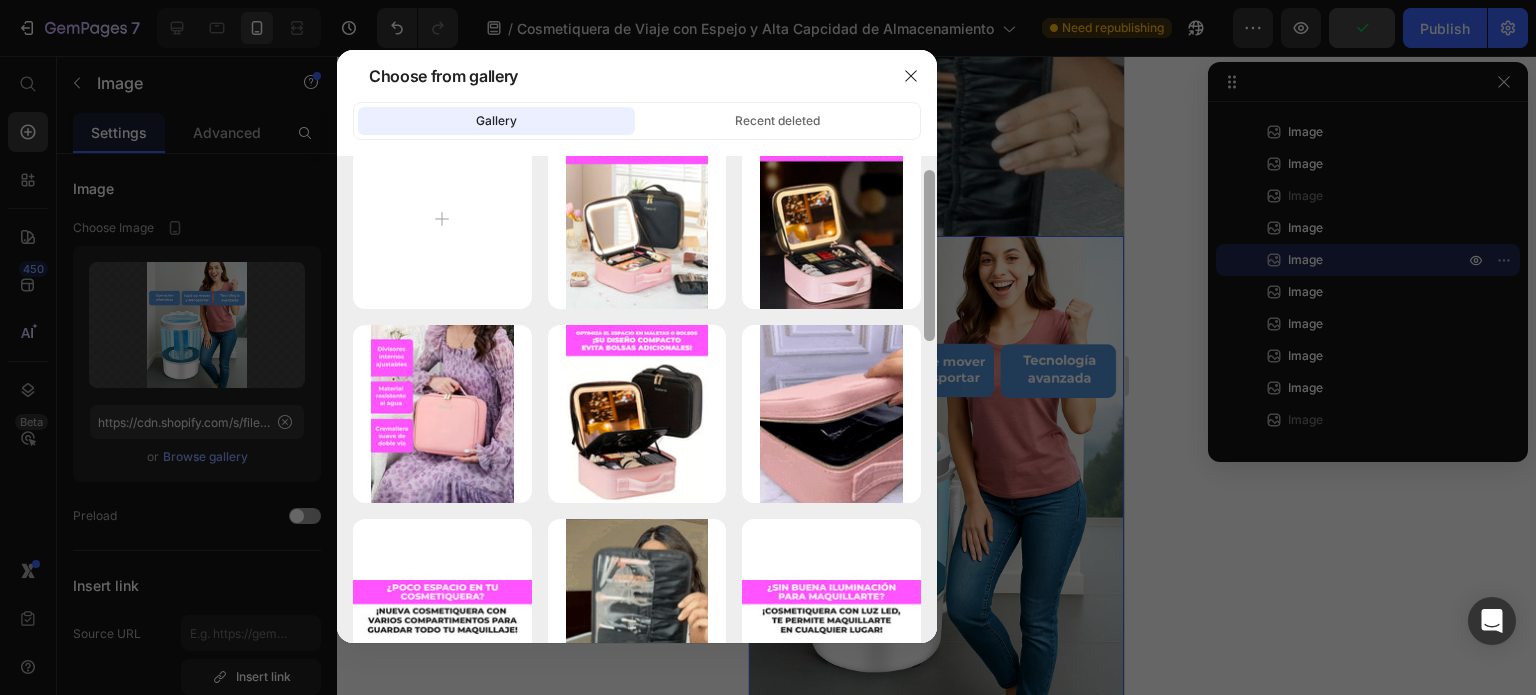 scroll, scrollTop: 39, scrollLeft: 0, axis: vertical 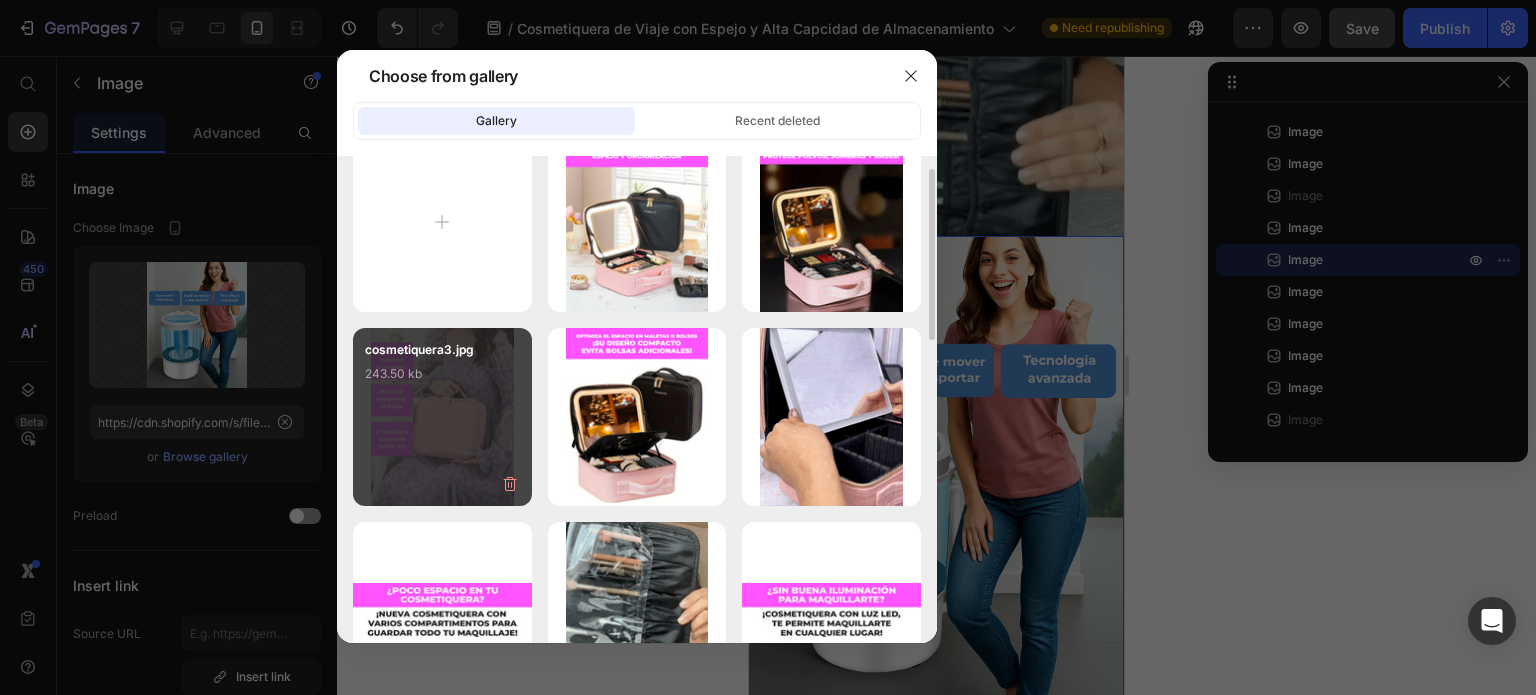 click on "cosmetiquera3.jpg 243.50 kb" at bounding box center (442, 380) 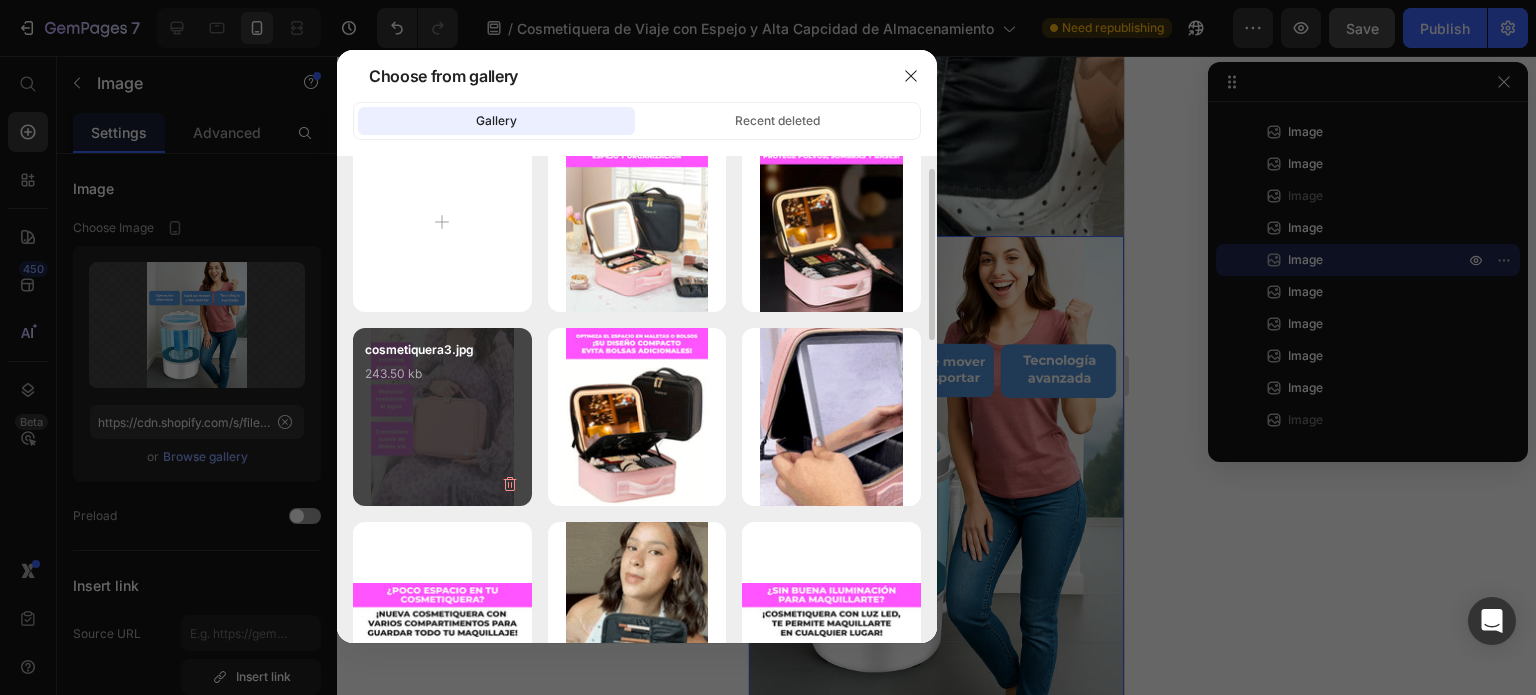 type on "https://cdn.shopify.com/s/files/1/0614/9151/1348/files/gempages_551635477501838209-44e68d45-98f9-4fb3-802b-b687fbcd934f.jpg" 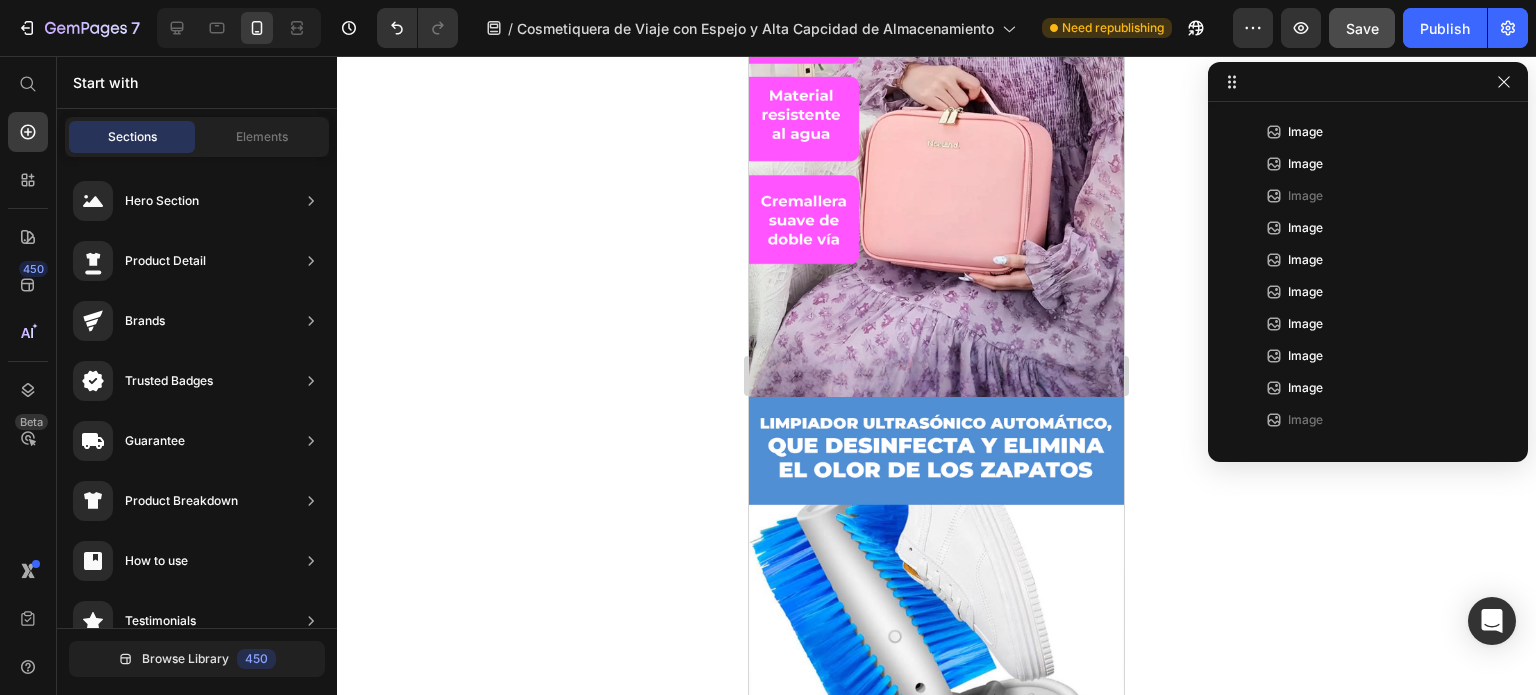 scroll, scrollTop: 2389, scrollLeft: 0, axis: vertical 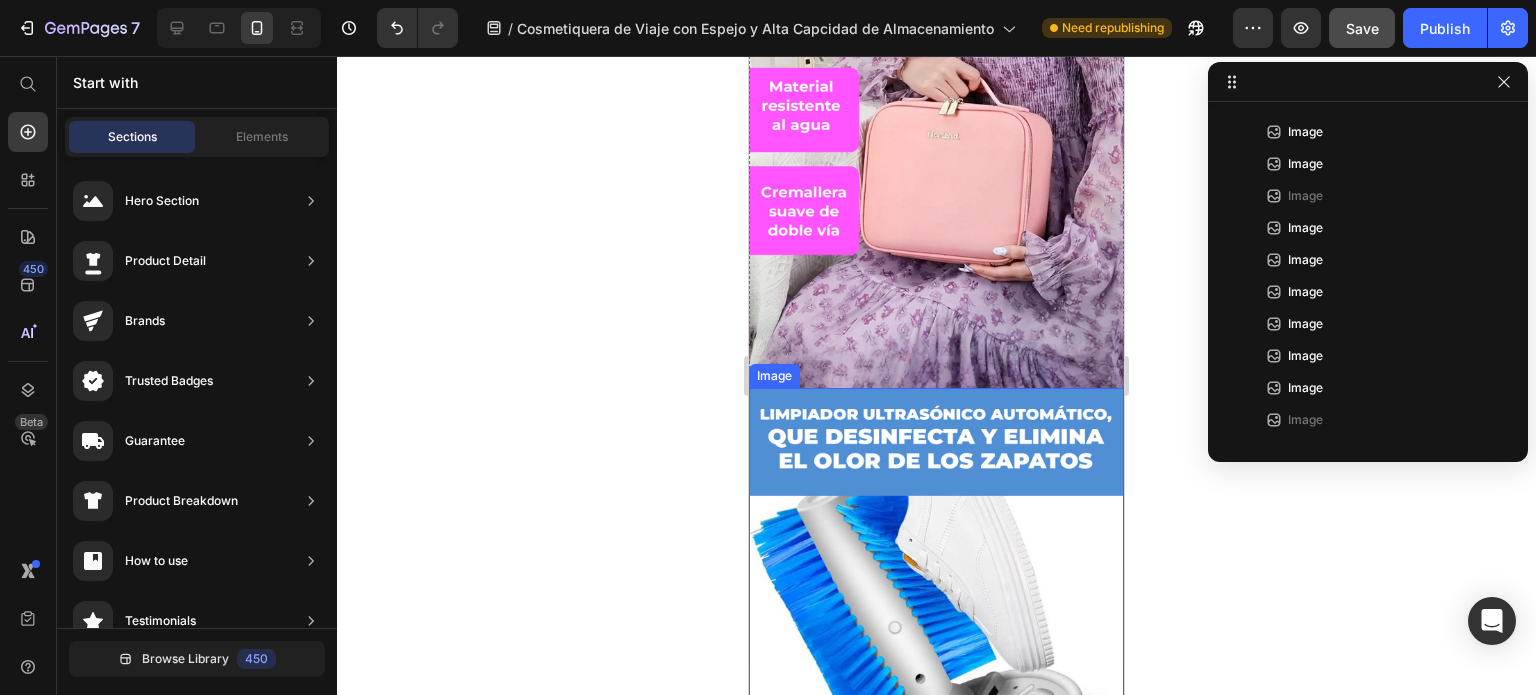 click at bounding box center [936, 622] 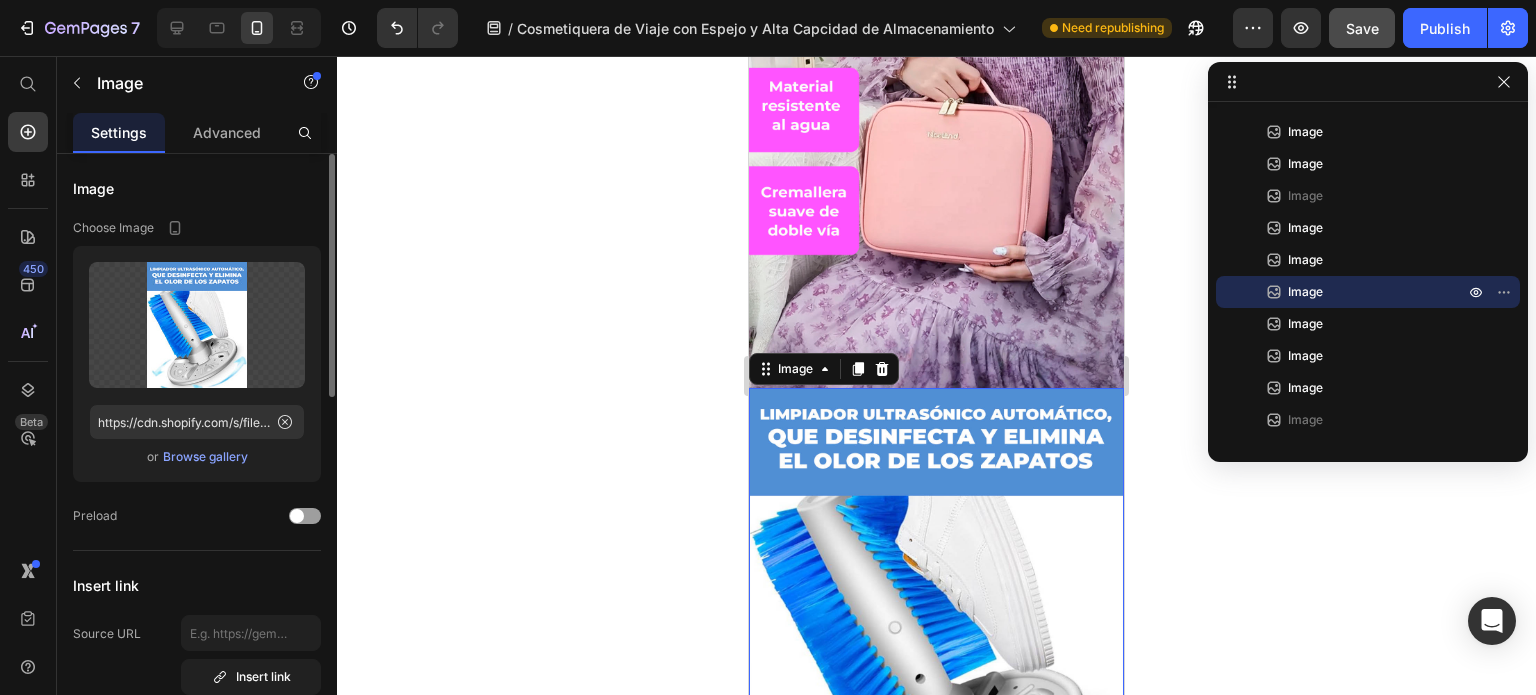 click on "Browse gallery" at bounding box center (205, 457) 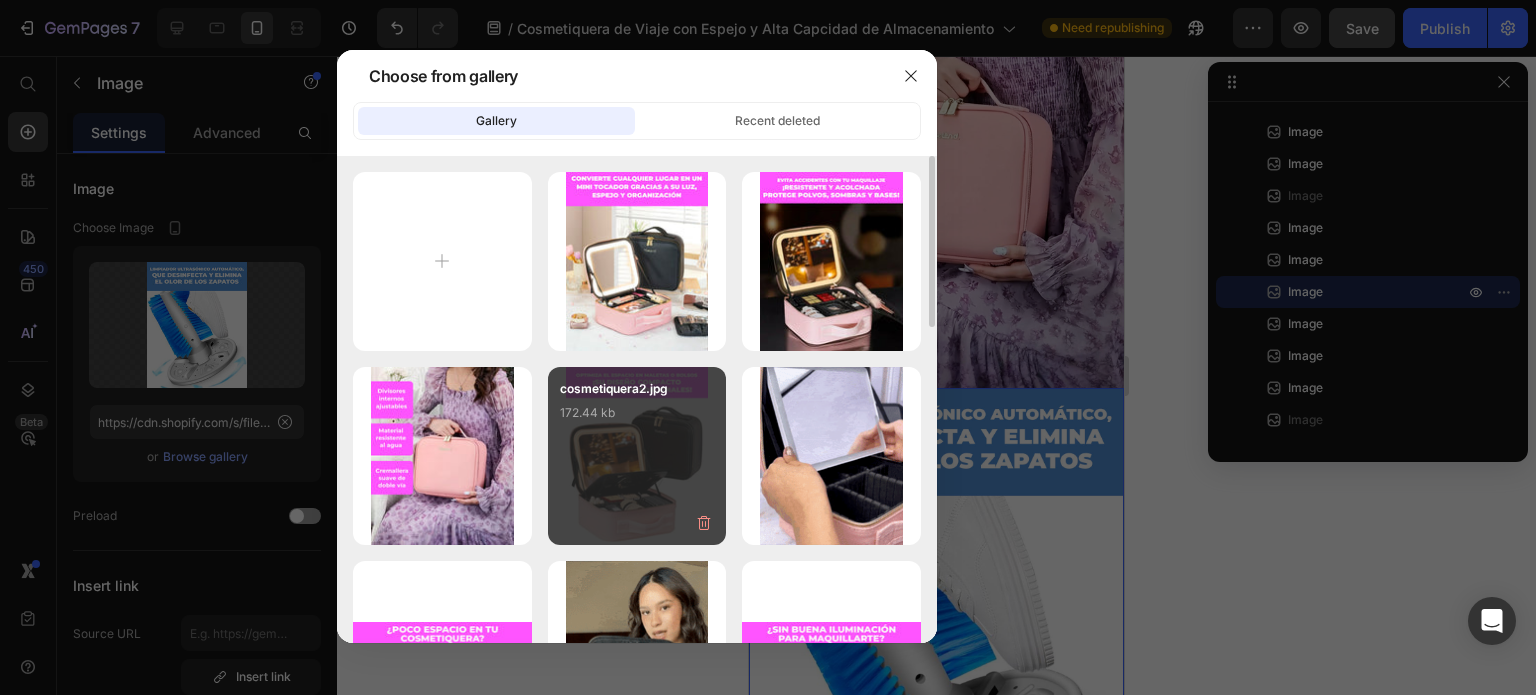click on "cosmetiquera2.jpg 172.44 kb" at bounding box center [637, 419] 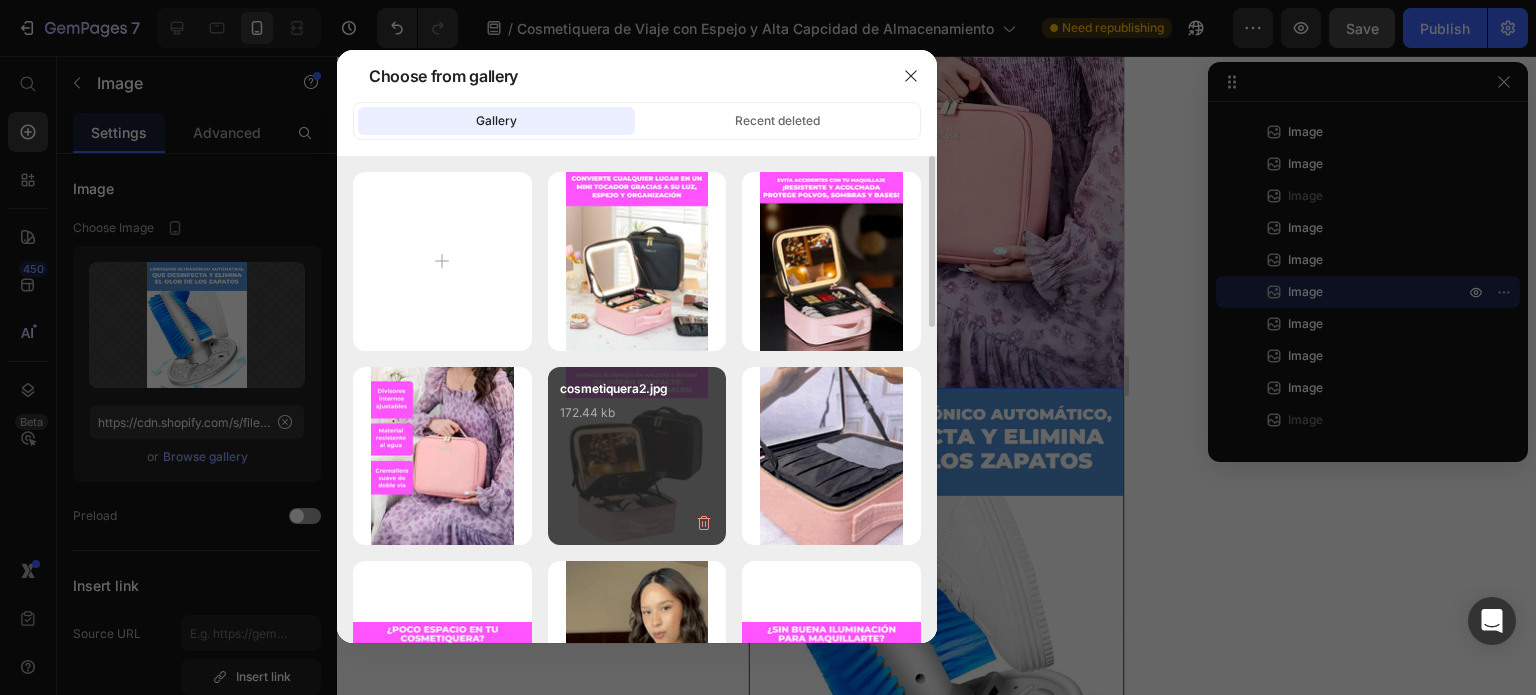 type on "https://cdn.shopify.com/s/files/1/0614/9151/1348/files/gempages_551635477501838209-7f1f1942-588f-4efc-a5c5-43202fc62acf.jpg" 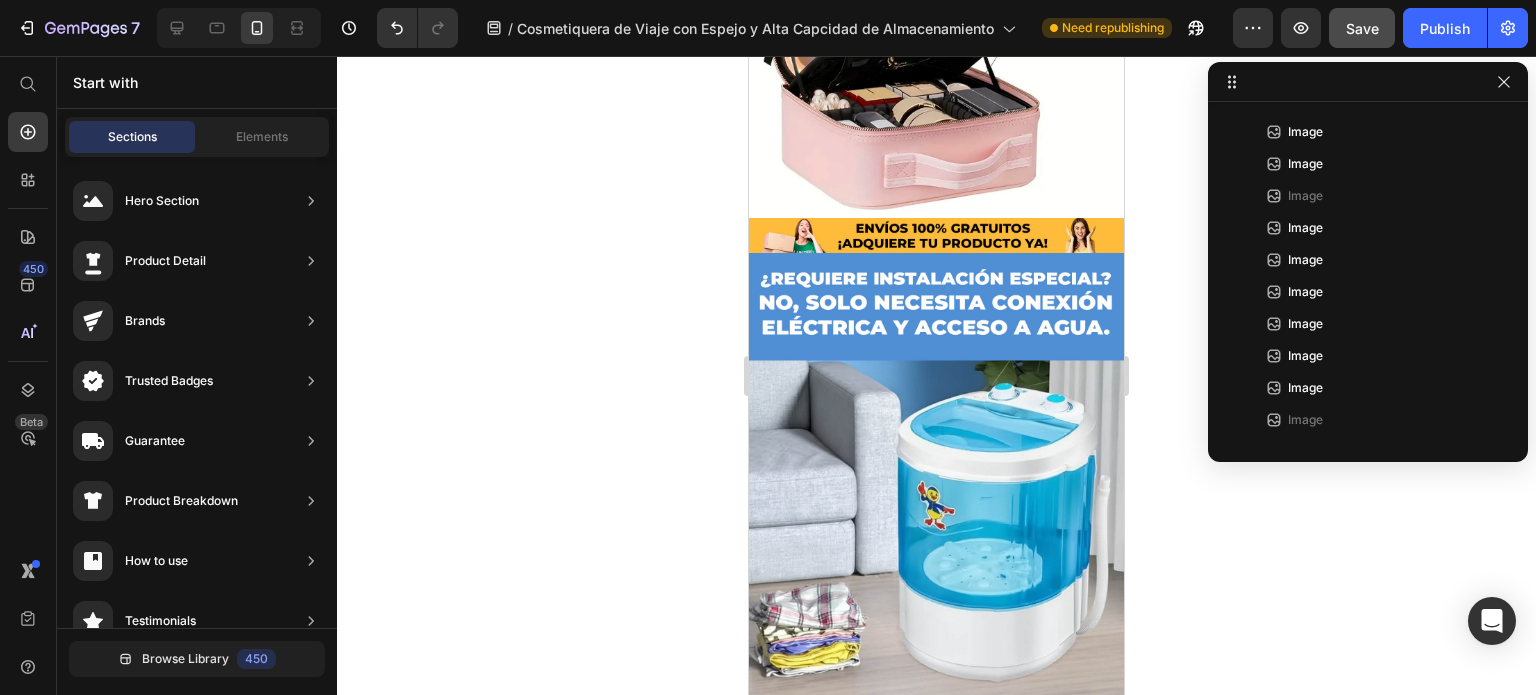 scroll, scrollTop: 3037, scrollLeft: 0, axis: vertical 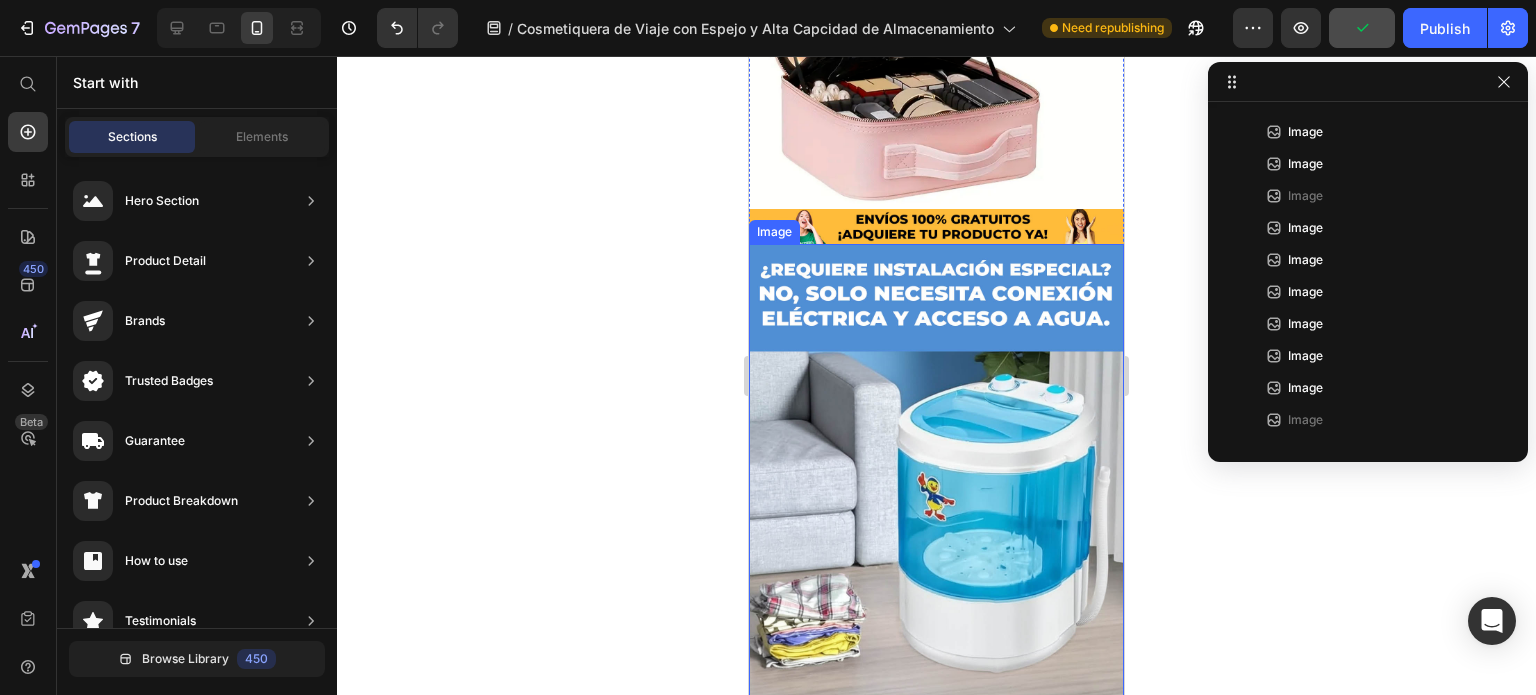 click at bounding box center [936, 478] 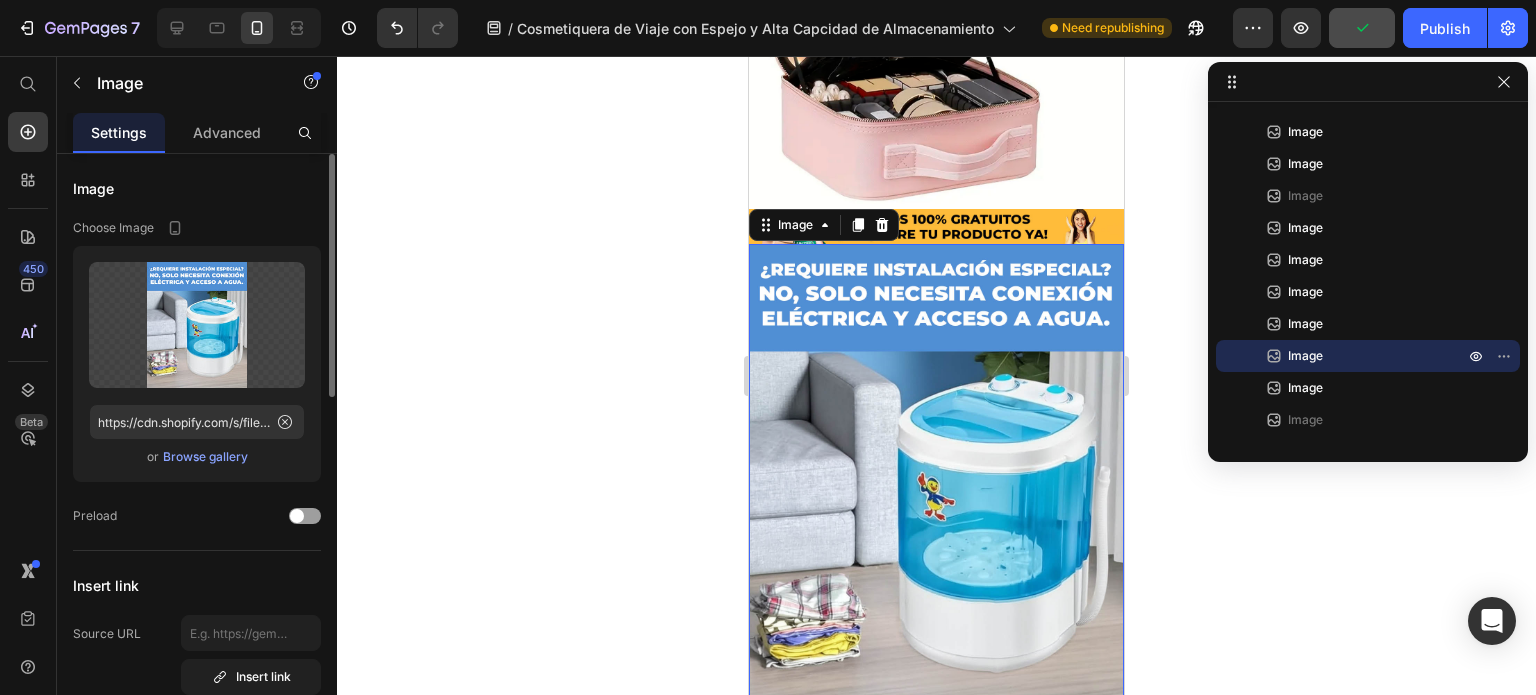 click on "Browse gallery" at bounding box center [205, 457] 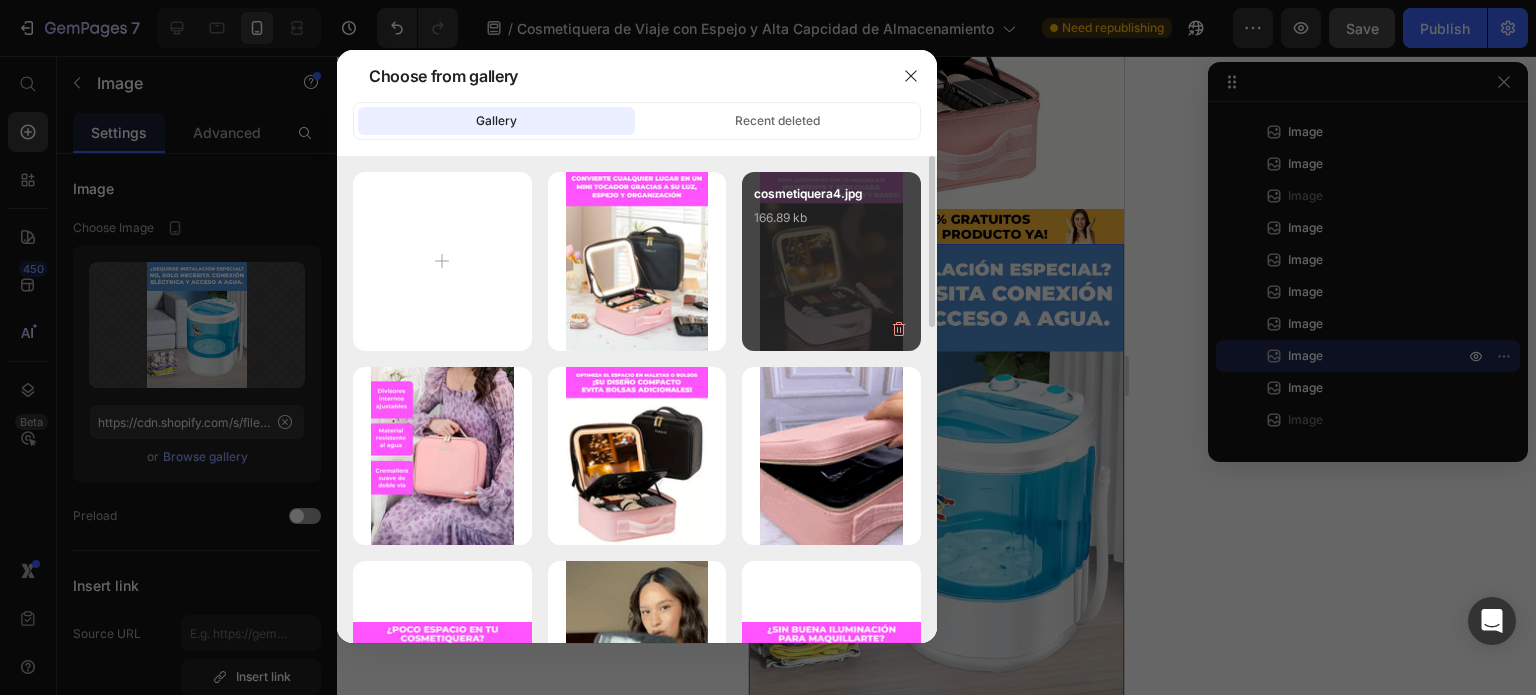 click on "cosmetiquera4.jpg 166.89 kb" at bounding box center [831, 261] 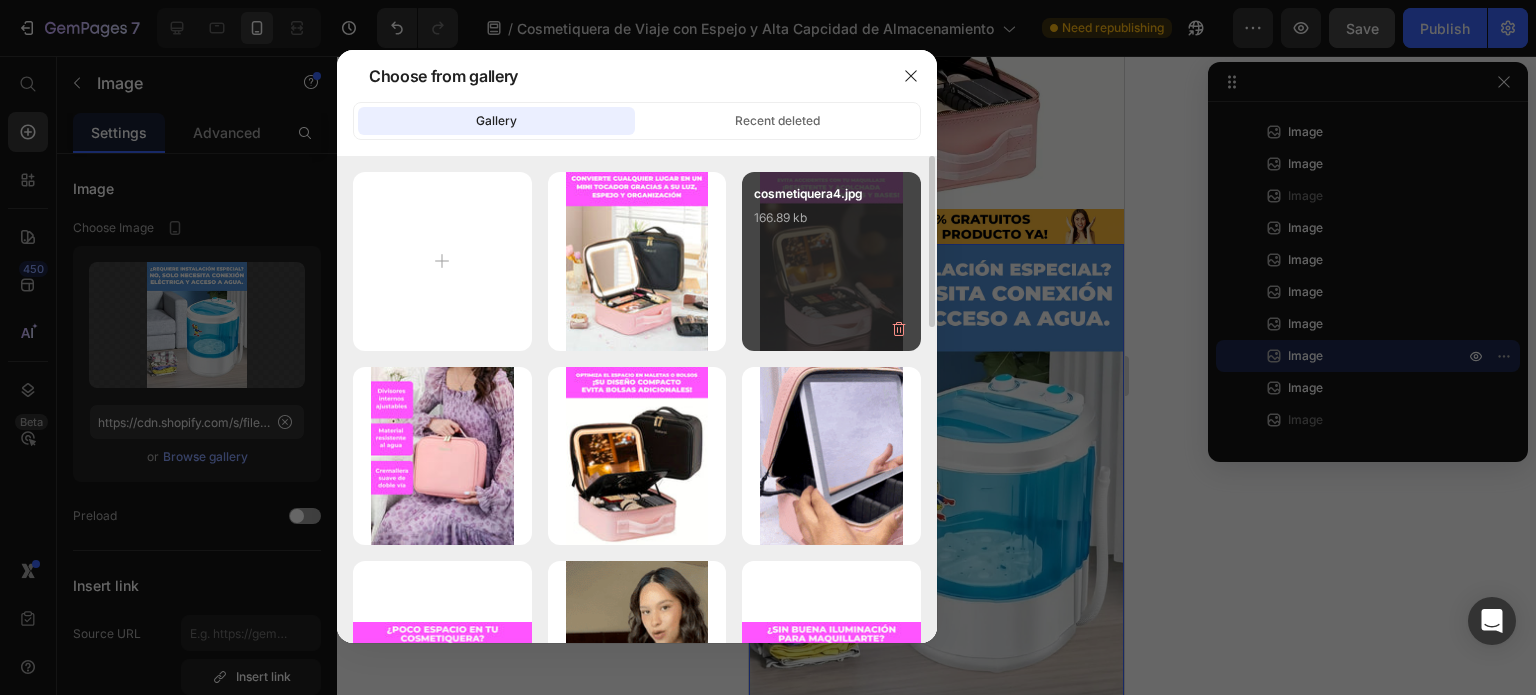 type on "https://cdn.shopify.com/s/files/1/0614/9151/1348/files/gempages_551635477501838209-cddb73ab-673c-4a13-ae15-d7399c9f4266.jpg" 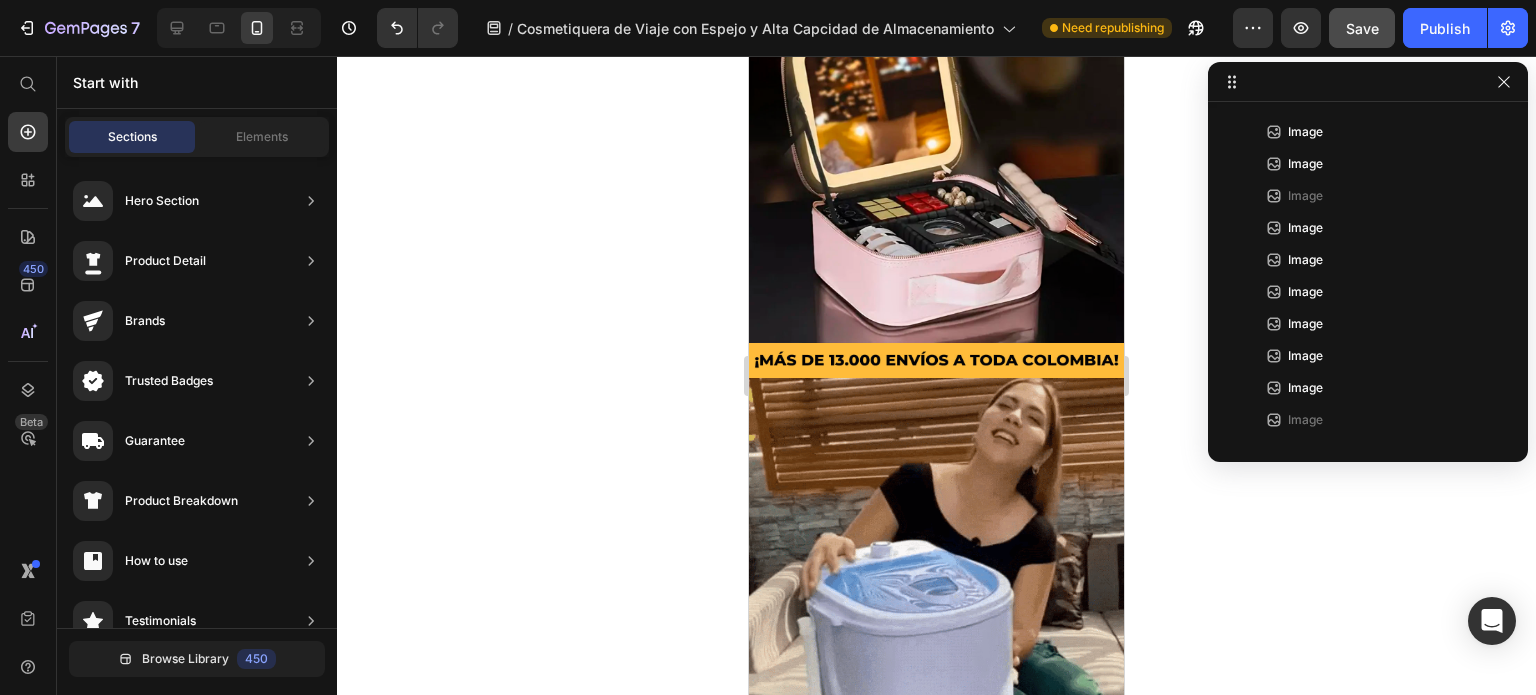 scroll, scrollTop: 3461, scrollLeft: 0, axis: vertical 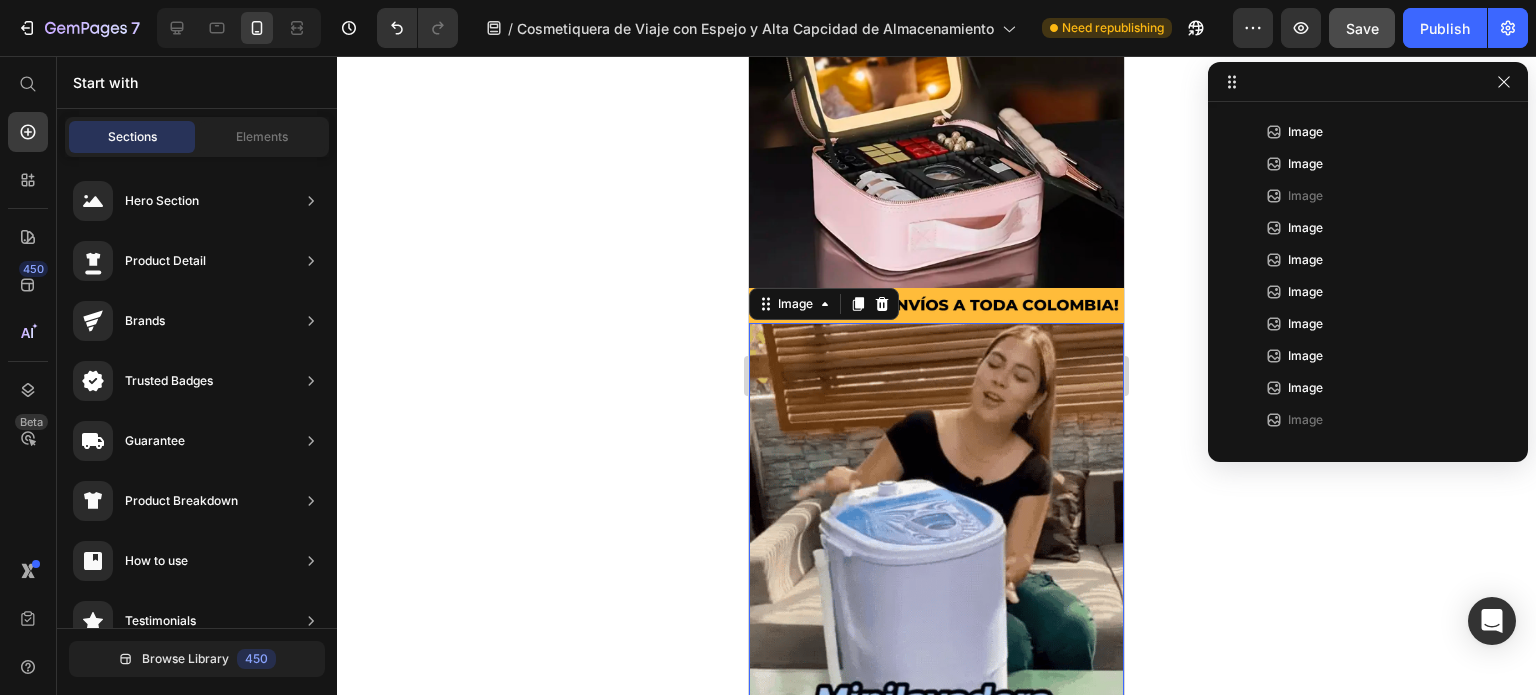click at bounding box center [936, 558] 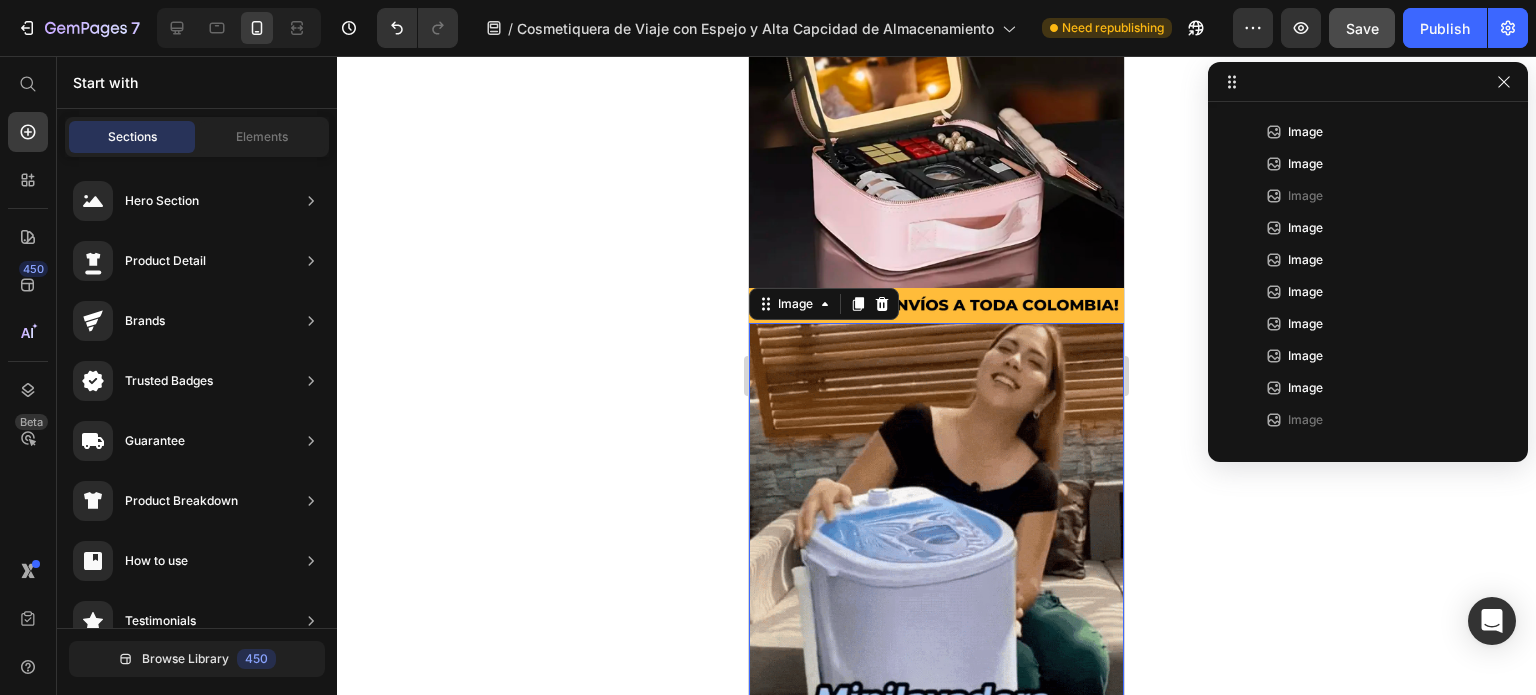 scroll, scrollTop: 1173, scrollLeft: 0, axis: vertical 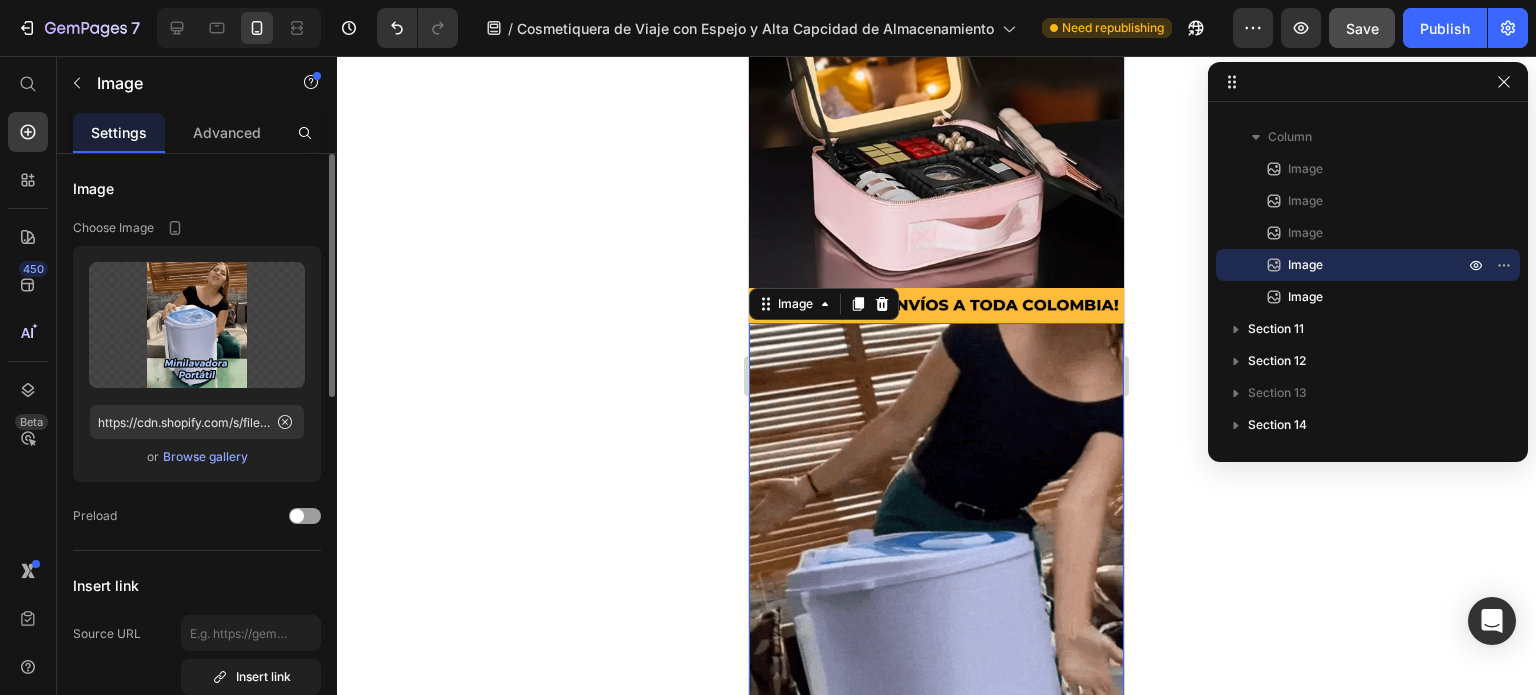 click on "Browse gallery" at bounding box center [205, 457] 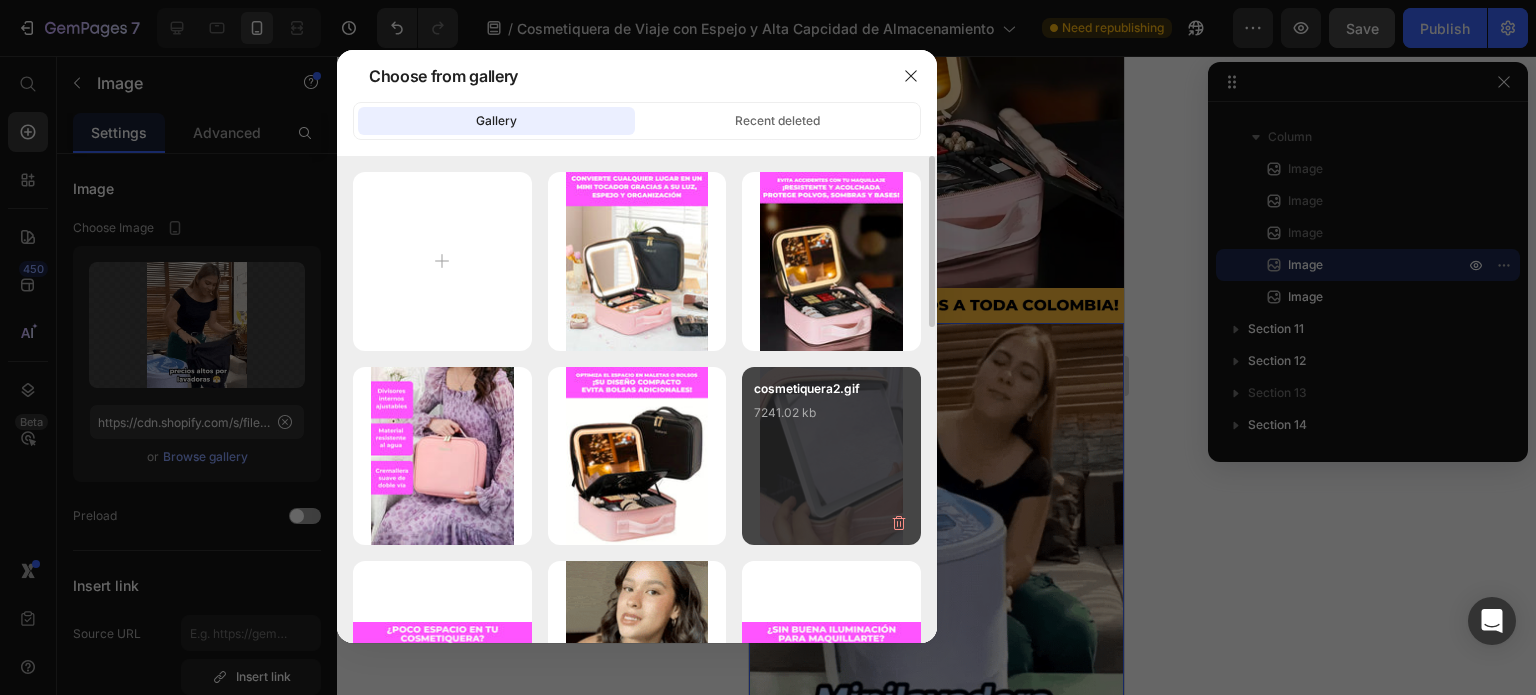 click on "cosmetiquera2.gif 7241.02 kb" at bounding box center [831, 419] 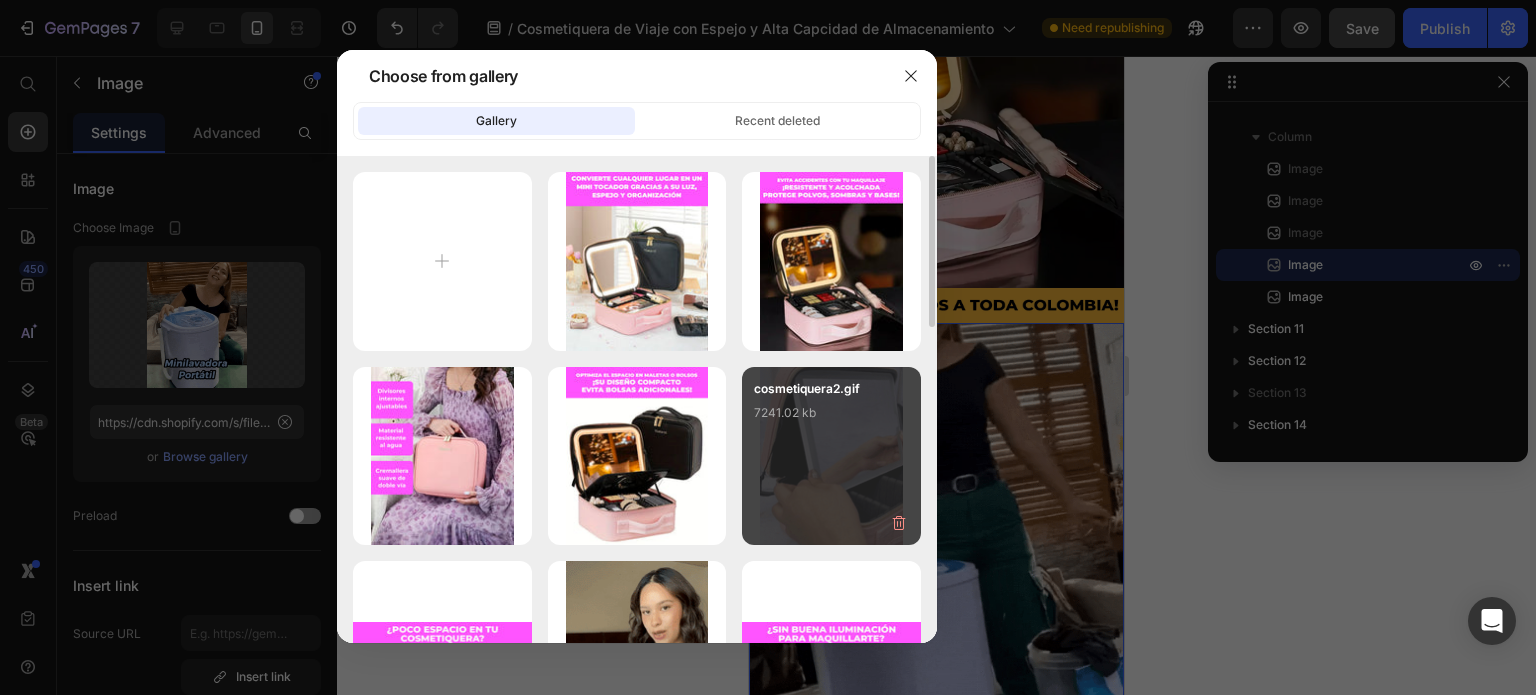 type on "https://cdn.shopify.com/s/files/1/0614/9151/1348/files/gempages_551635477501838209-be570c87-f158-4d3f-8c63-6b12f38f898e.gif" 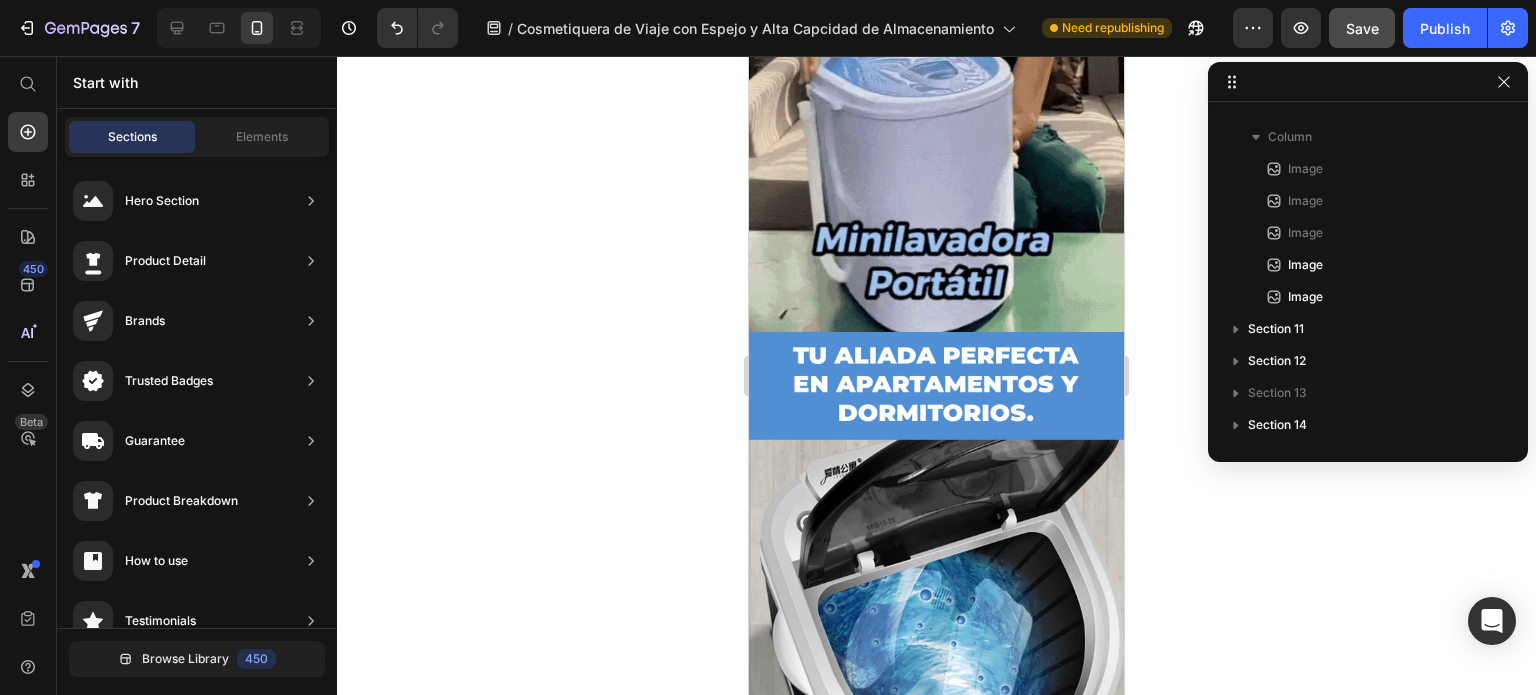scroll, scrollTop: 3932, scrollLeft: 0, axis: vertical 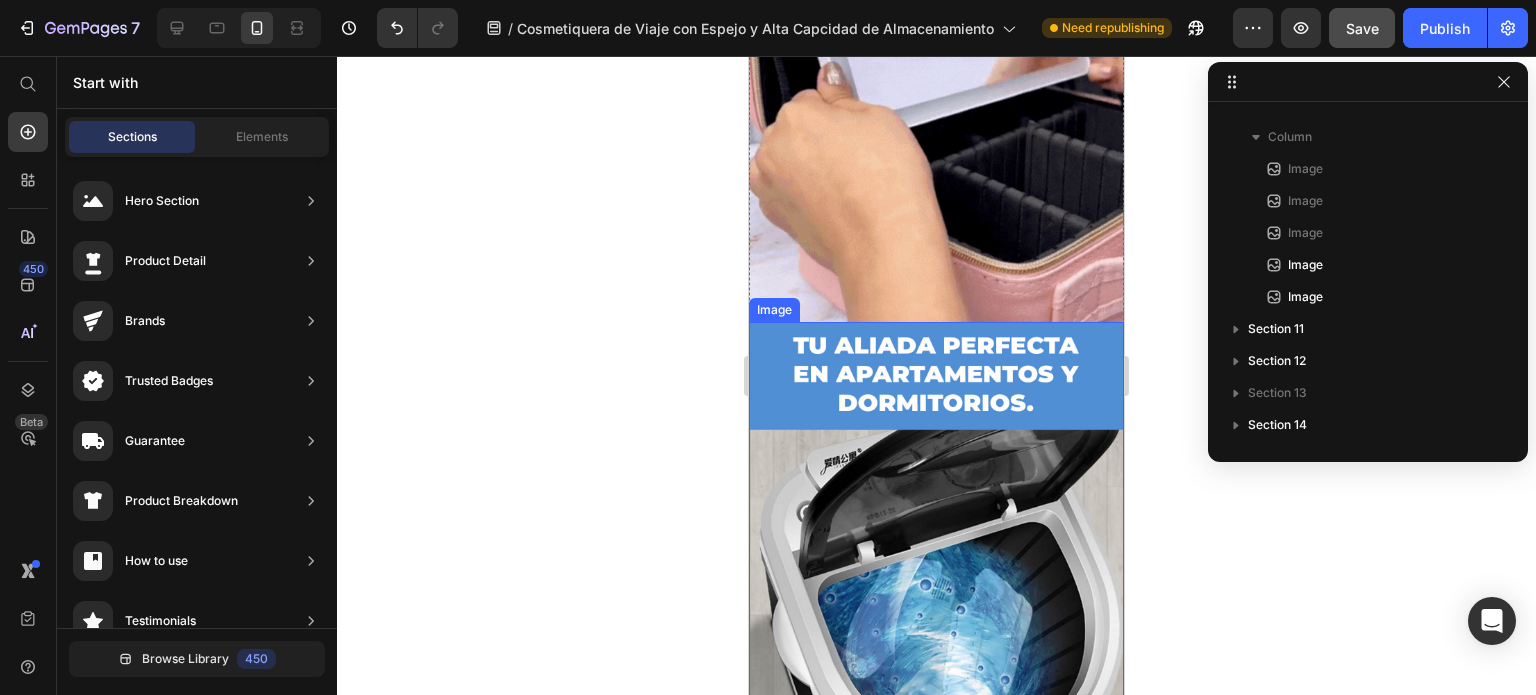 click at bounding box center [936, 556] 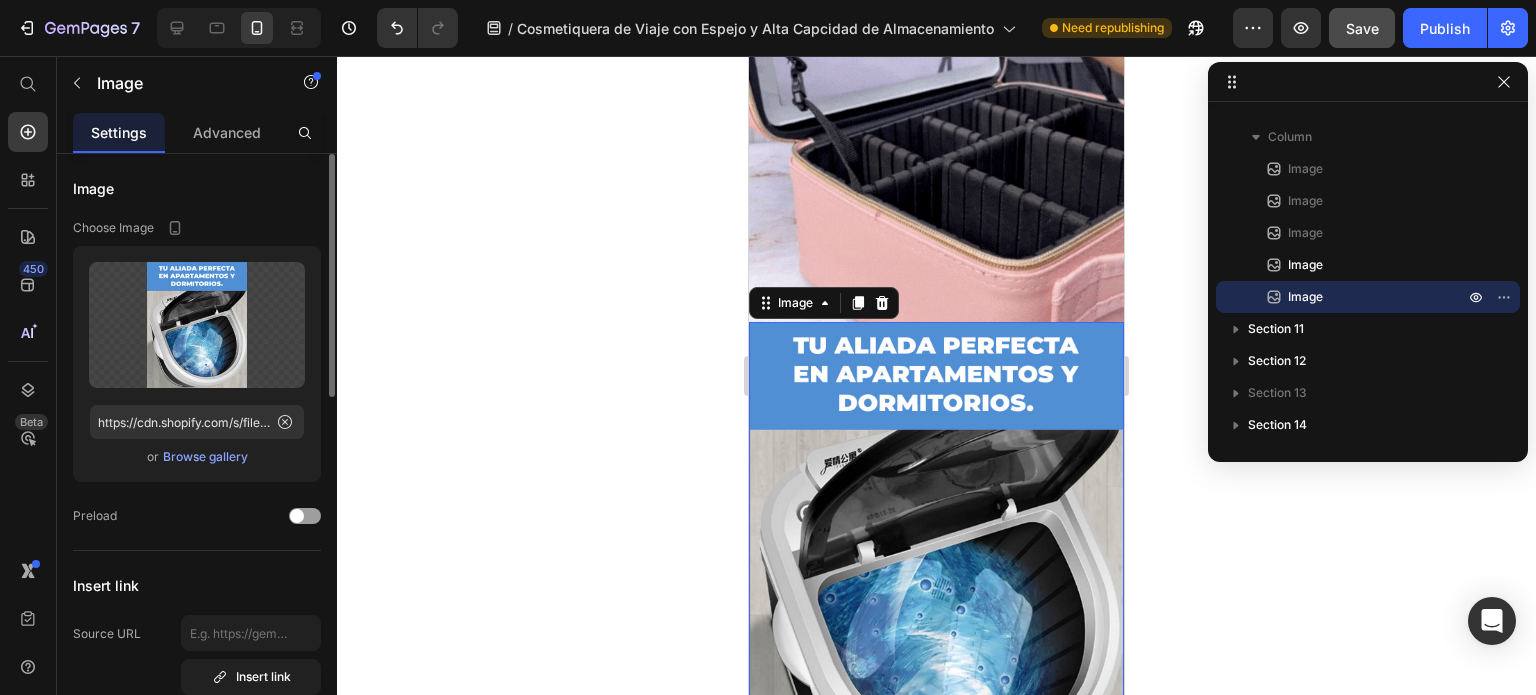 click on "Browse gallery" at bounding box center (205, 457) 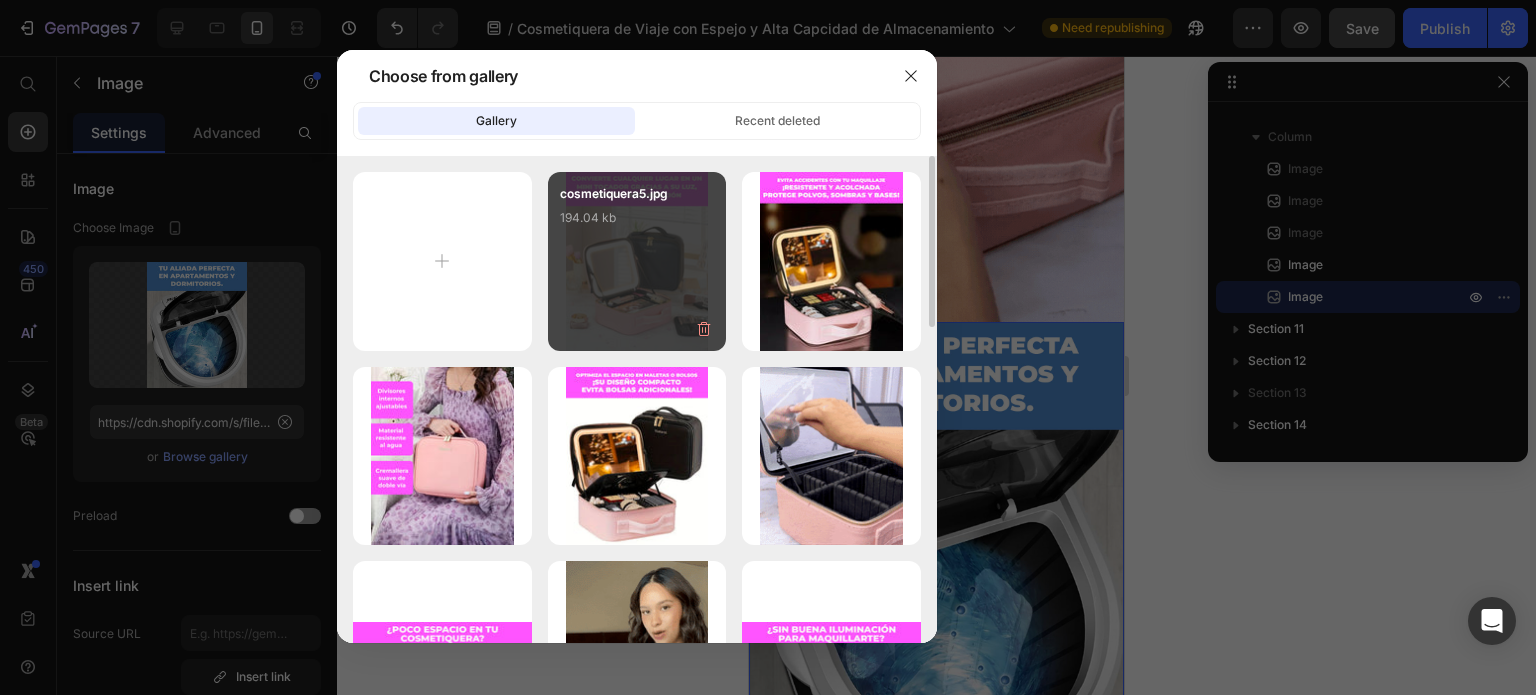 click on "cosmetiquera5.jpg 194.04 kb" at bounding box center [637, 261] 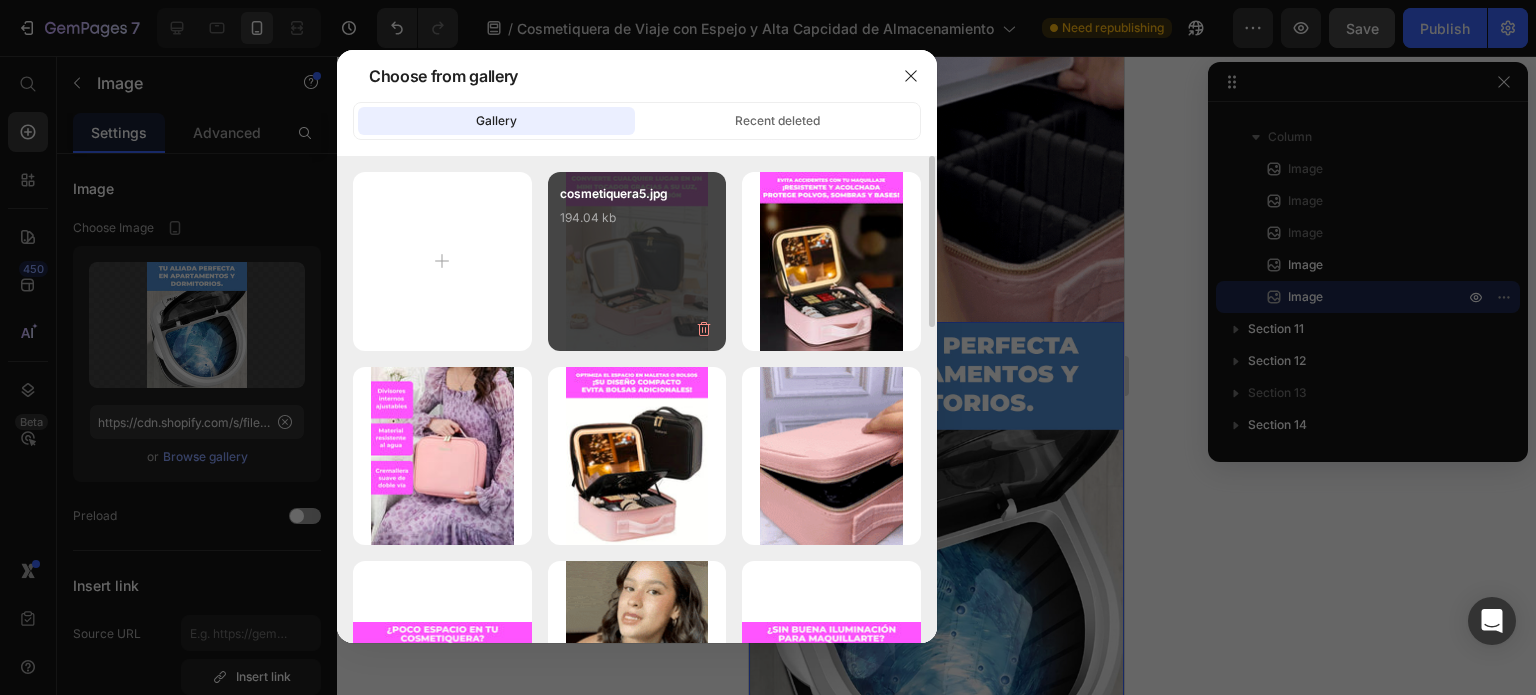 type on "https://cdn.shopify.com/s/files/1/0614/9151/1348/files/gempages_551635477501838209-b4416667-0139-431b-af70-d6215d7f5d72.jpg" 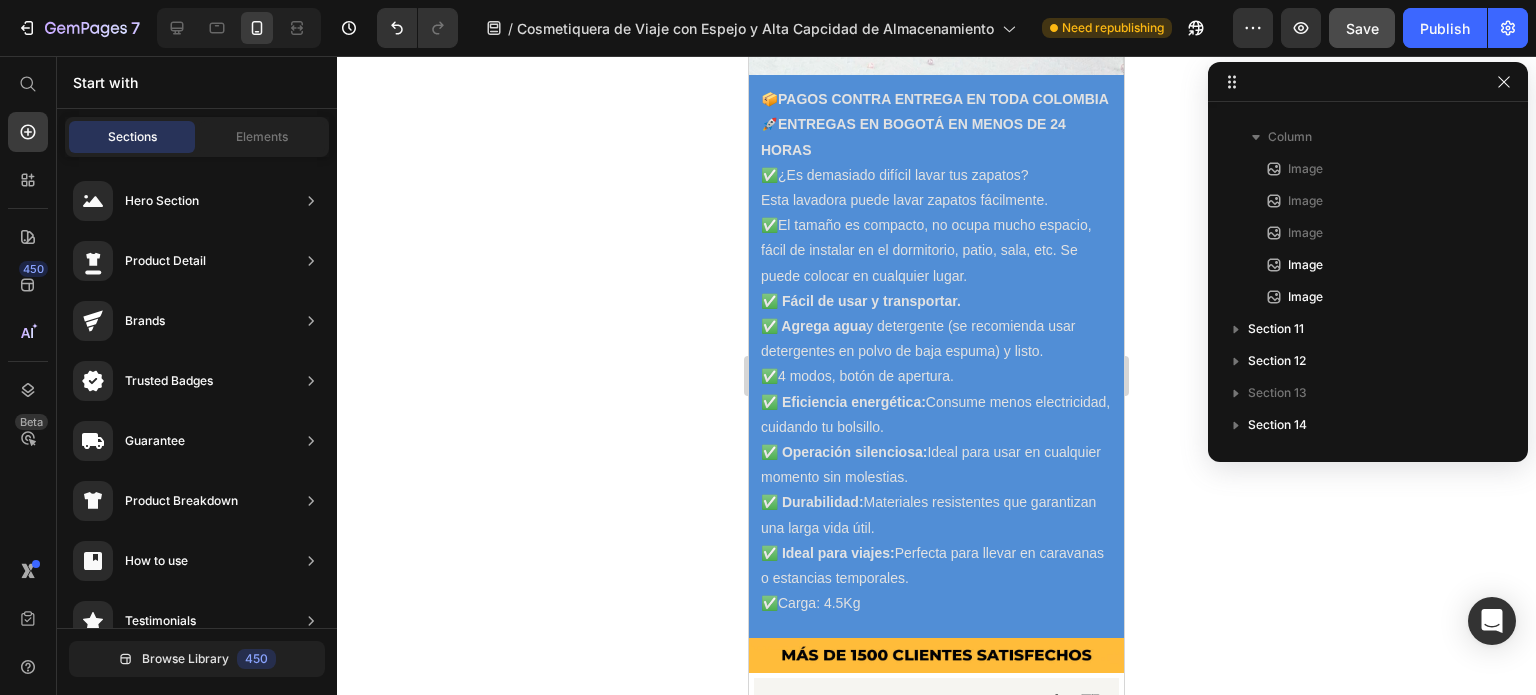 scroll, scrollTop: 4357, scrollLeft: 0, axis: vertical 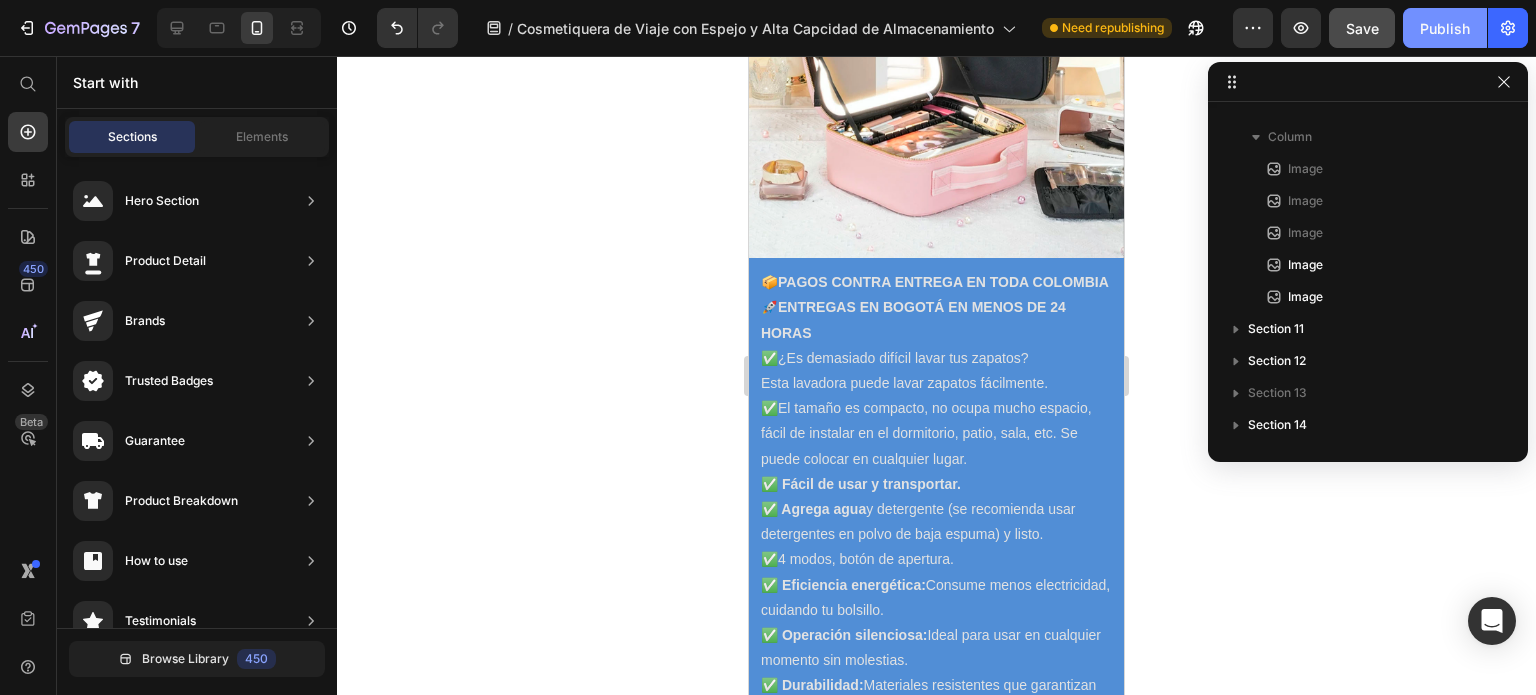 click on "Publish" at bounding box center (1445, 28) 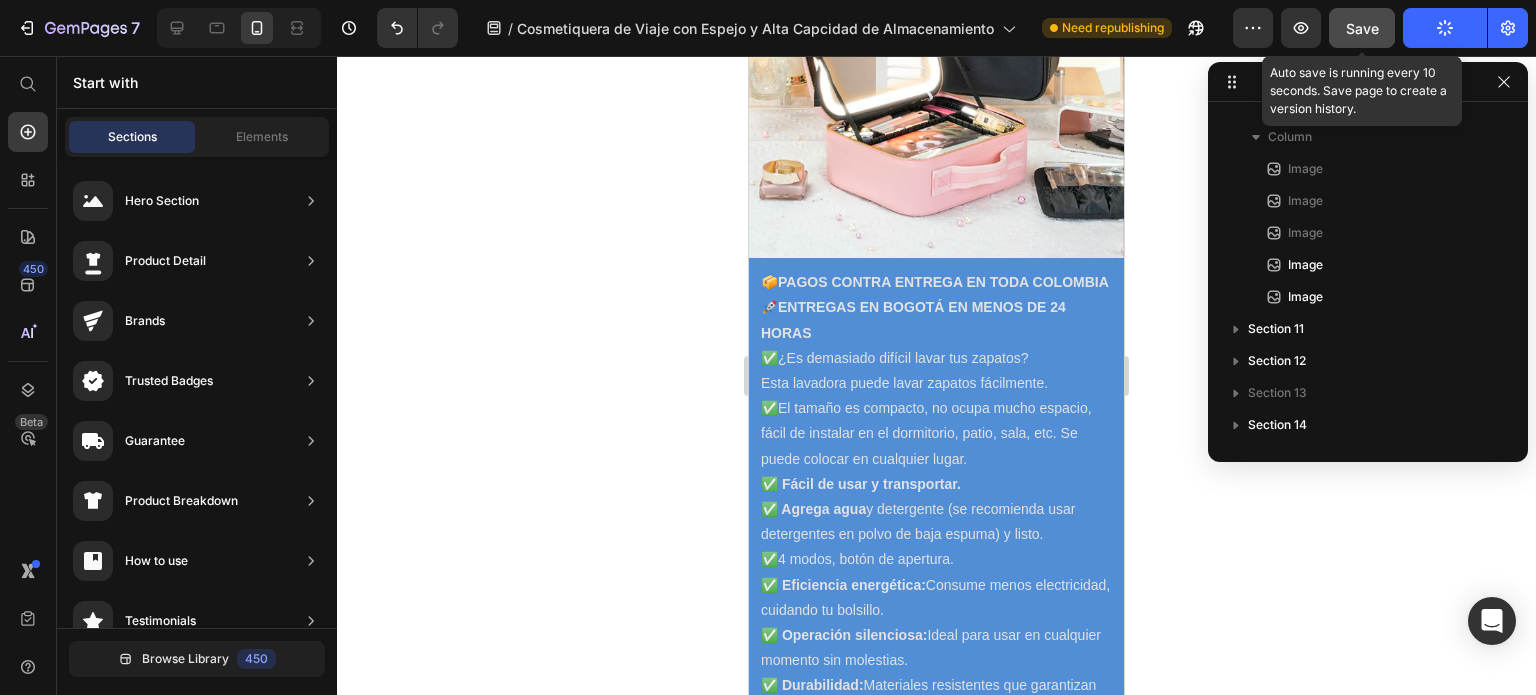 click on "Save" at bounding box center (1362, 28) 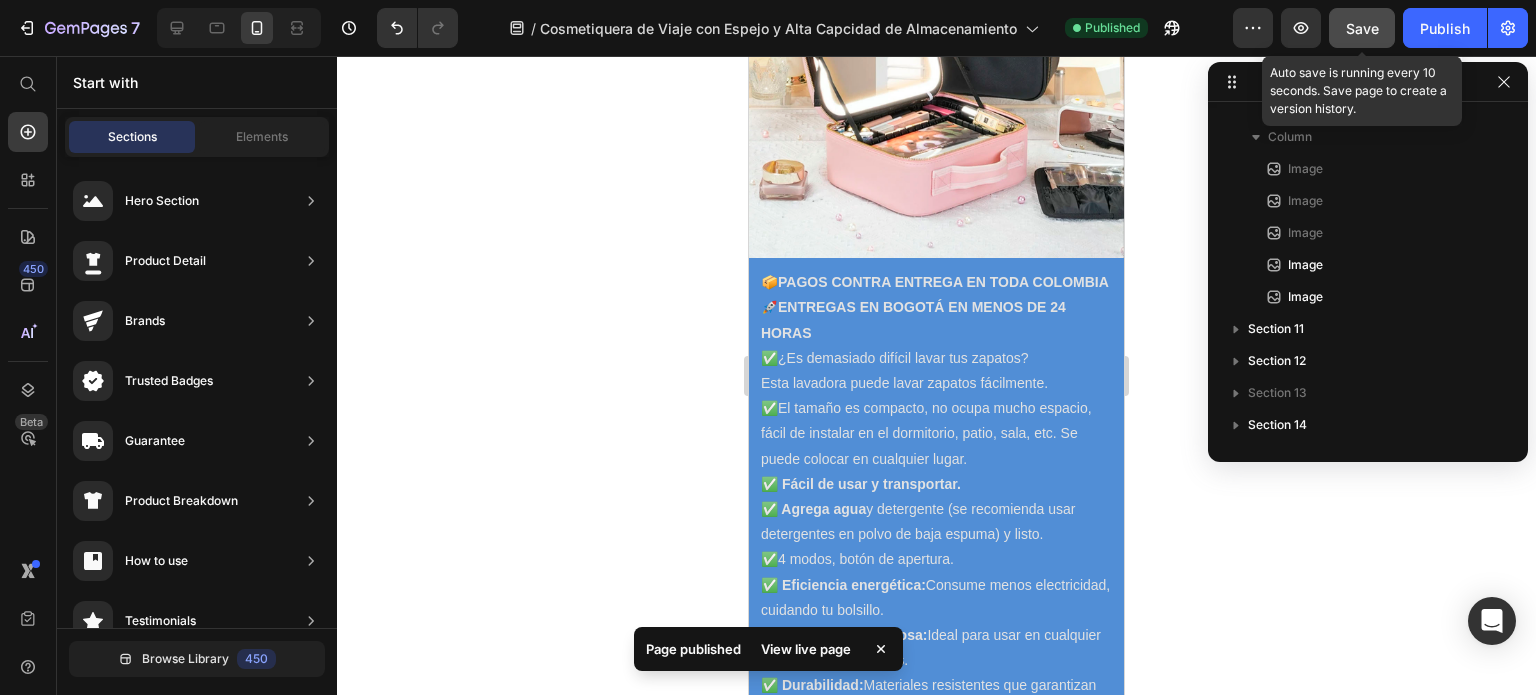 click on "Save" at bounding box center (1362, 28) 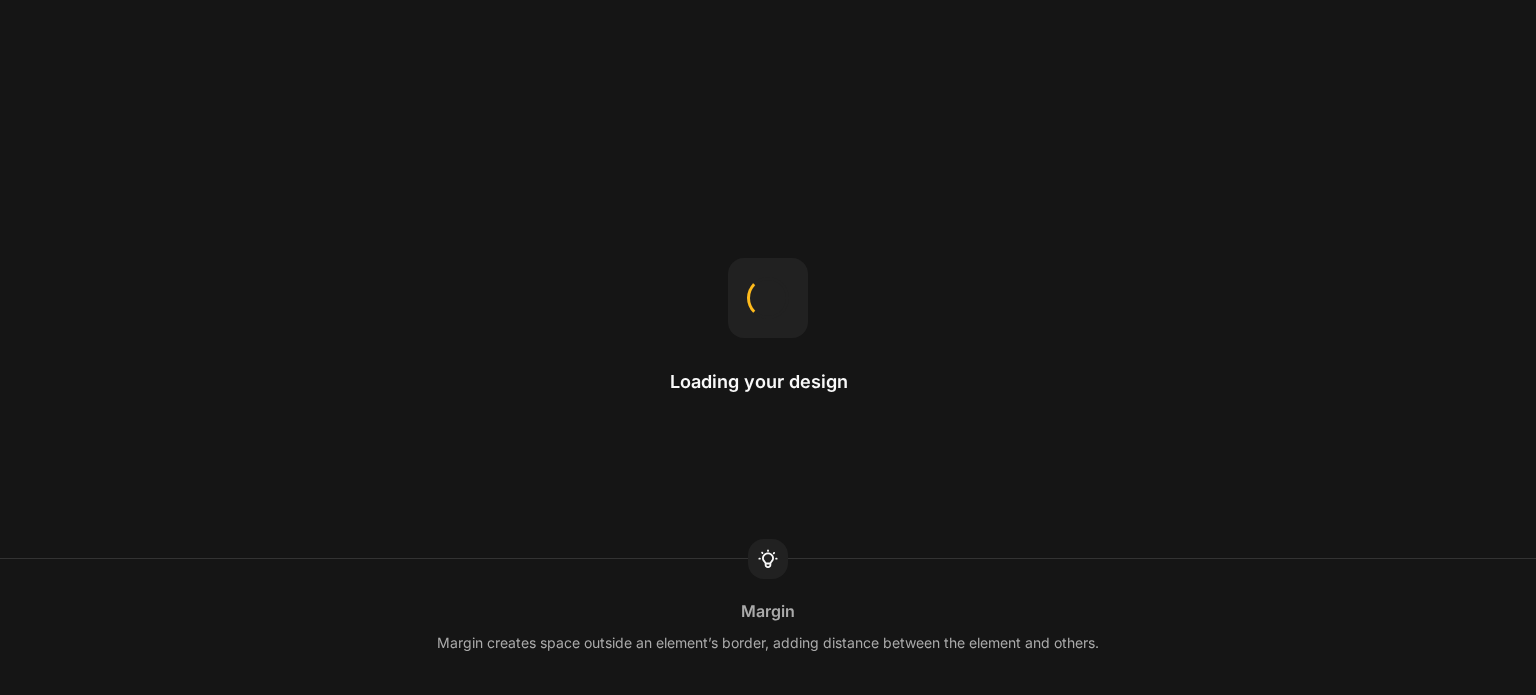 scroll, scrollTop: 0, scrollLeft: 0, axis: both 